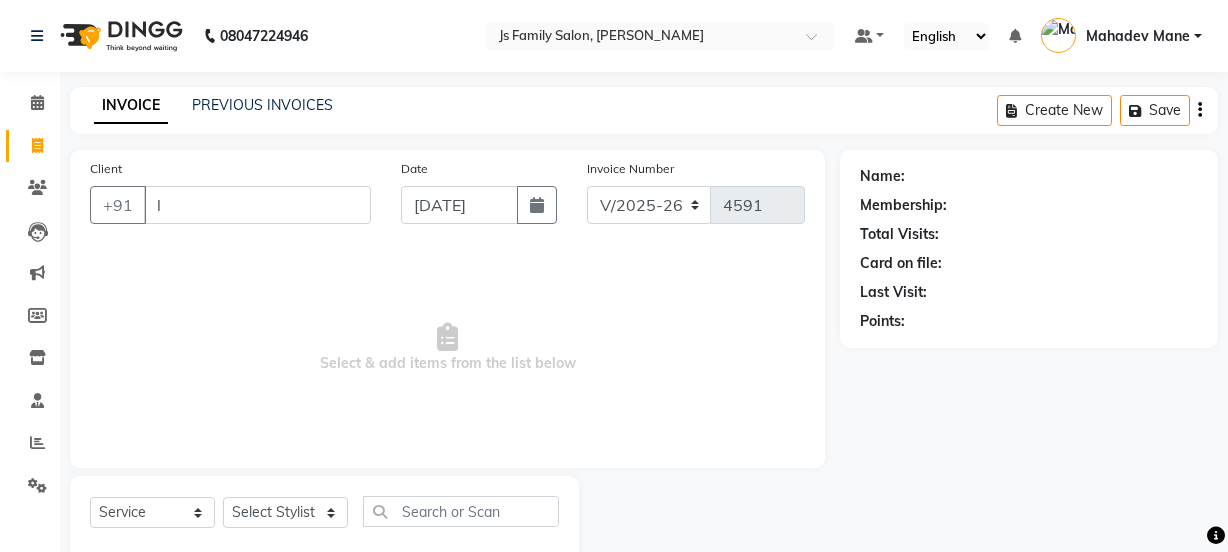 select on "3729" 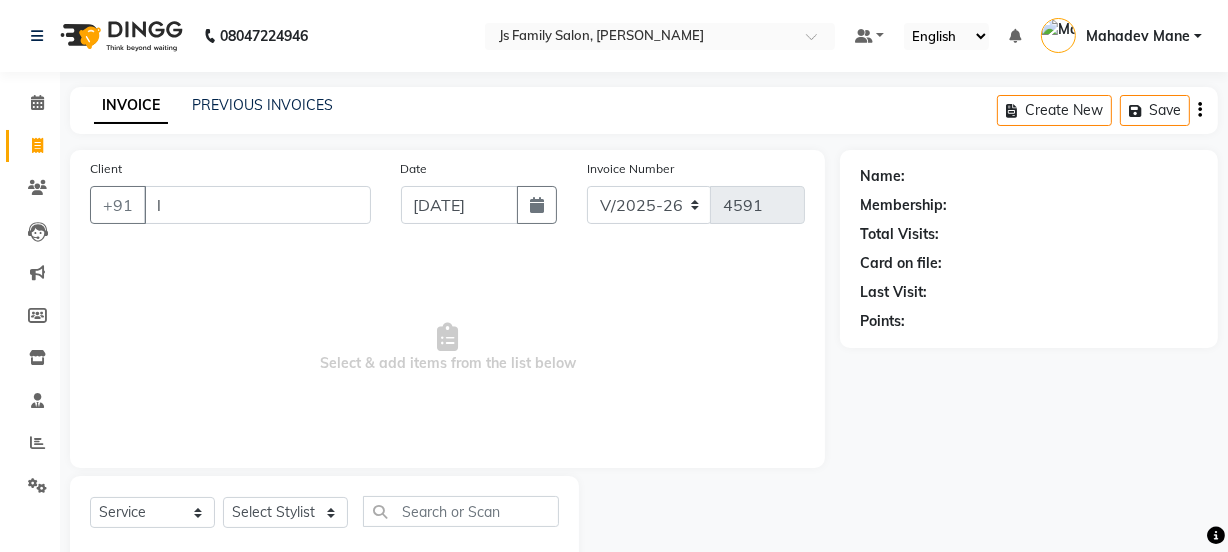 scroll, scrollTop: 0, scrollLeft: 0, axis: both 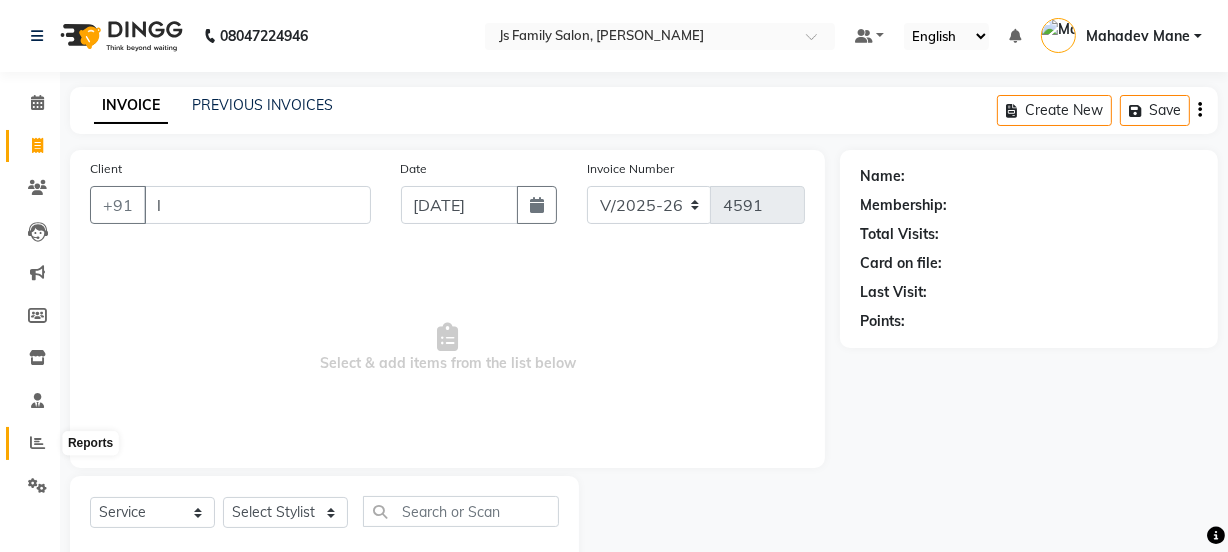 click 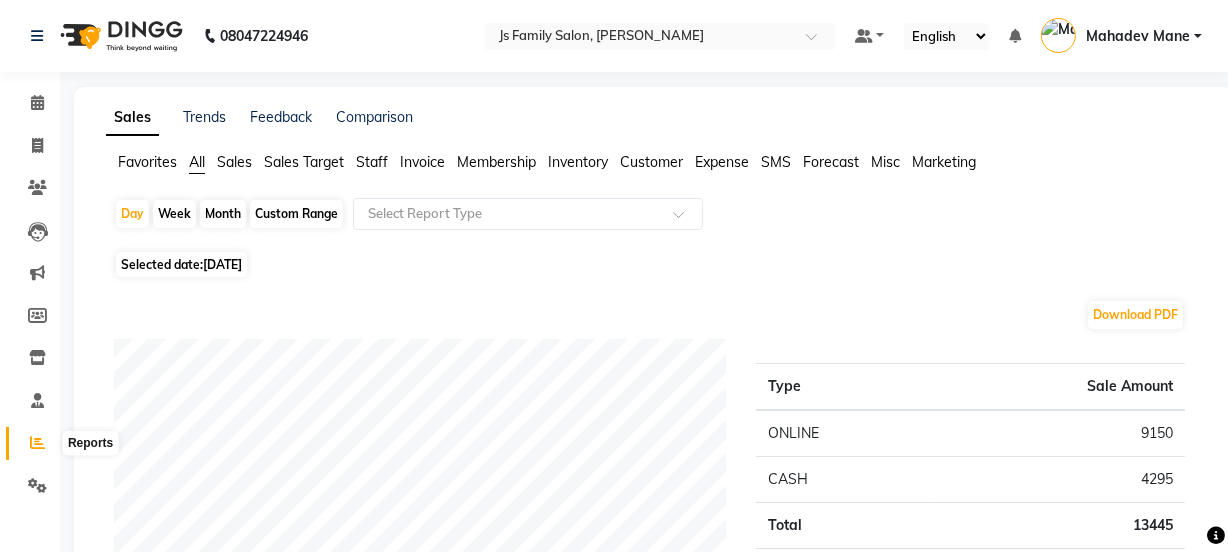 click 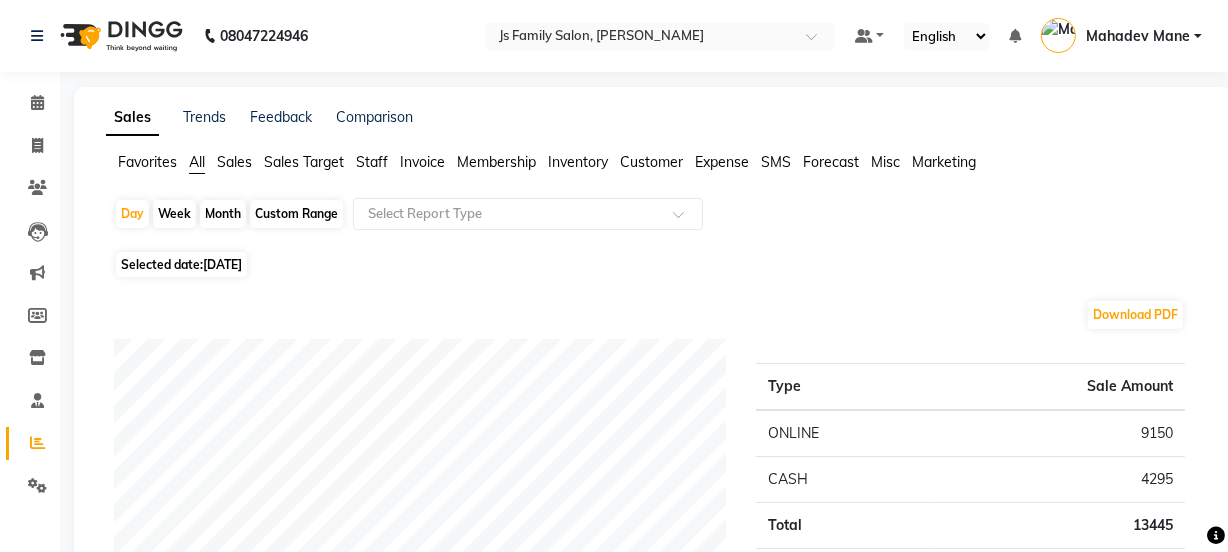 click on "Staff" 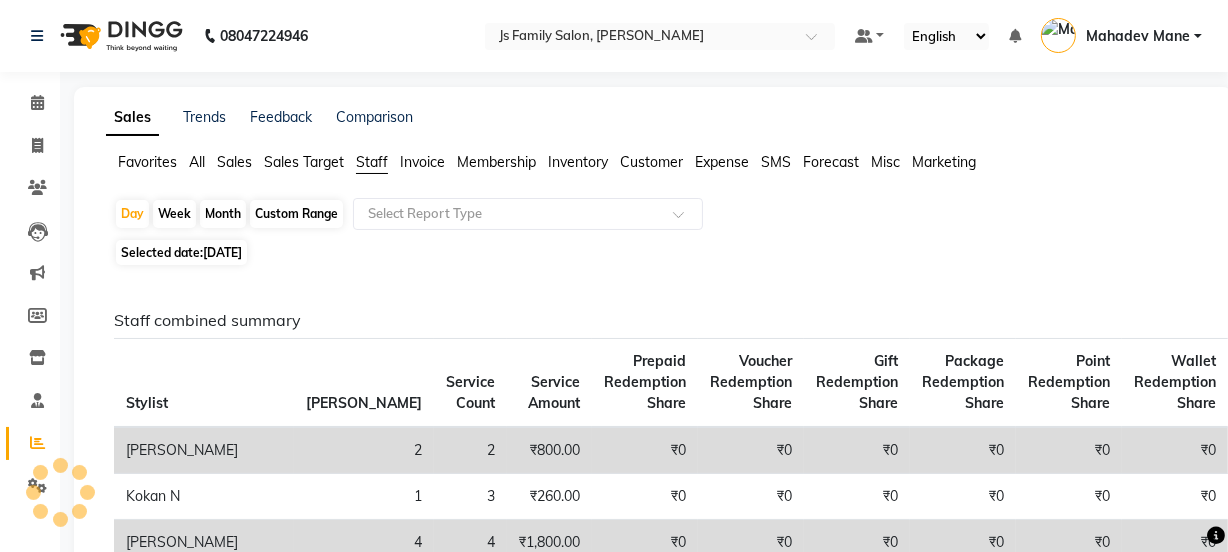 click on "Day   Week   Month   Custom Range  Select Report Type Selected date:  [DATE]  Staff combined summary Stylist Bill Count Service Count Service Amount Prepaid Redemption Share Voucher Redemption Share Gift Redemption Share Package Redemption Share Point Redemption Share Wallet Redemption Share Net Service Amount Product Net Membership Net Prepaid Net Voucher Net Gift Net Package Net  [PERSON_NAME] Vaidyakar 2 2 ₹800.00 ₹0 ₹0 ₹0 ₹0 ₹0 ₹0 ₹800.00 ₹0 ₹0 ₹0 ₹0 ₹0 ₹0  Kokan  N 1 3 ₹260.00 ₹0 ₹0 ₹0 ₹0 ₹0 ₹0 ₹260.00 ₹0 ₹0 ₹0 ₹0 ₹0 ₹0  Mosin Ansari  4 4 ₹1,800.00 ₹0 ₹0 ₹0 ₹0 ₹0 ₹0 ₹1,800.00 ₹0 ₹0 ₹0 ₹0 ₹0 ₹0  [PERSON_NAME] 2 3 ₹200.00 ₹0 ₹0 ₹0 ₹0 ₹0 ₹0 ₹200.00 ₹590.00 ₹0 ₹0 ₹0 ₹0 ₹0  [PERSON_NAME]  3 3 ₹1,750.00 ₹0 ₹0 ₹0 ₹0 ₹0 ₹0 ₹1,750.00 ₹0 ₹0 ₹0 ₹0 ₹0 ₹0  Rajan 2 2 ₹900.00 ₹0 ₹0 ₹0 ₹0 ₹0 ₹0 ₹900.00 ₹0 ₹0 ₹0 ₹0 ₹0 ₹0  Roma Rajput 1 1 ₹60.00 ₹0 ₹0 ₹0 ₹0 3" 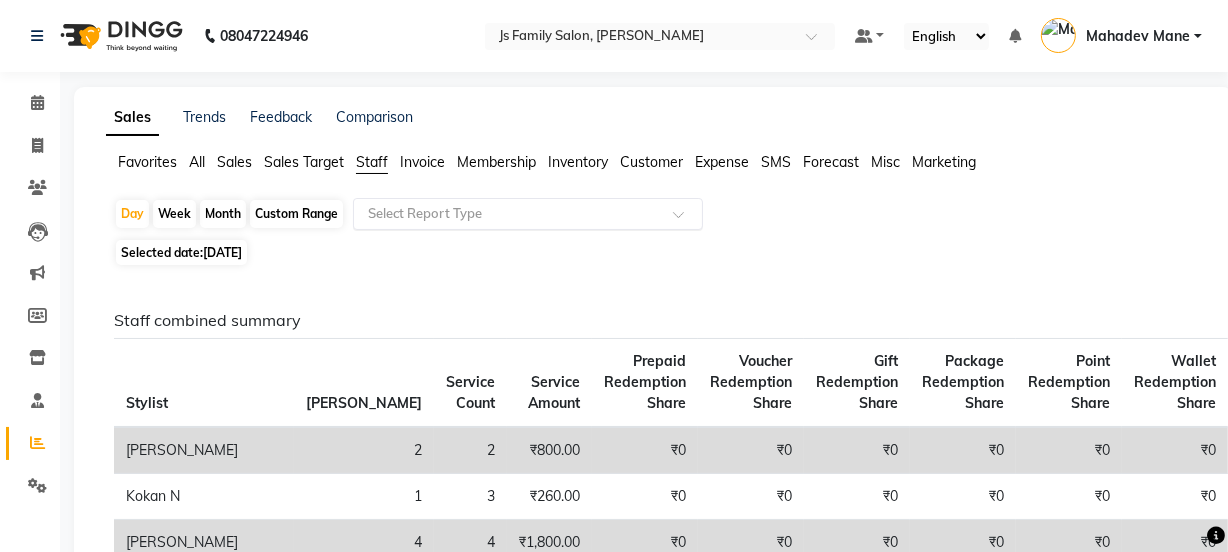 click on "Select Report Type" 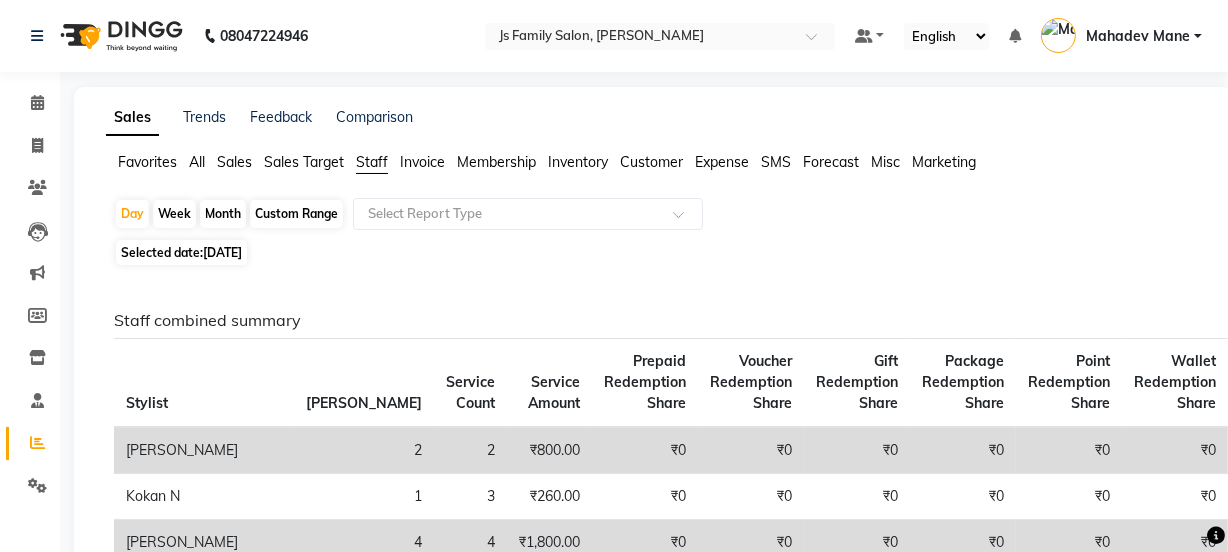 click on "Month" 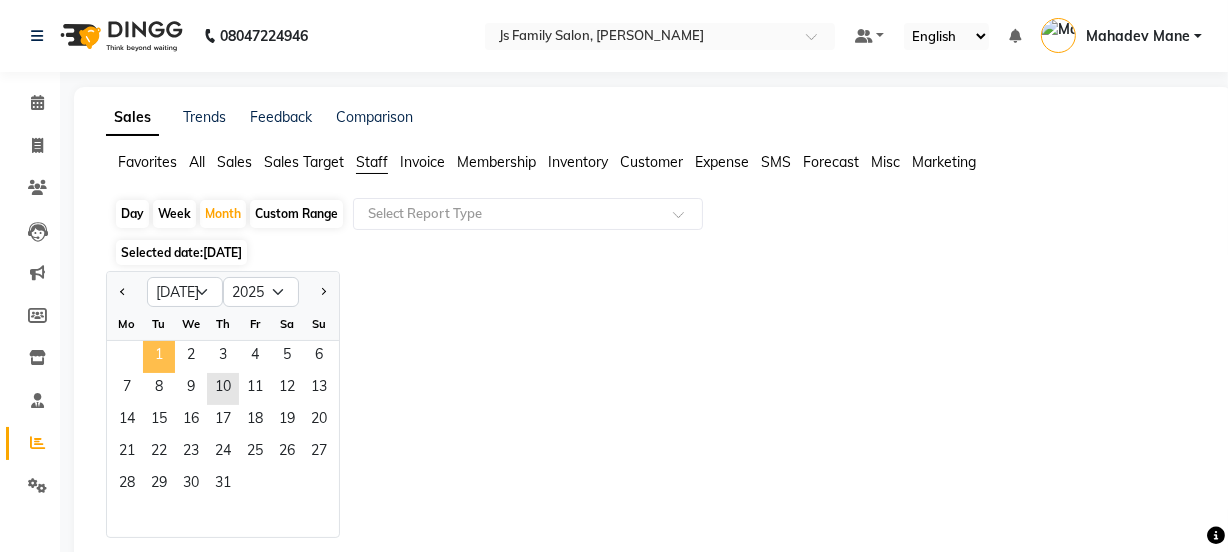 click on "1" 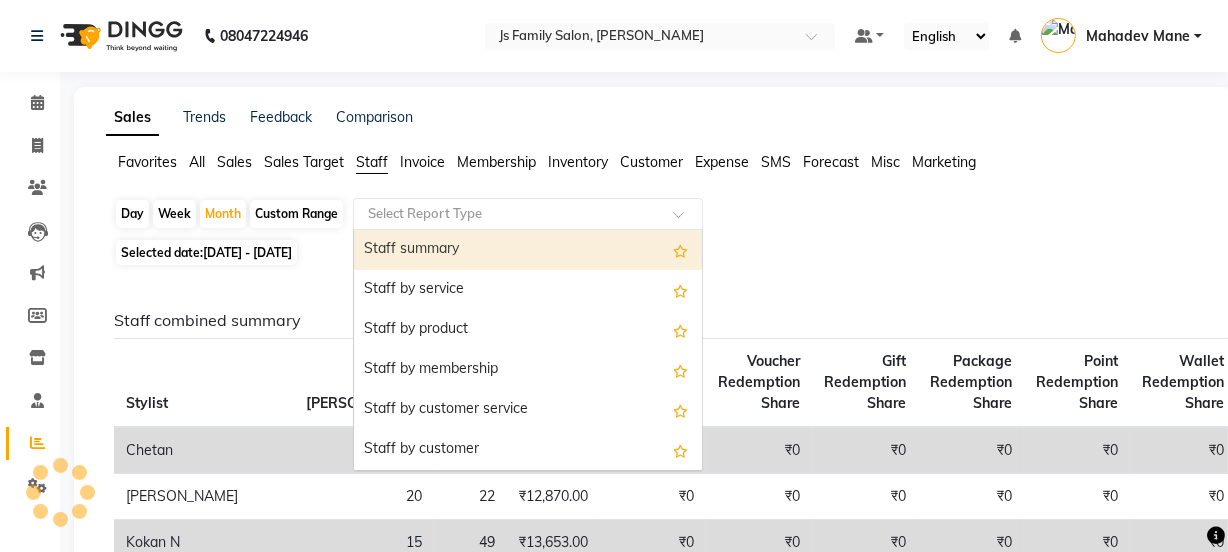 click 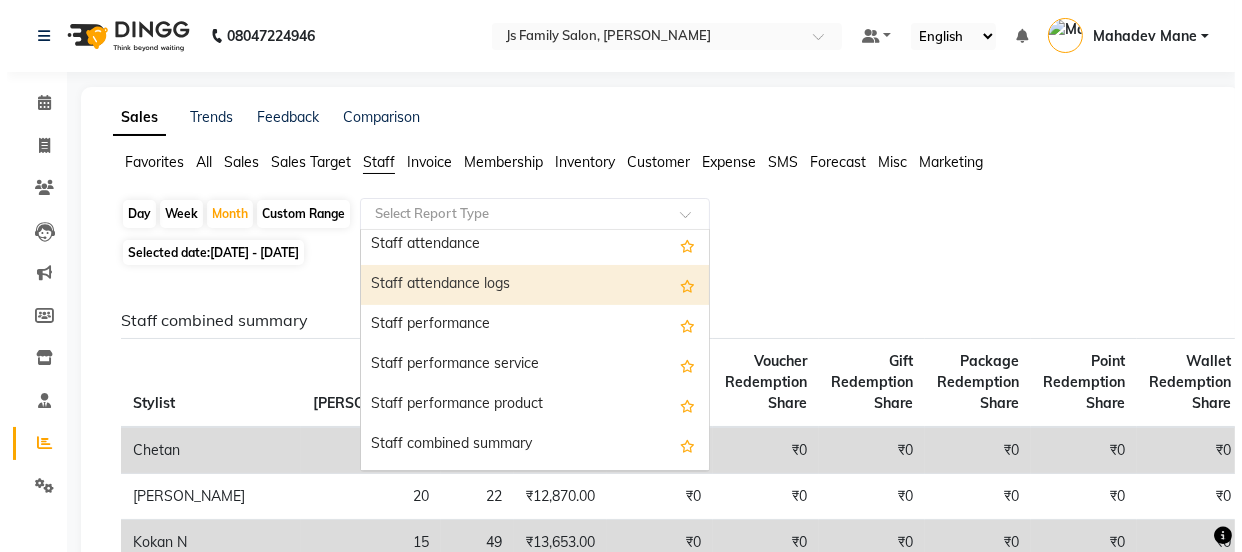 scroll, scrollTop: 272, scrollLeft: 0, axis: vertical 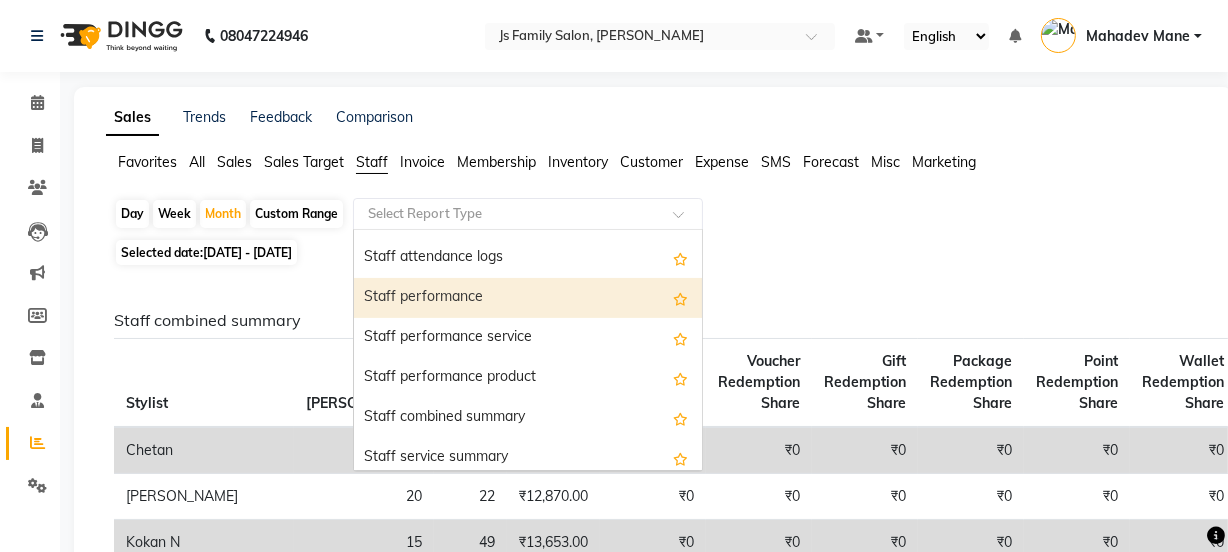 click on "Staff performance" at bounding box center [528, 298] 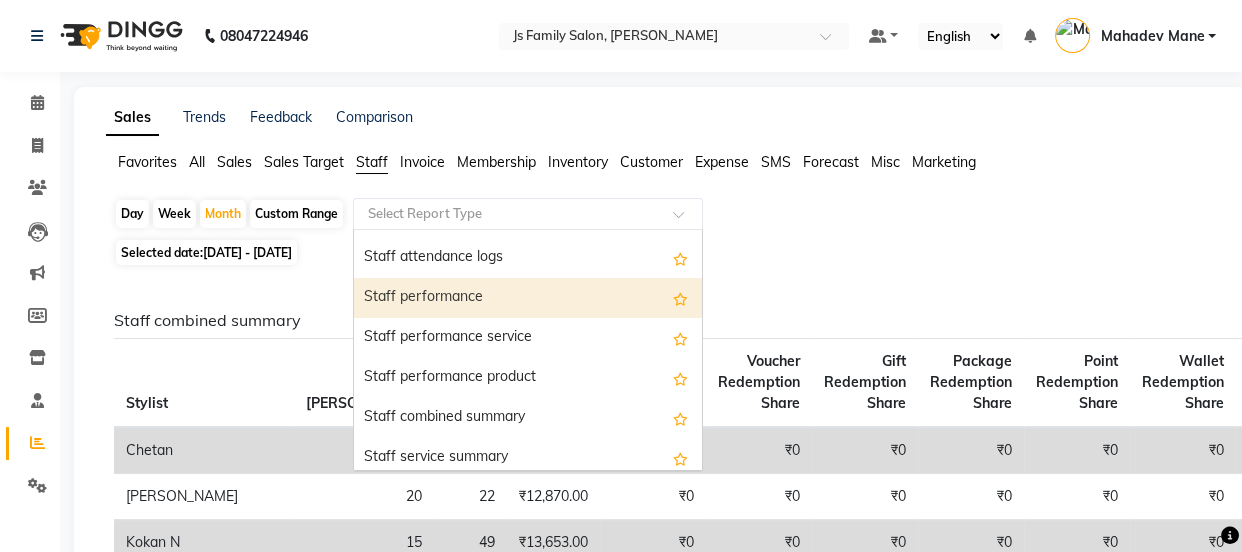 select on "full_report" 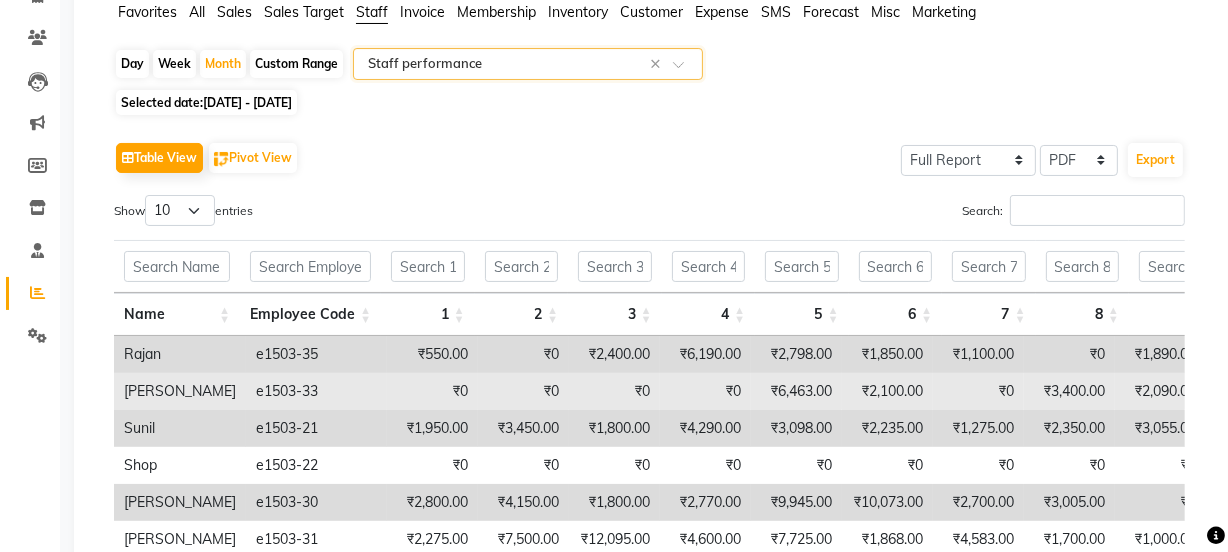 scroll, scrollTop: 319, scrollLeft: 0, axis: vertical 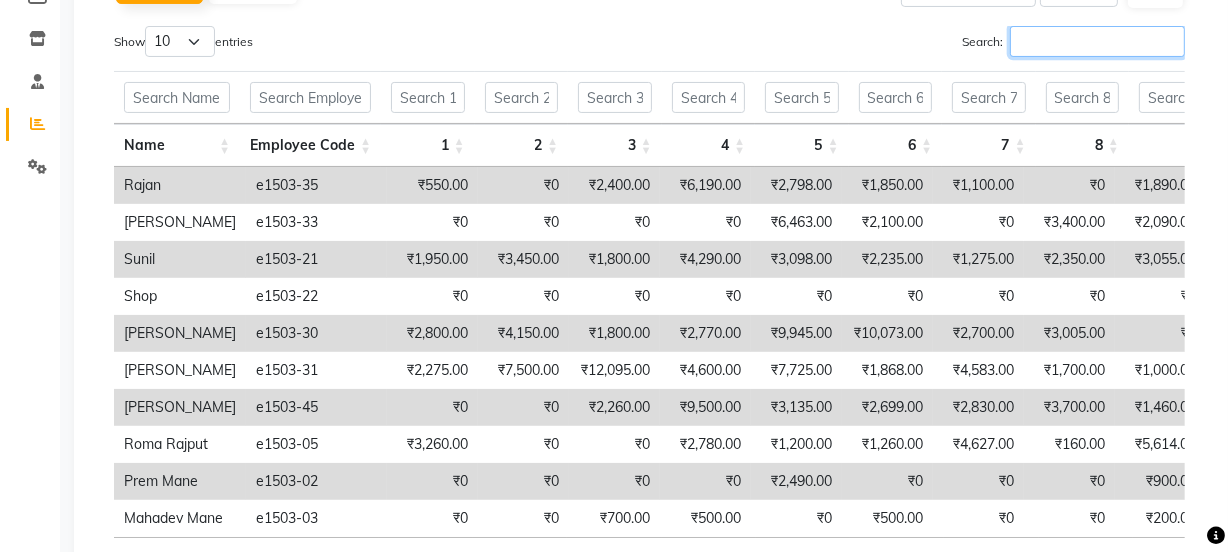 click on "Search:" at bounding box center [1097, 41] 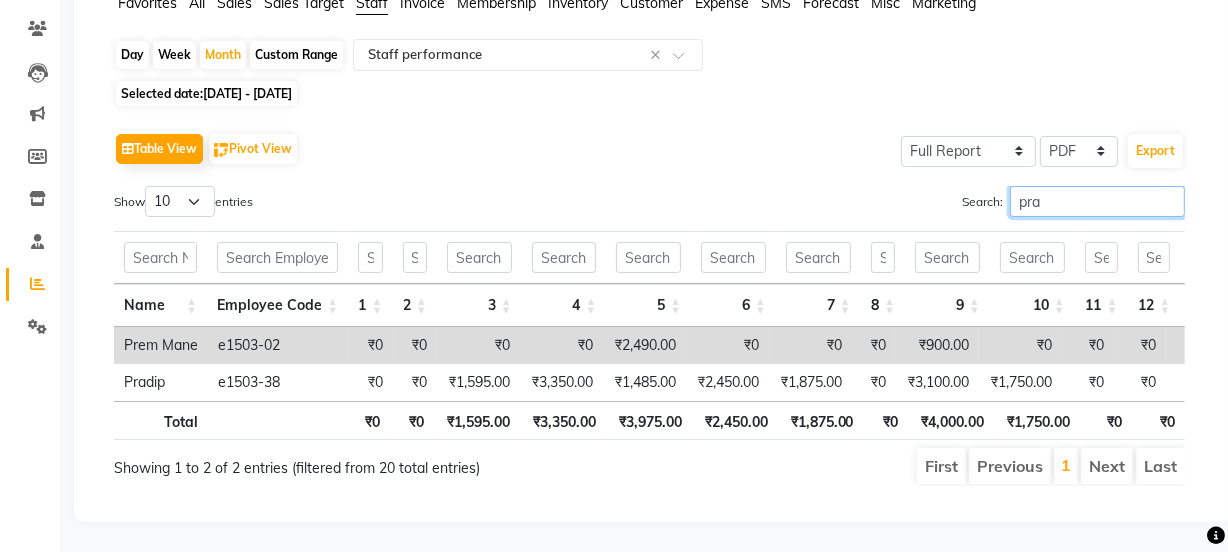 scroll, scrollTop: 148, scrollLeft: 0, axis: vertical 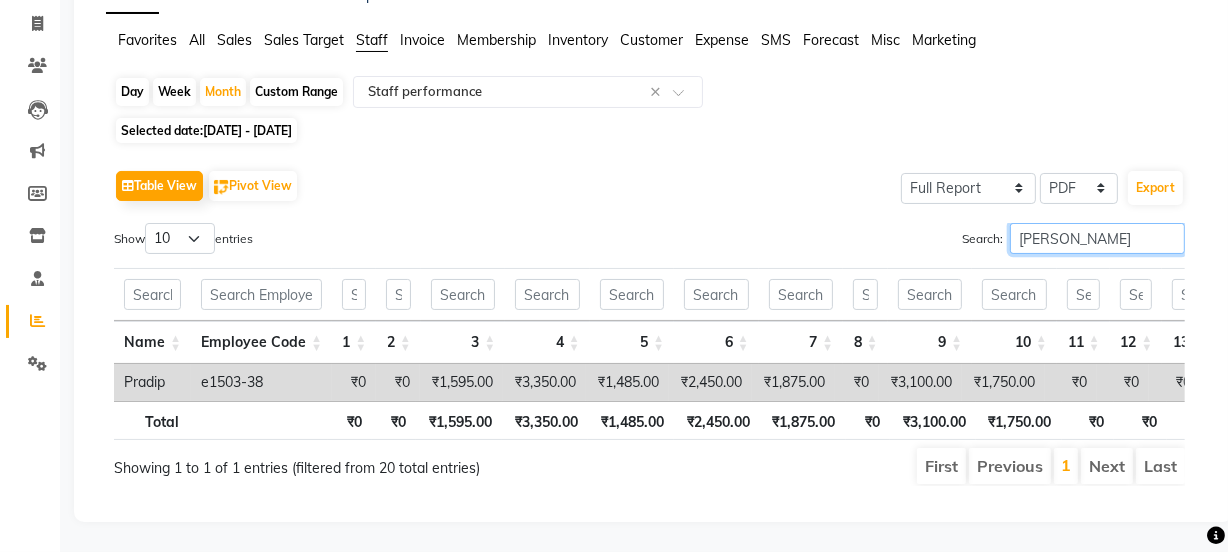 click on "[PERSON_NAME]" at bounding box center (1097, 238) 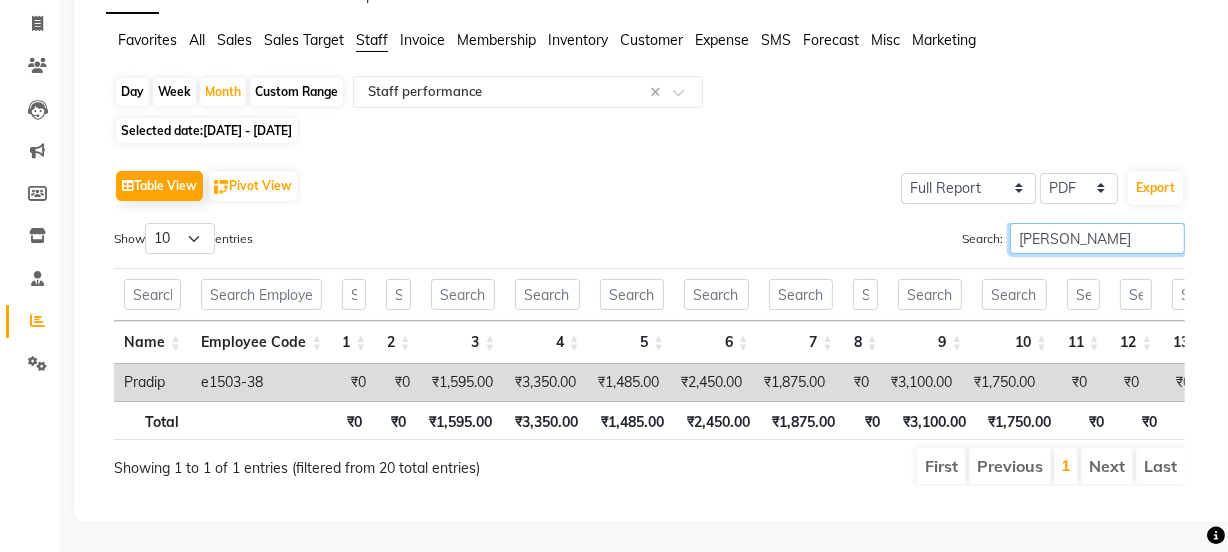 drag, startPoint x: 1047, startPoint y: 212, endPoint x: 611, endPoint y: 13, distance: 479.26715 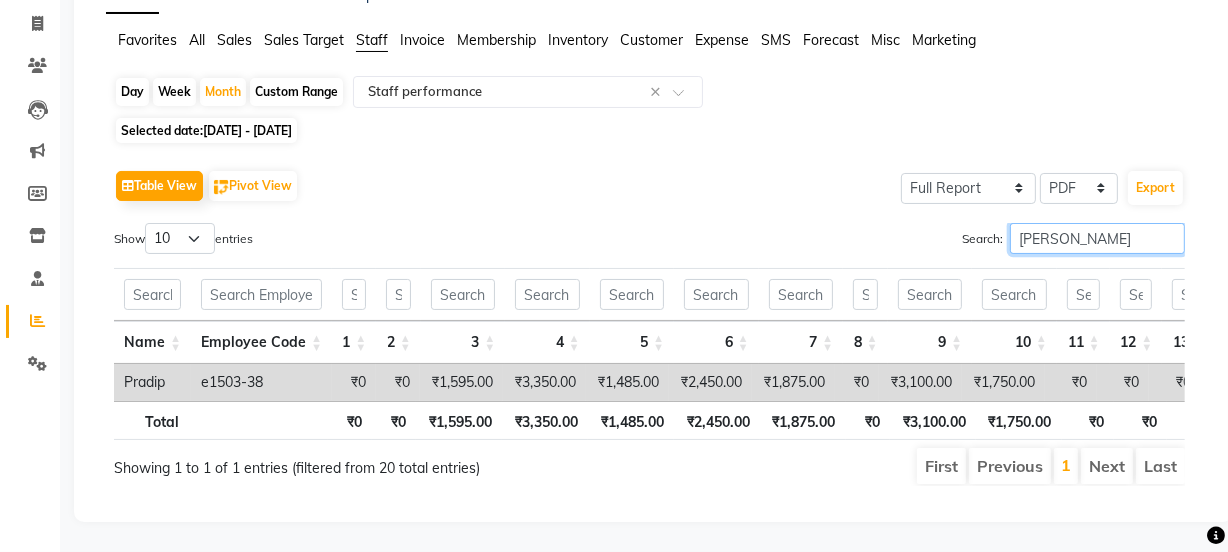 type on "[PERSON_NAME]" 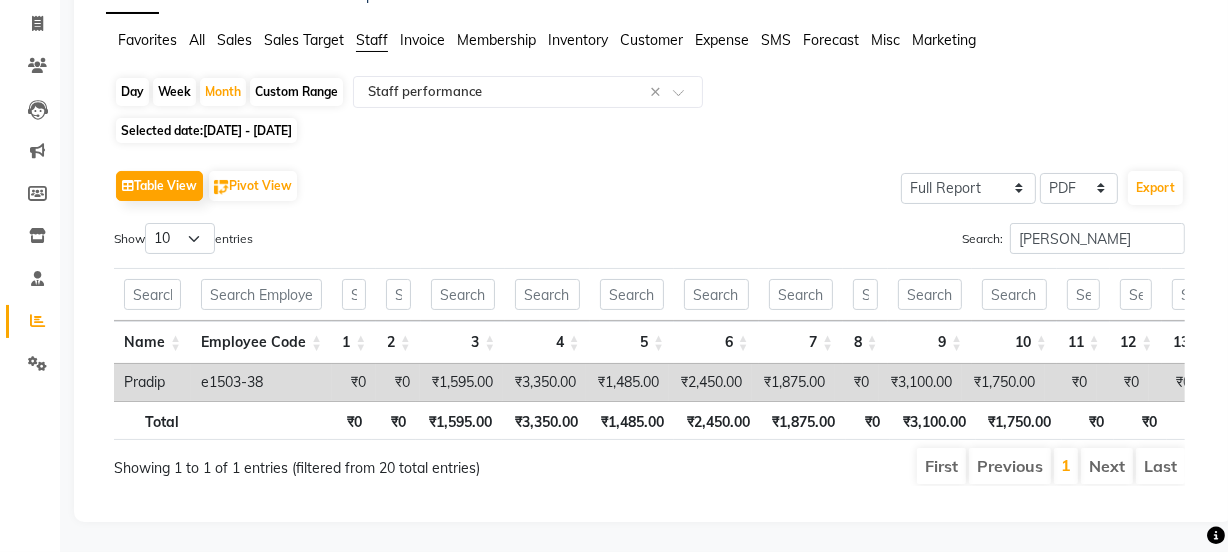 click on "Table View   Pivot View  Select Full Report Filtered Report Select CSV PDF  Export" 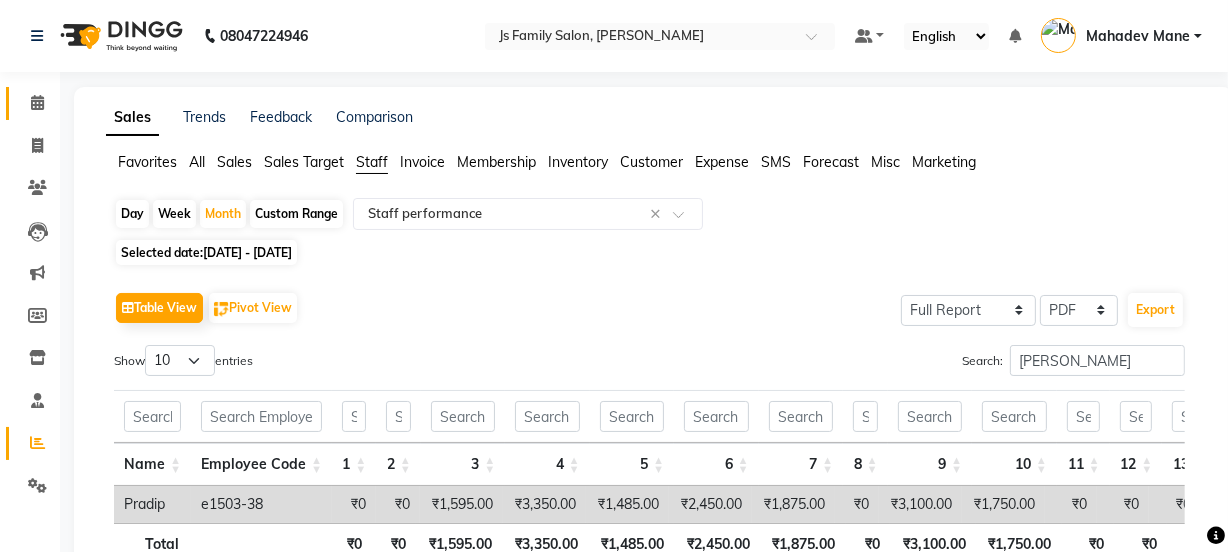 click 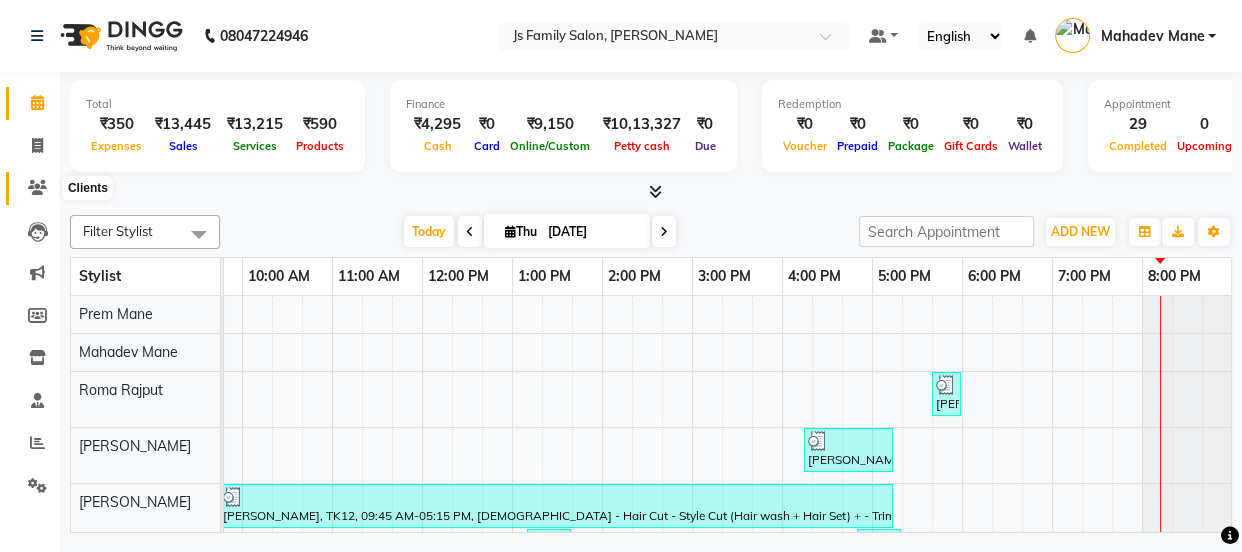 click 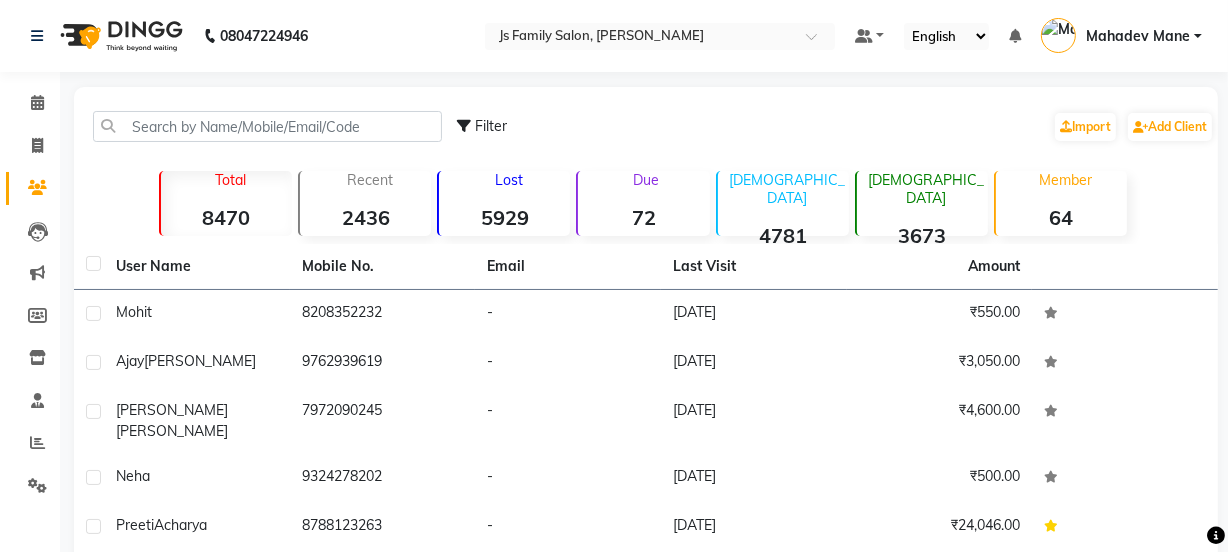 click on "64" 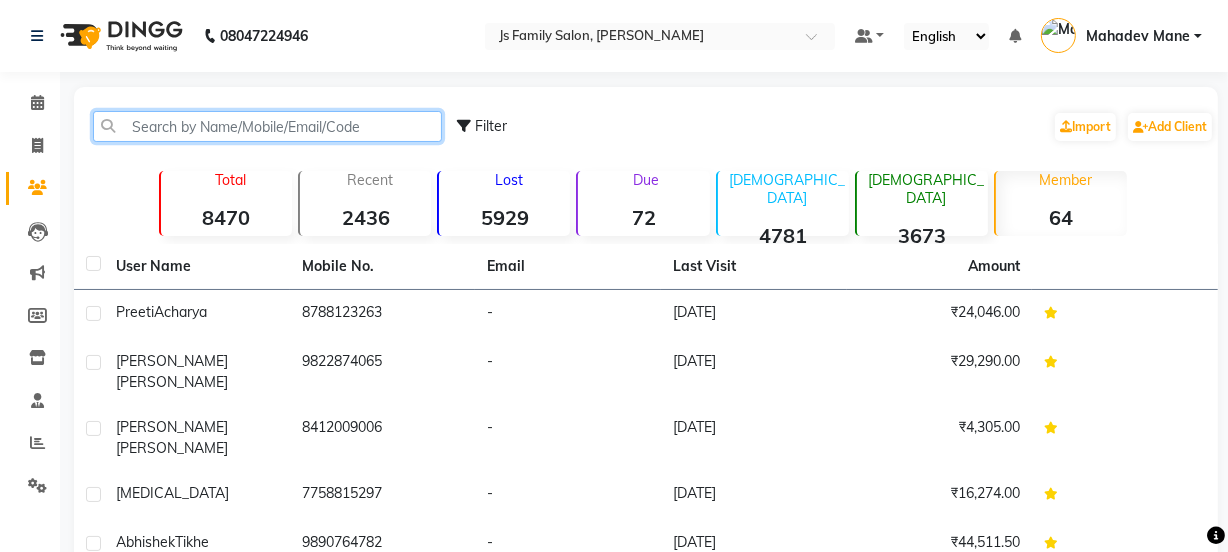 click 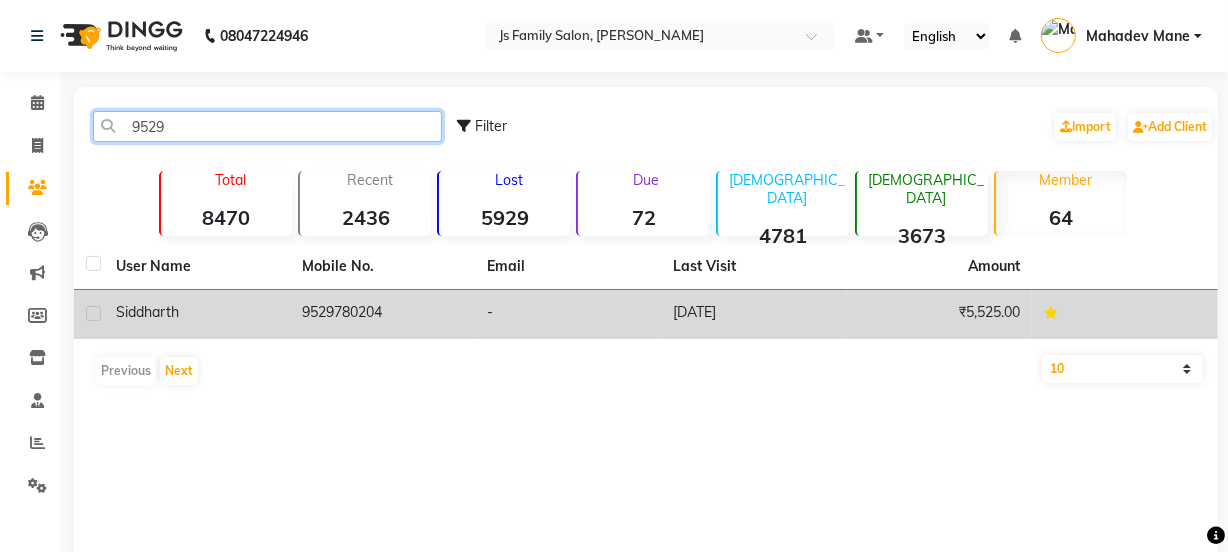type on "9529" 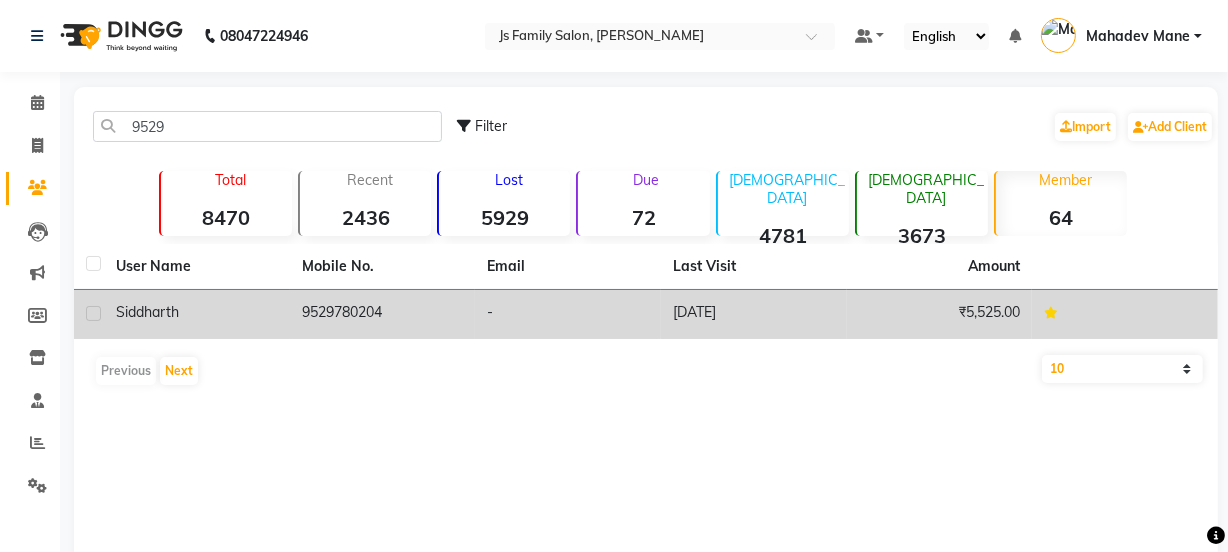 click on "9529780204" 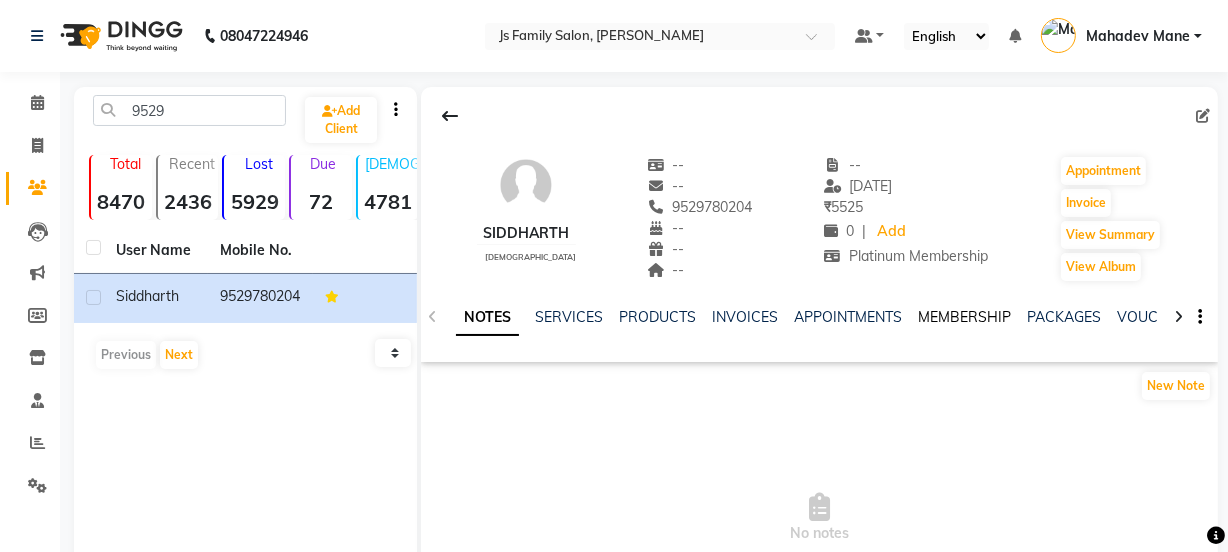 click on "MEMBERSHIP" 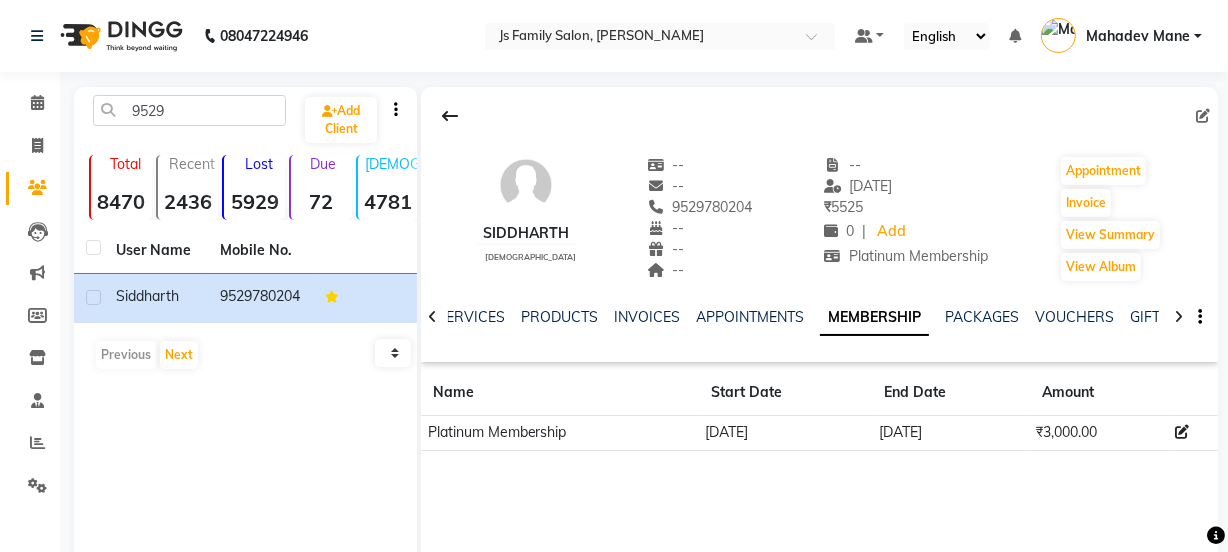 click 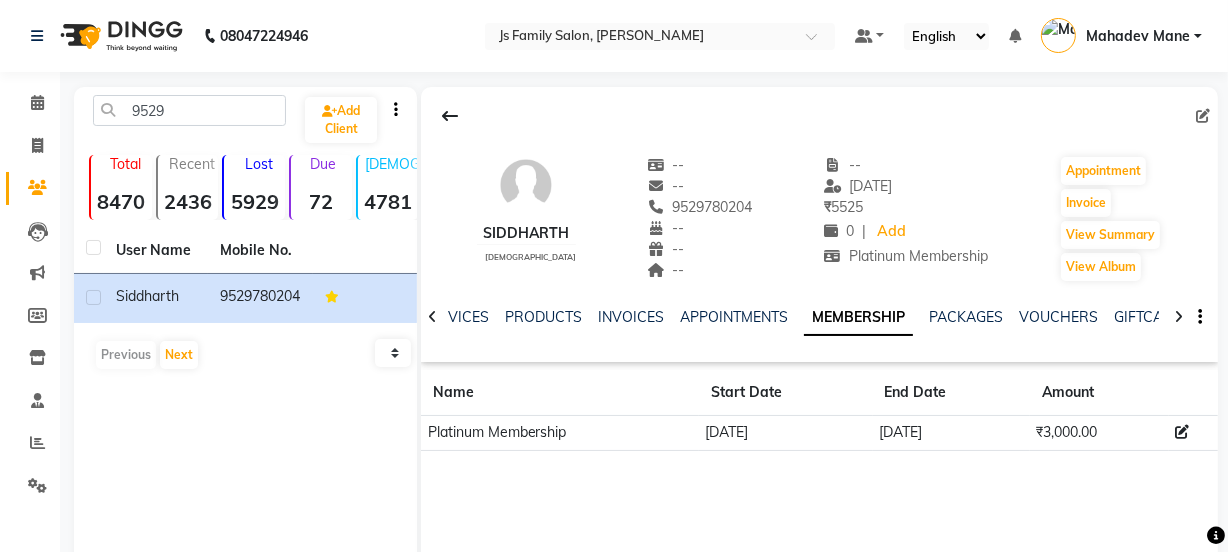 click 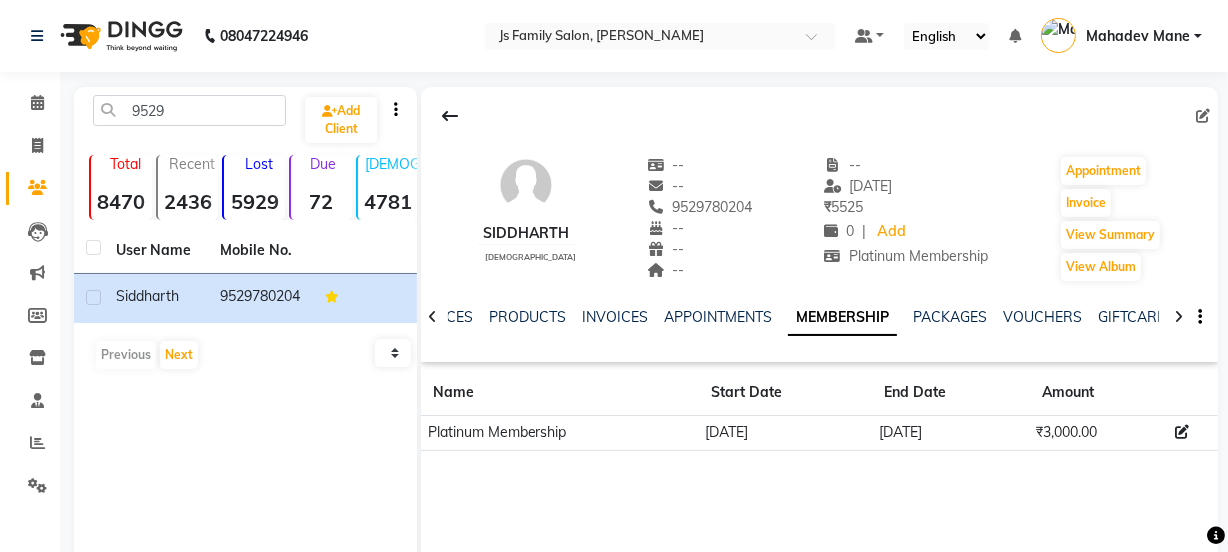 click 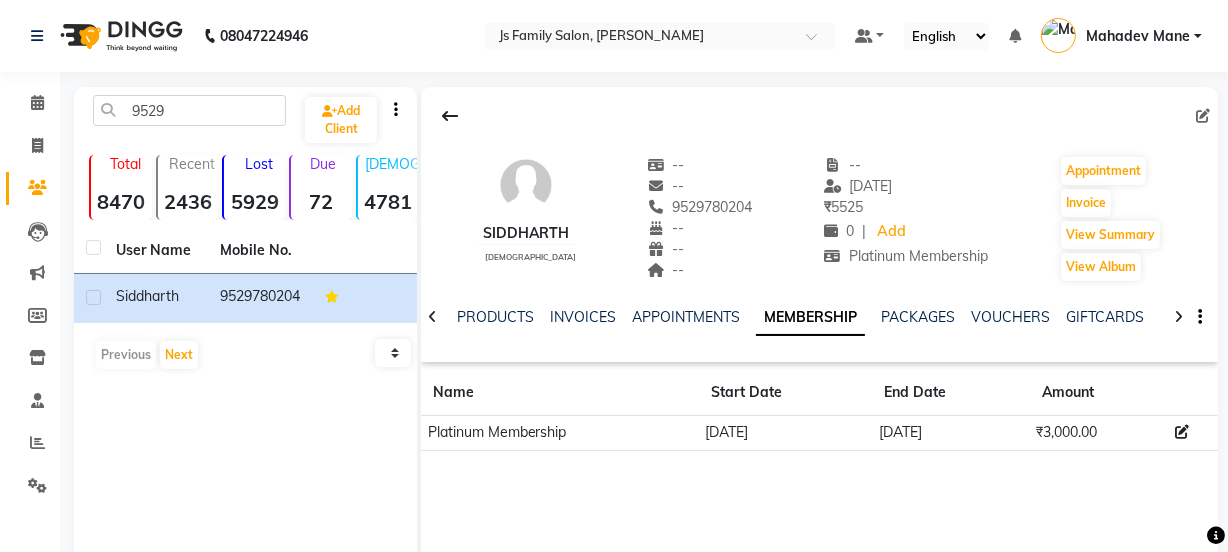 click 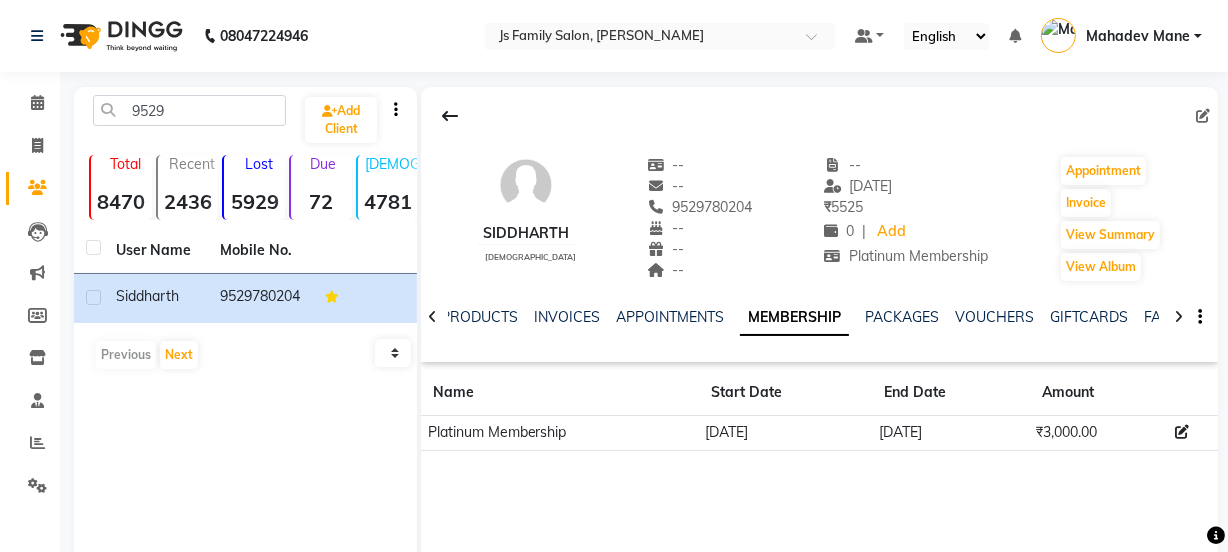 click 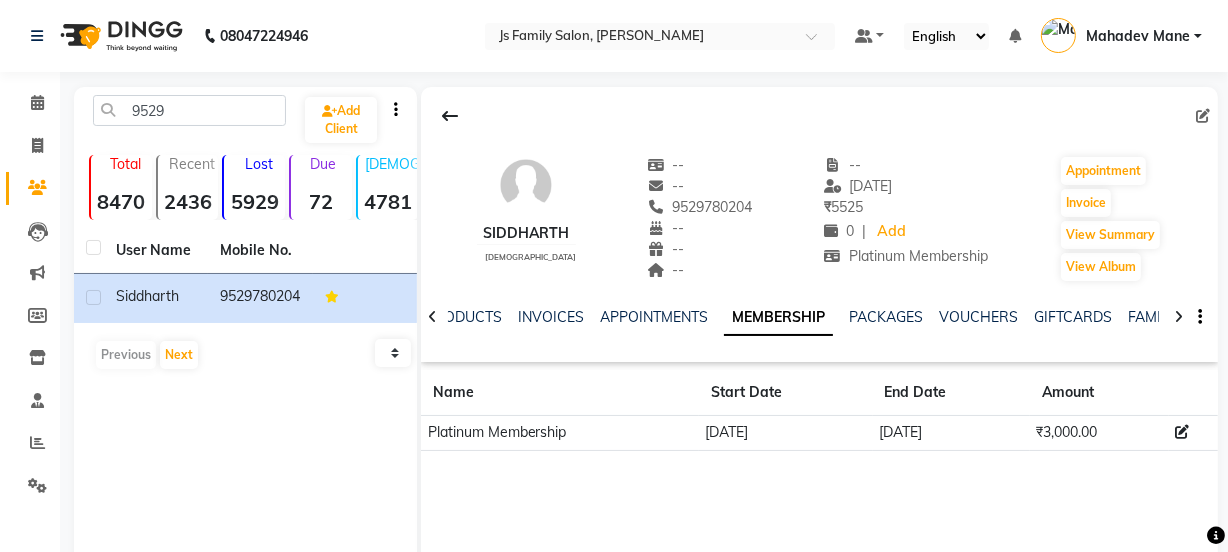 click 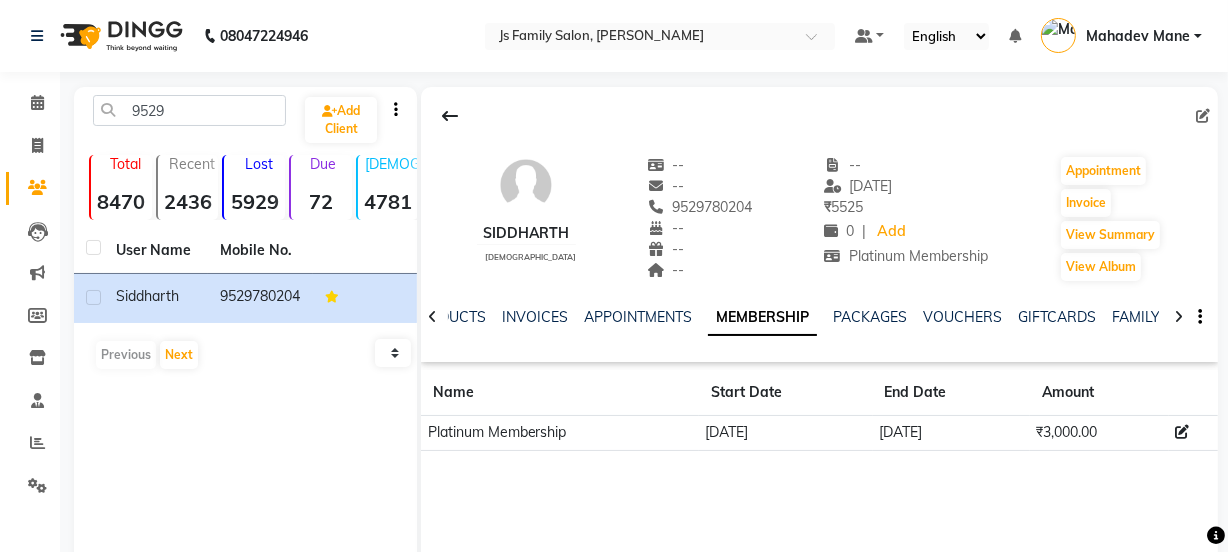 click 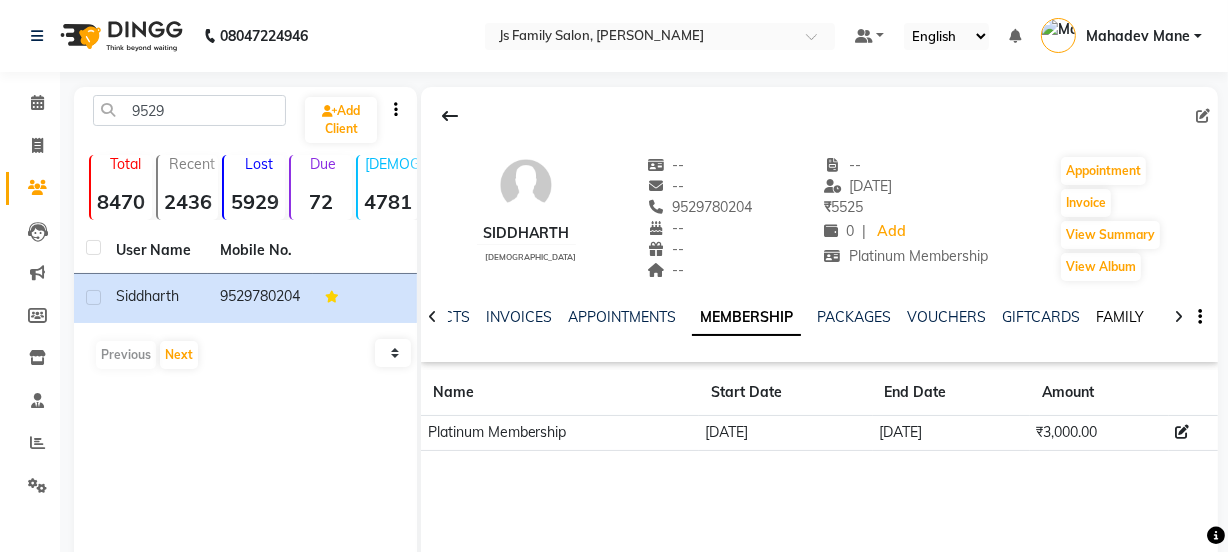 click on "FAMILY" 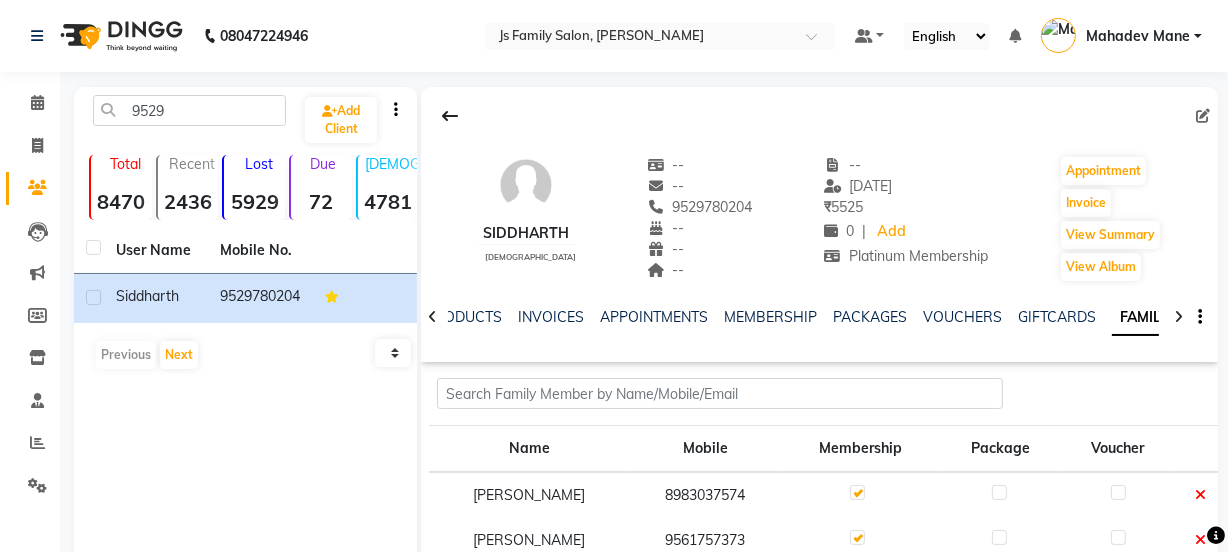 scroll, scrollTop: 165, scrollLeft: 0, axis: vertical 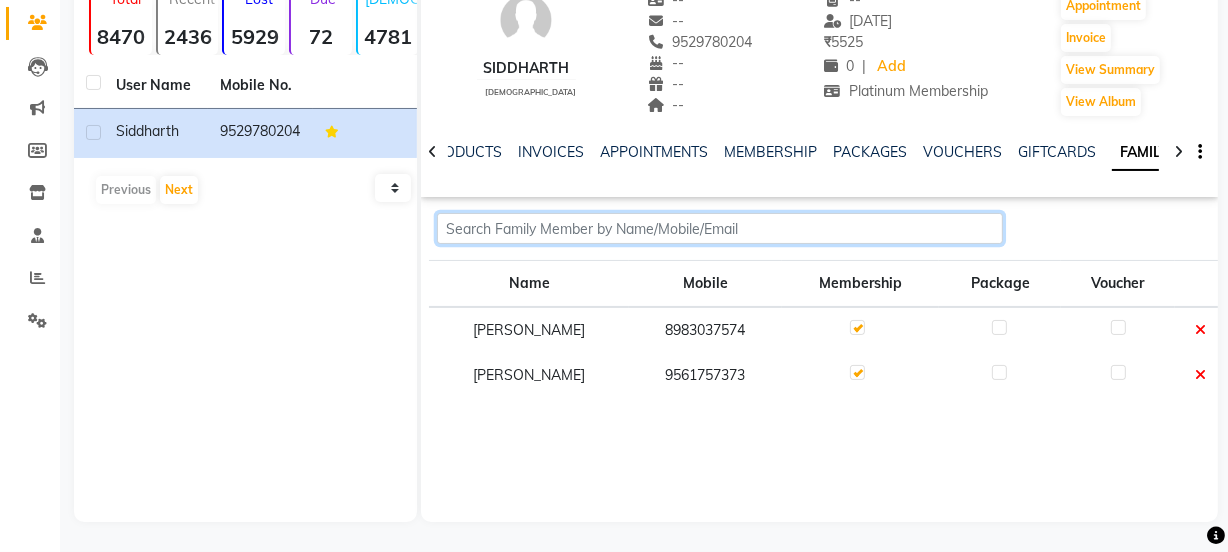 click at bounding box center (720, 228) 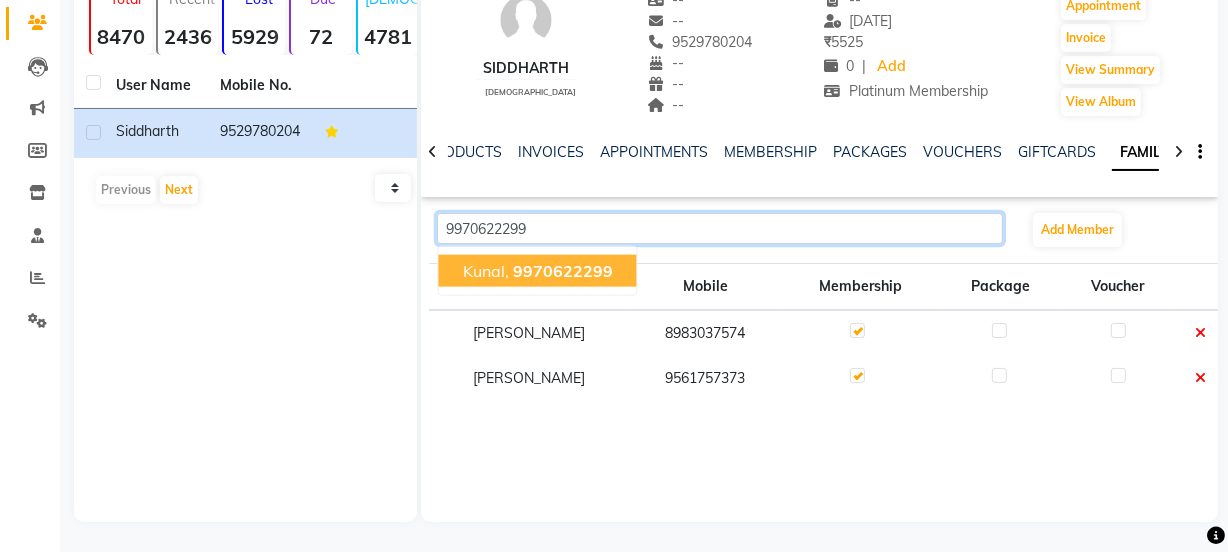 click on "9970622299" 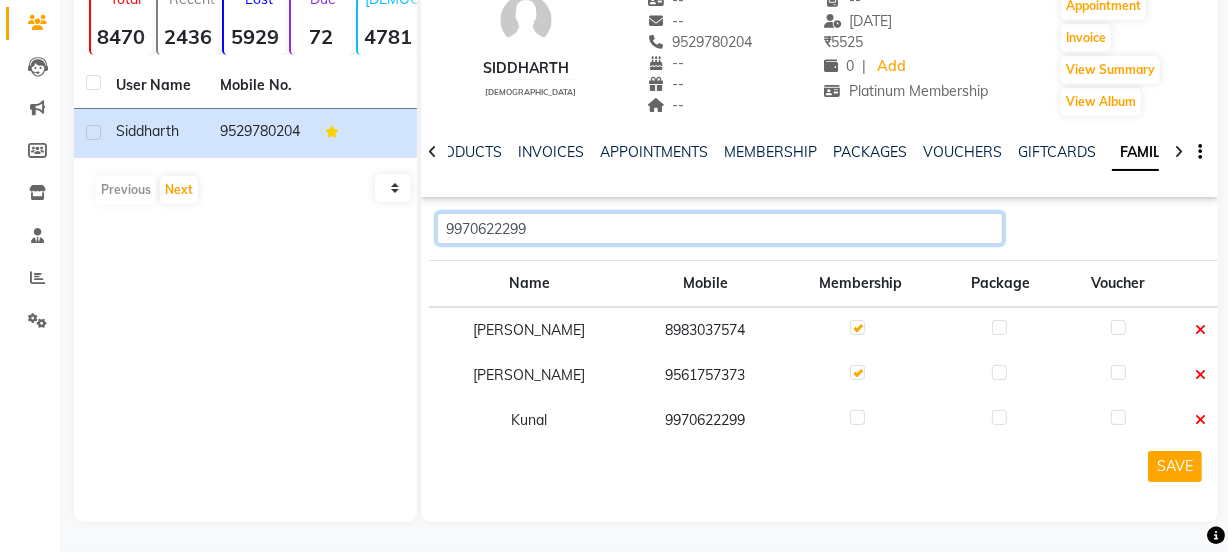 type on "9970622299" 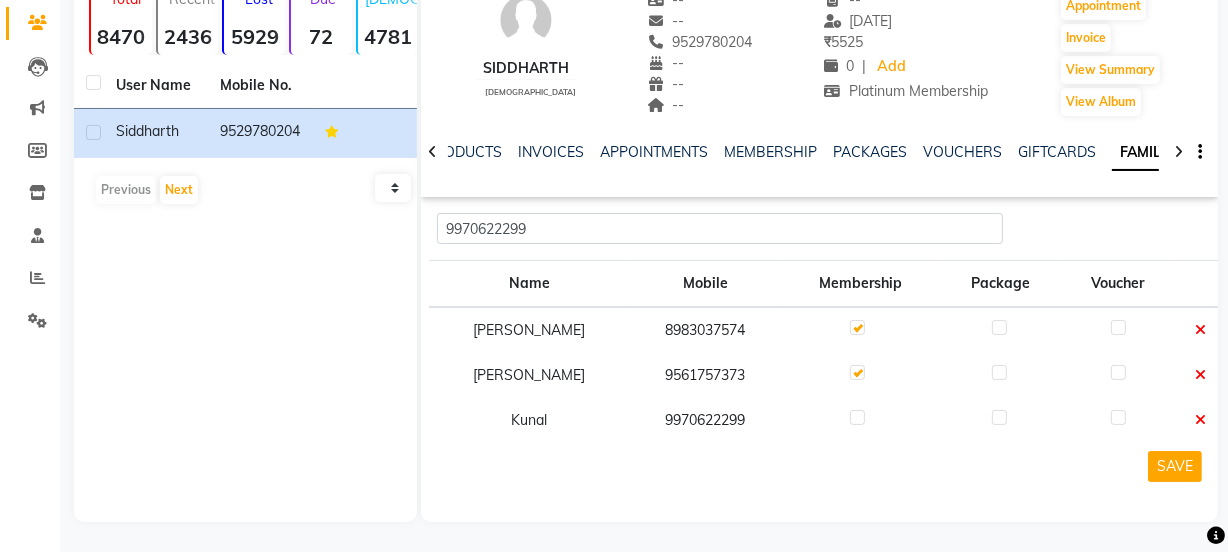 click 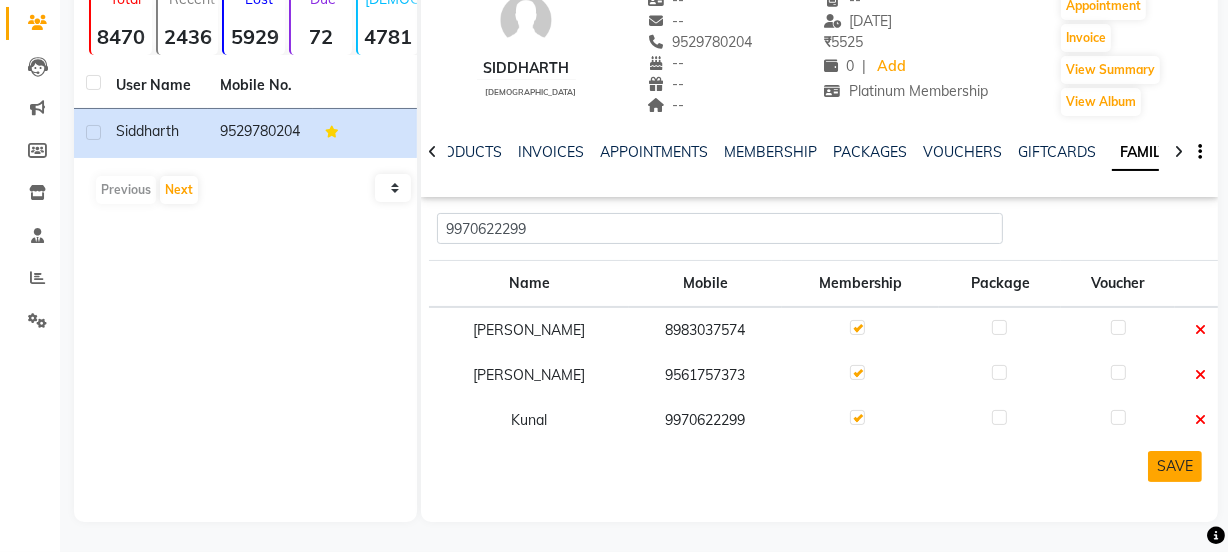 click on "SAVE" 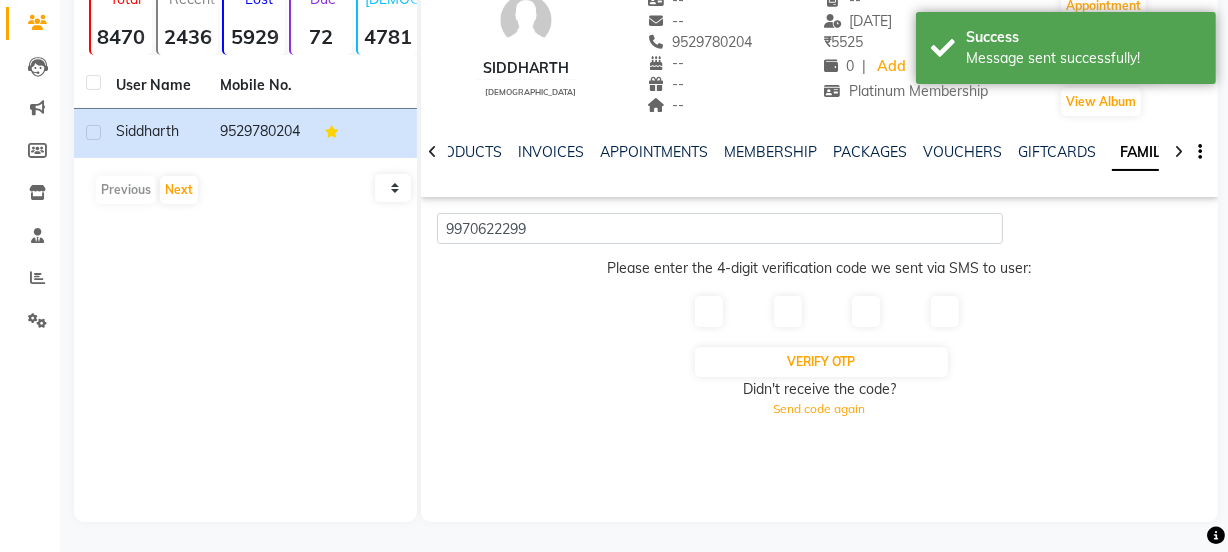 click at bounding box center [709, 311] 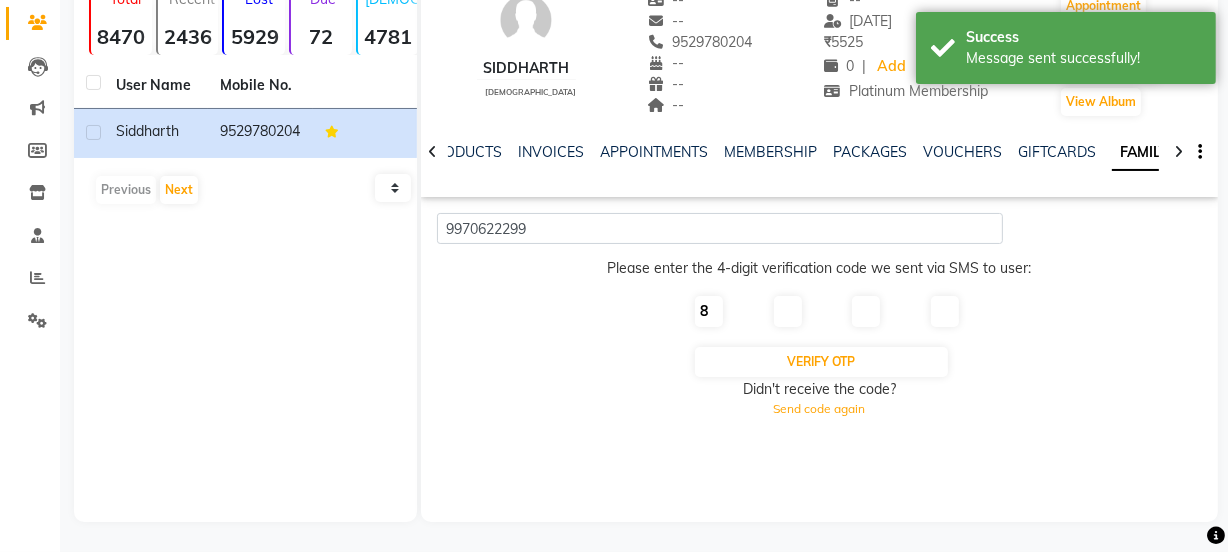 type on "8" 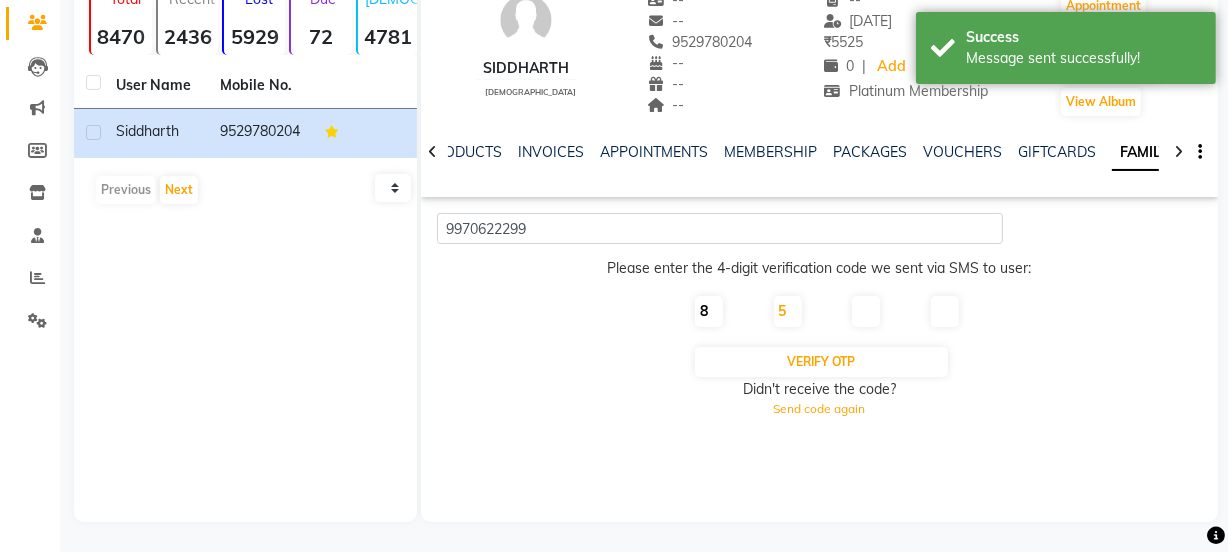 type on "5" 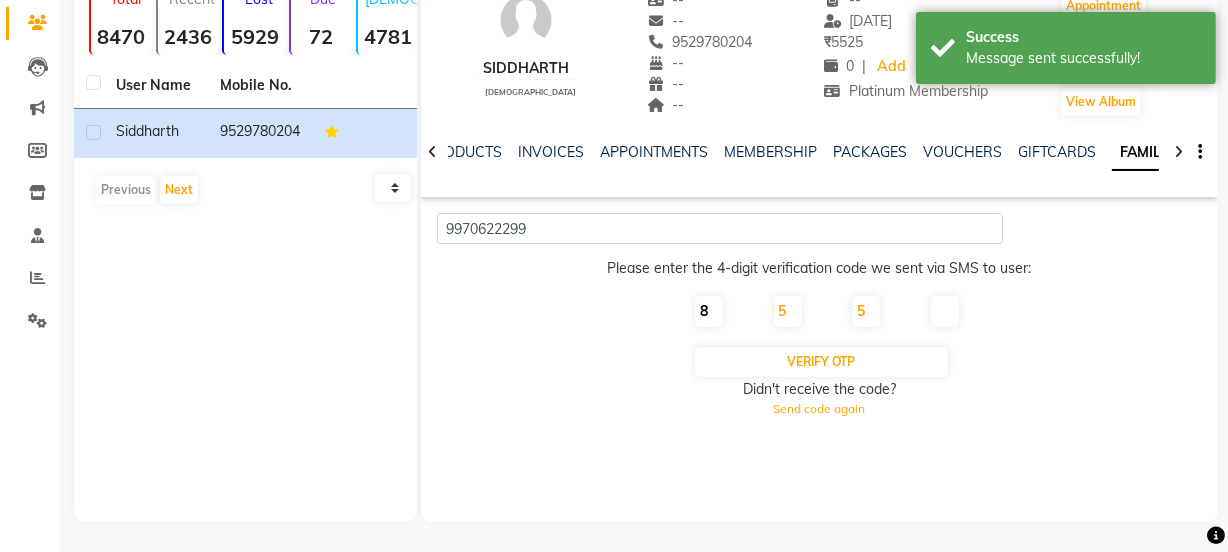 type on "5" 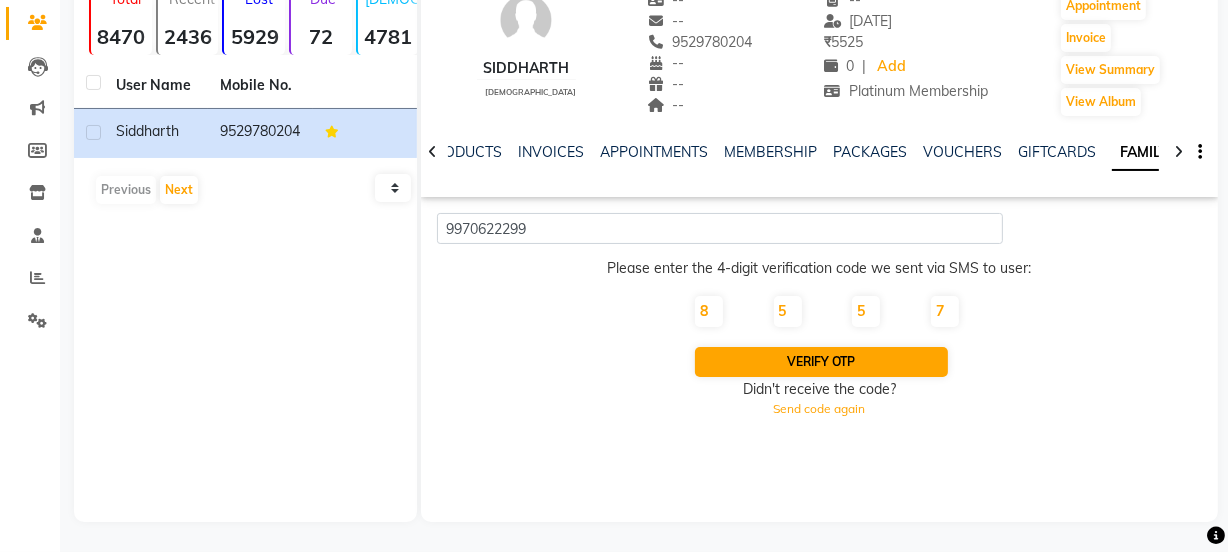 type on "7" 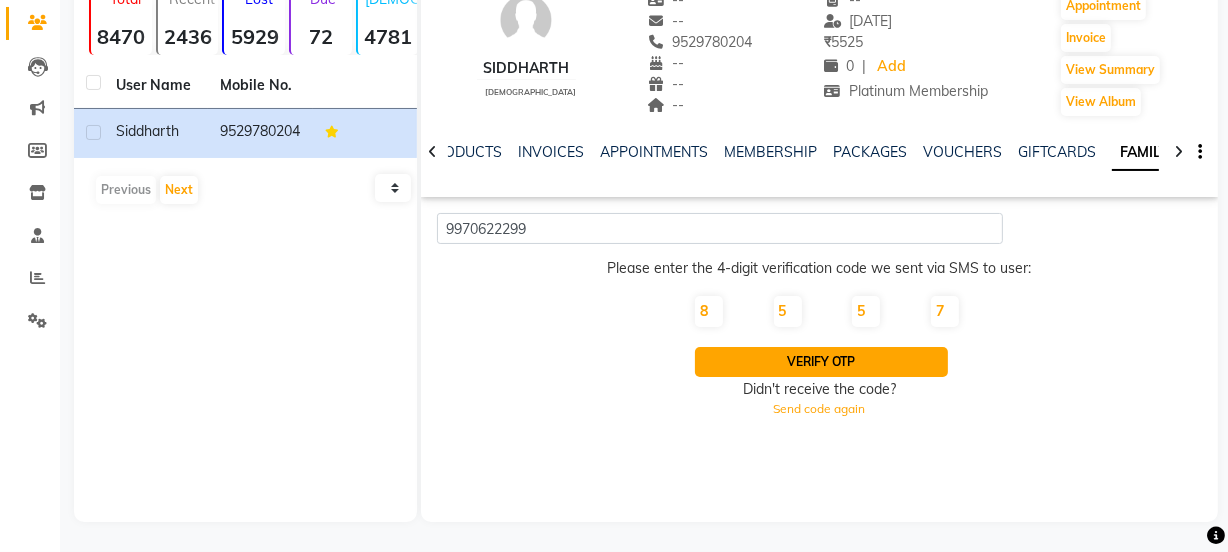 click on "Verify OTP" at bounding box center [822, 362] 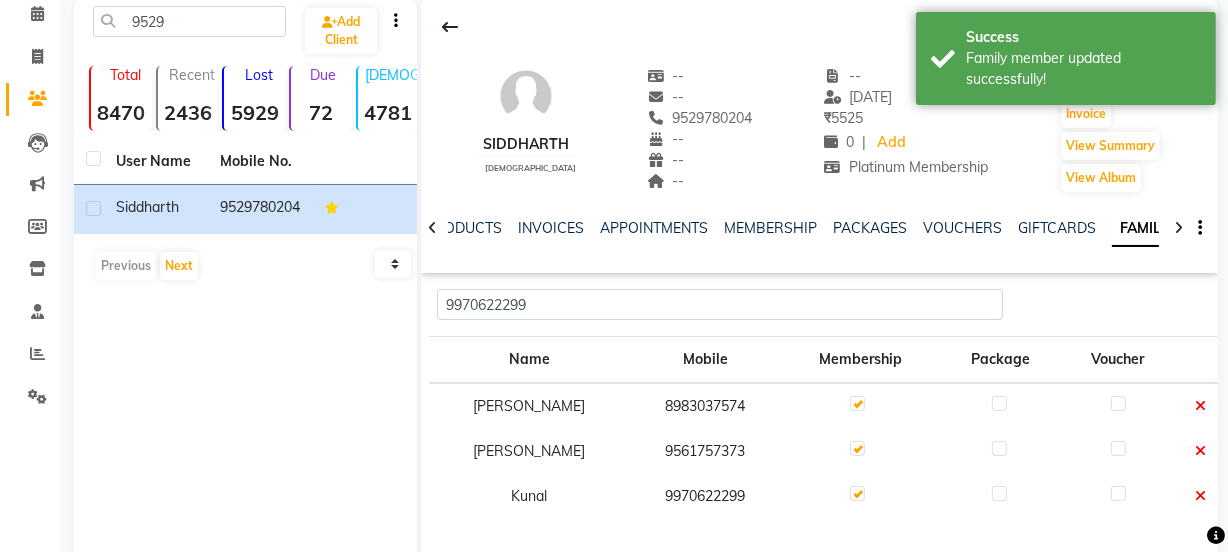 scroll, scrollTop: 0, scrollLeft: 0, axis: both 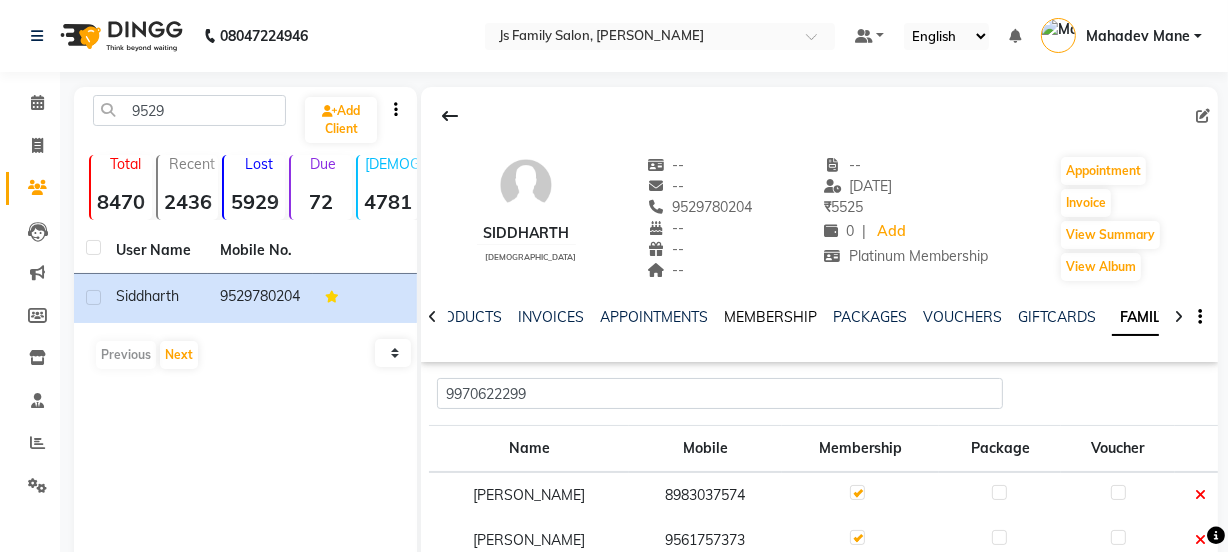 click on "MEMBERSHIP" 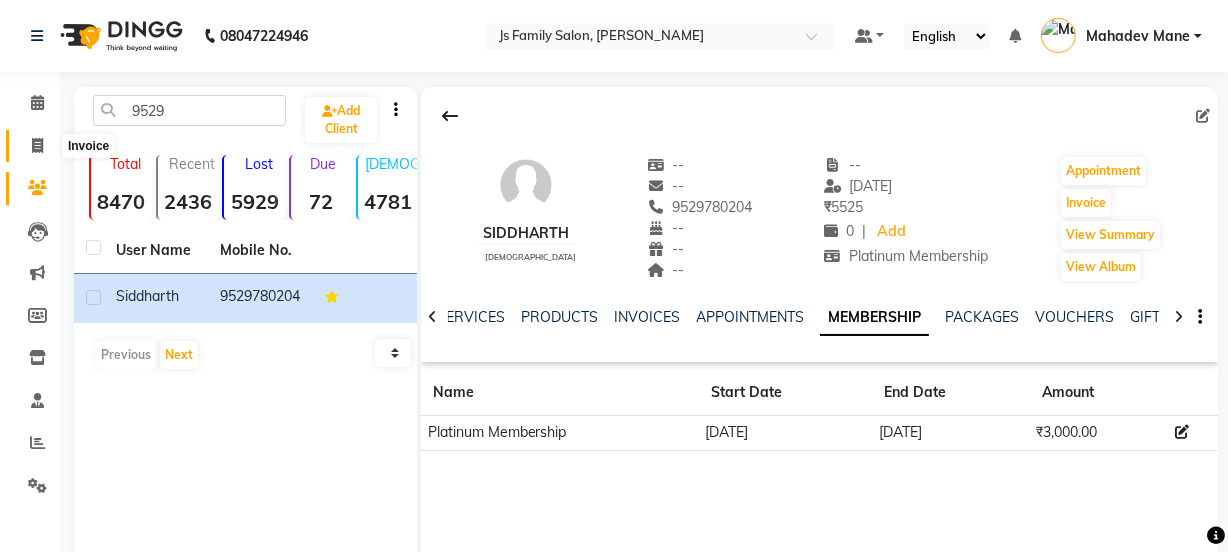click 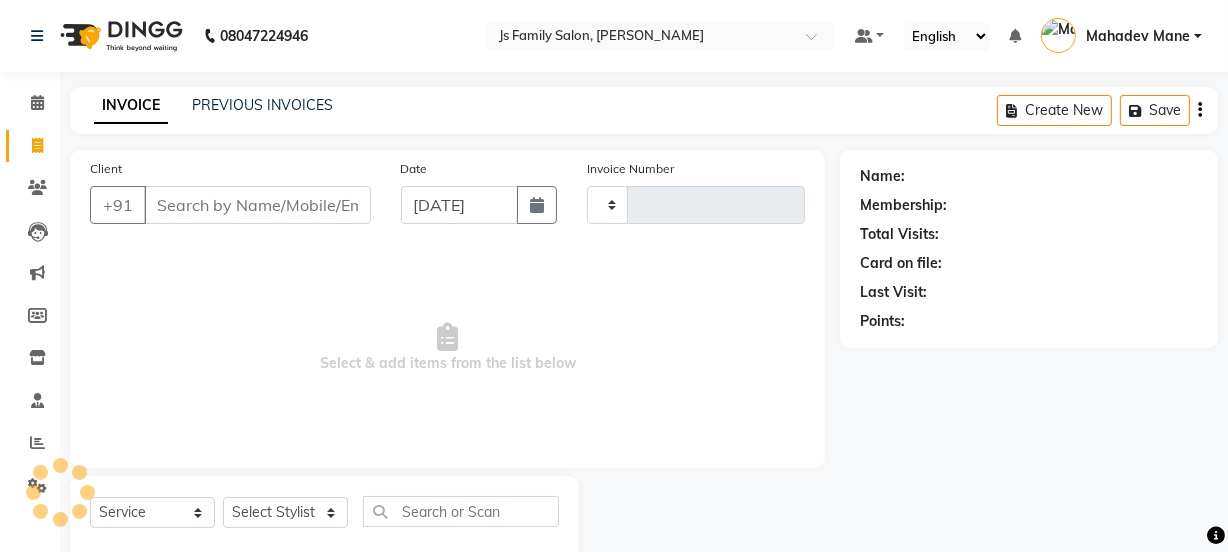 type on "4591" 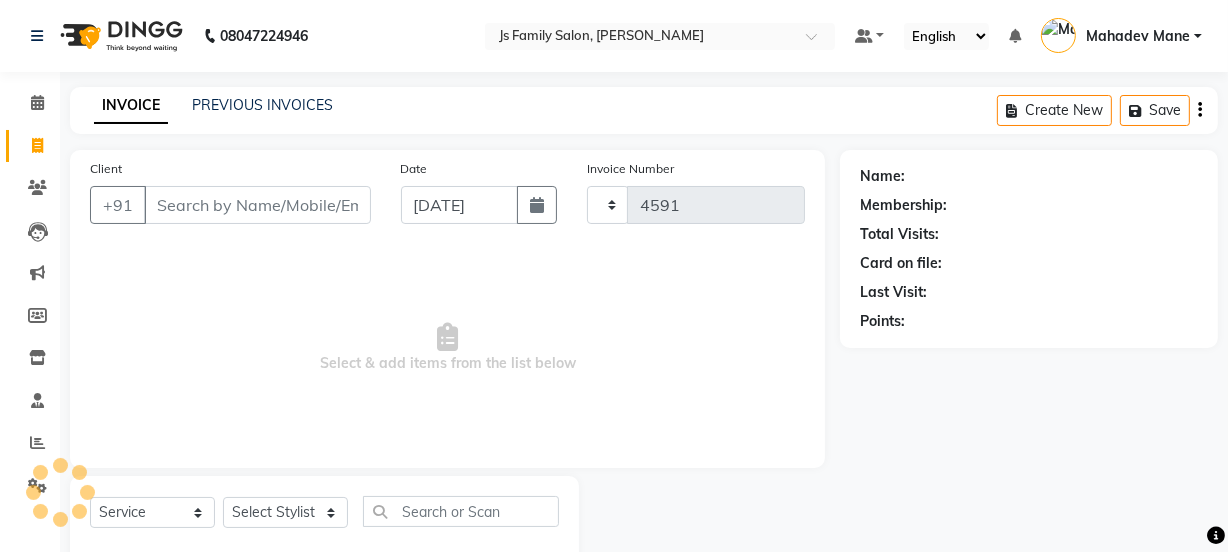 scroll, scrollTop: 50, scrollLeft: 0, axis: vertical 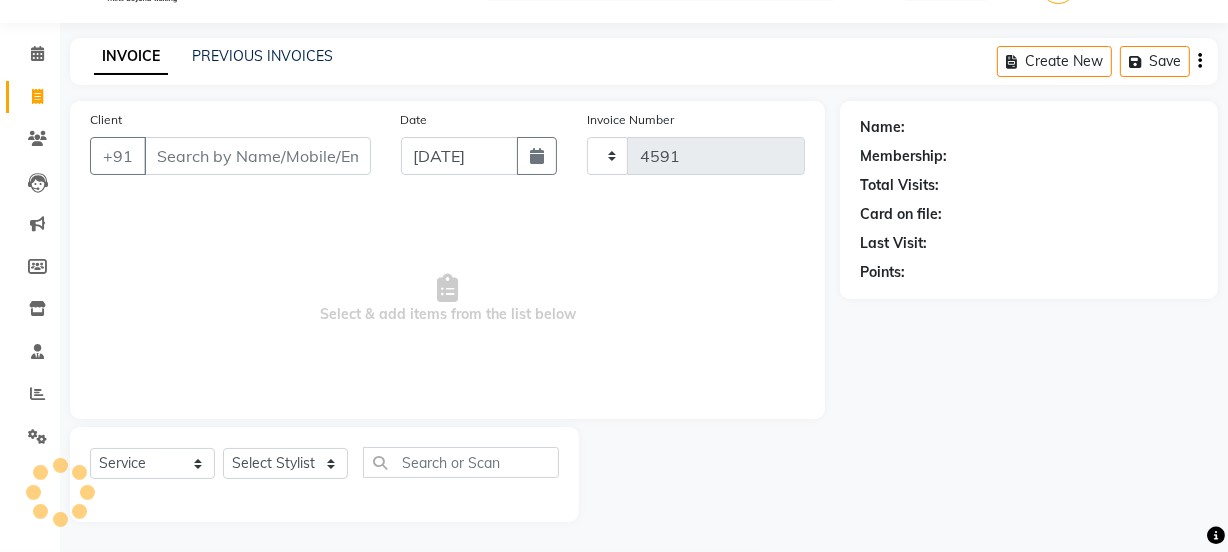 select on "3729" 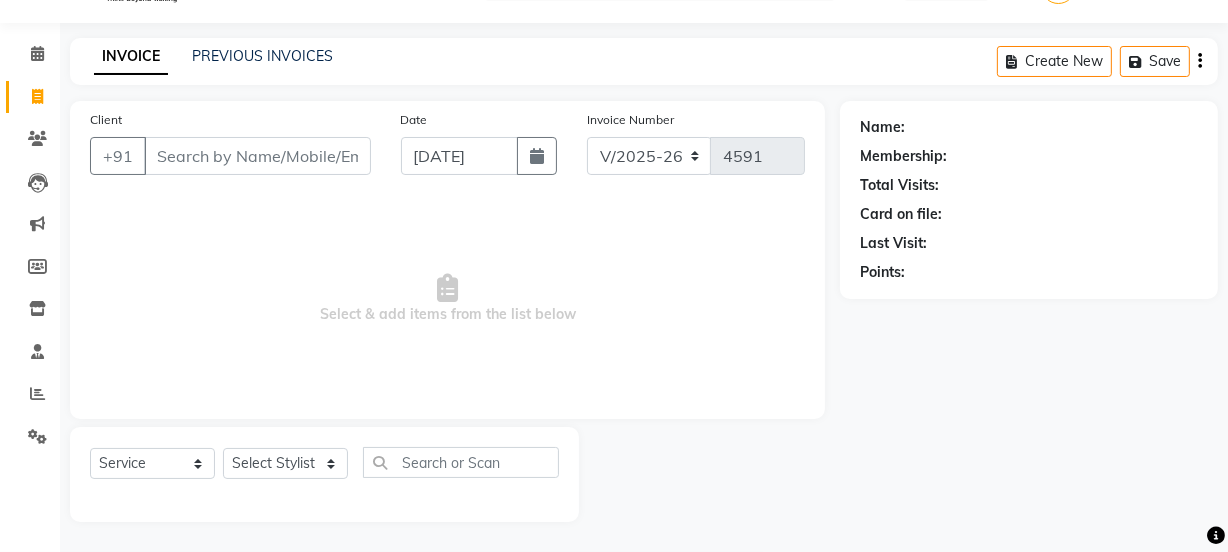 click on "Client" at bounding box center (257, 156) 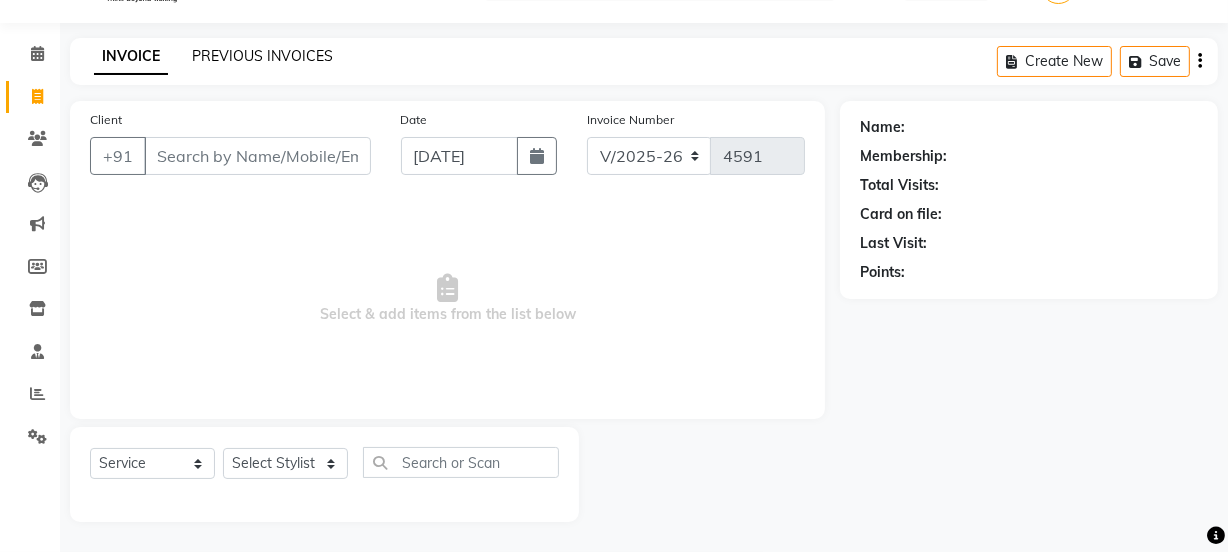 click on "PREVIOUS INVOICES" 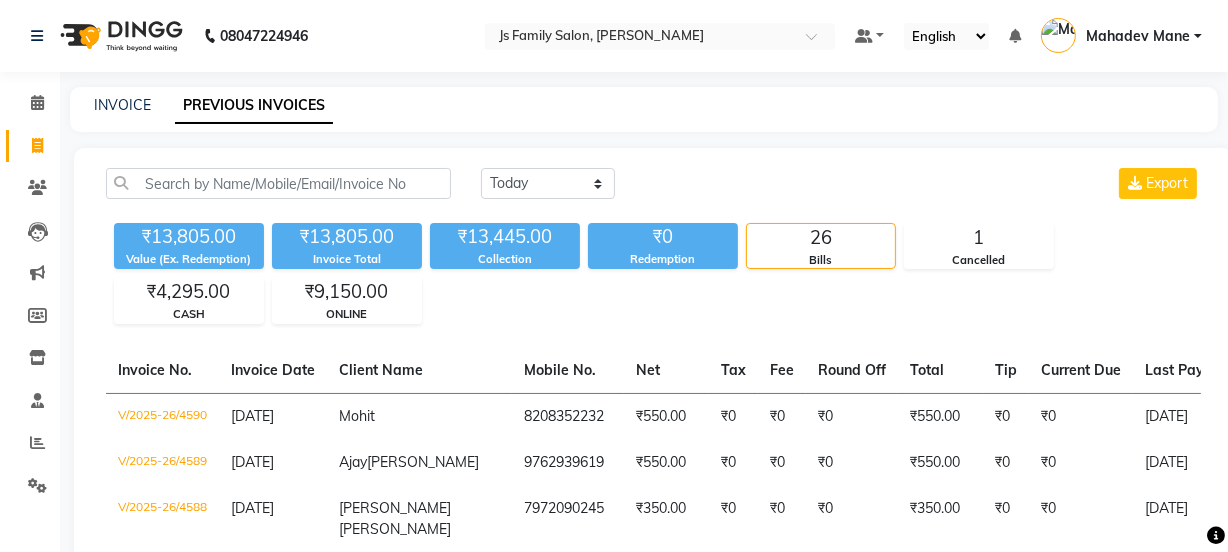 click on "INVOICE PREVIOUS INVOICES" 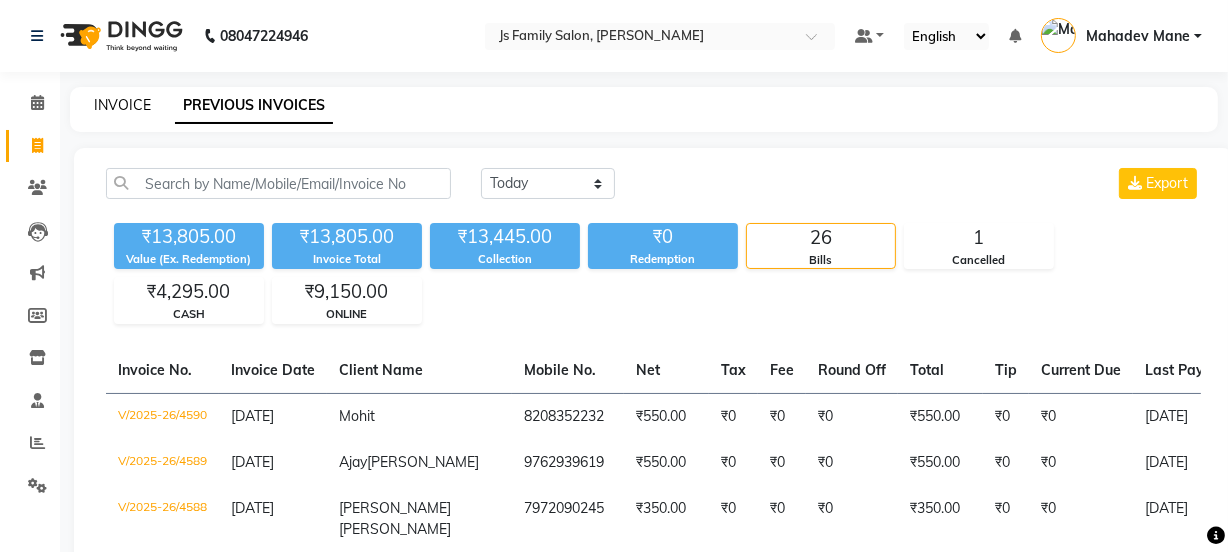 click on "INVOICE" 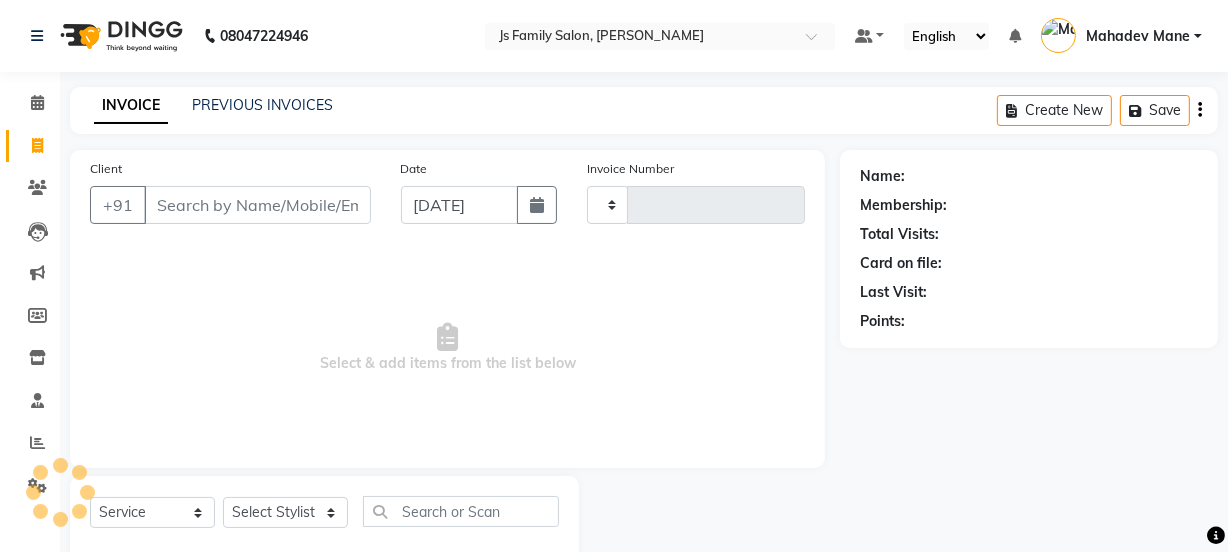 type on "4591" 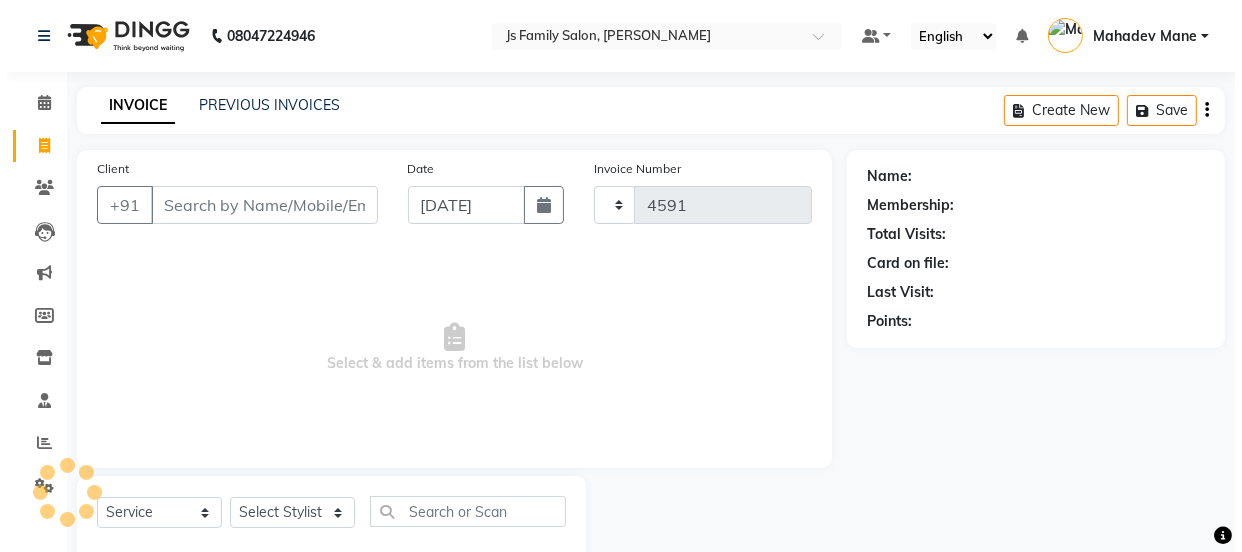 scroll, scrollTop: 50, scrollLeft: 0, axis: vertical 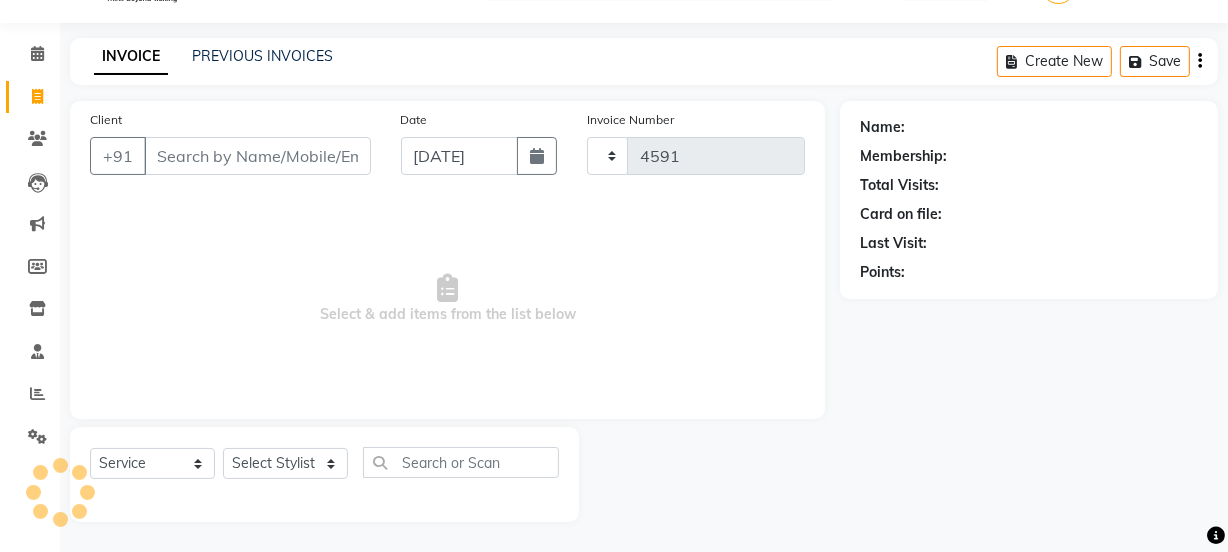 select on "3729" 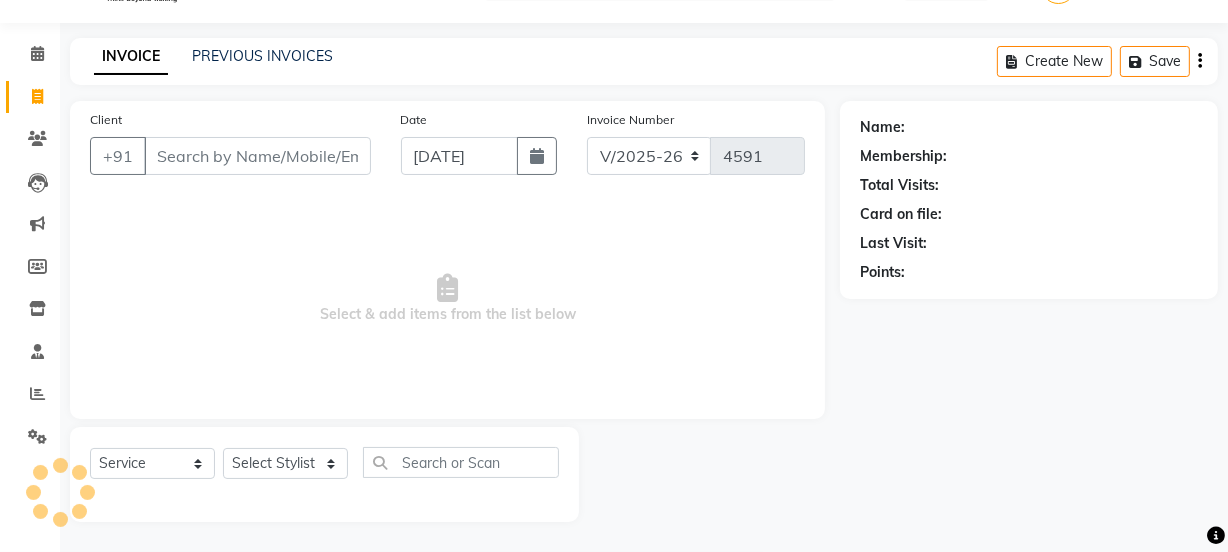 click on "Client" at bounding box center (257, 156) 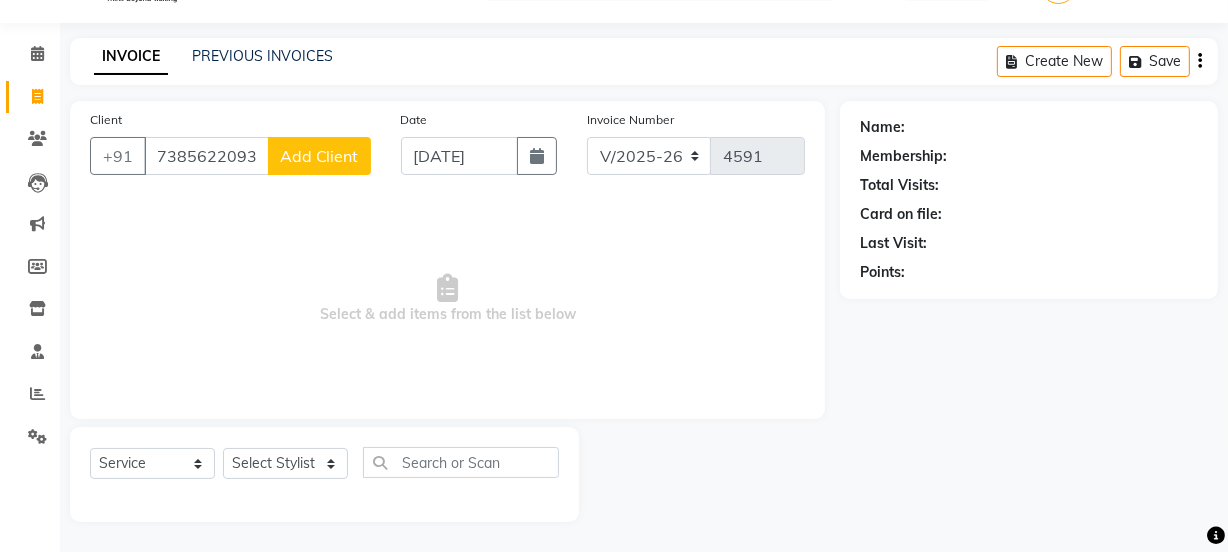 type on "7385622093" 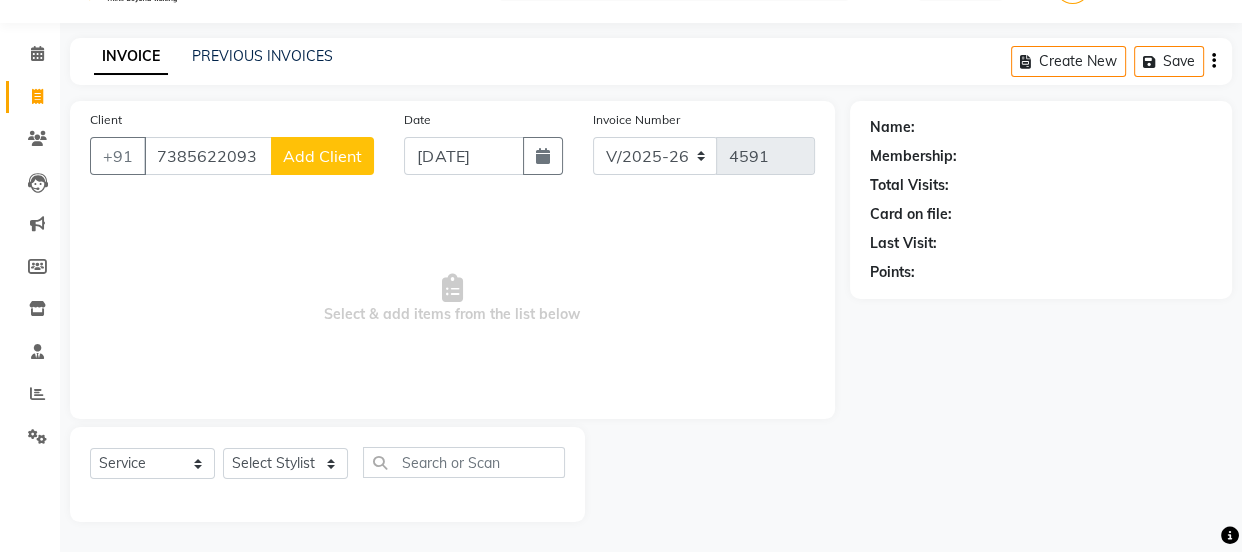 select on "22" 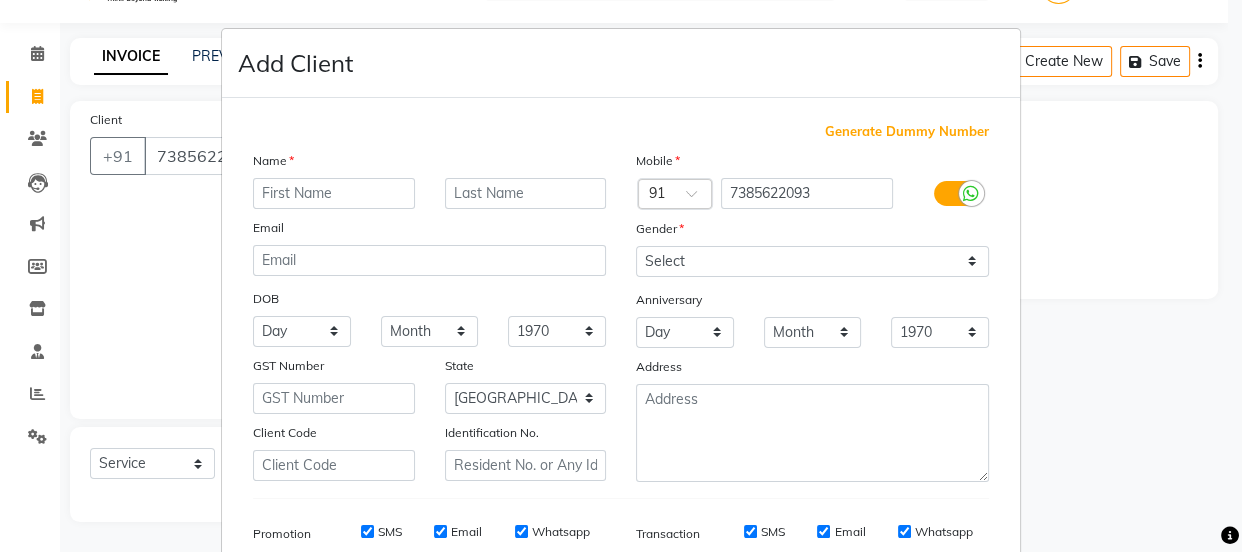 click at bounding box center (334, 193) 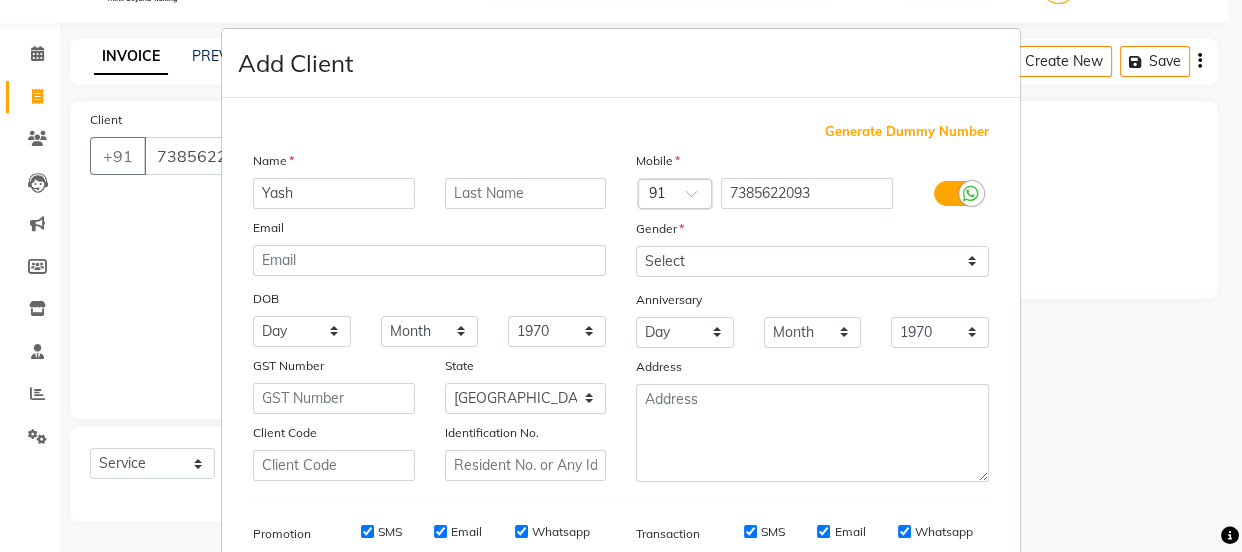 type on "Yash" 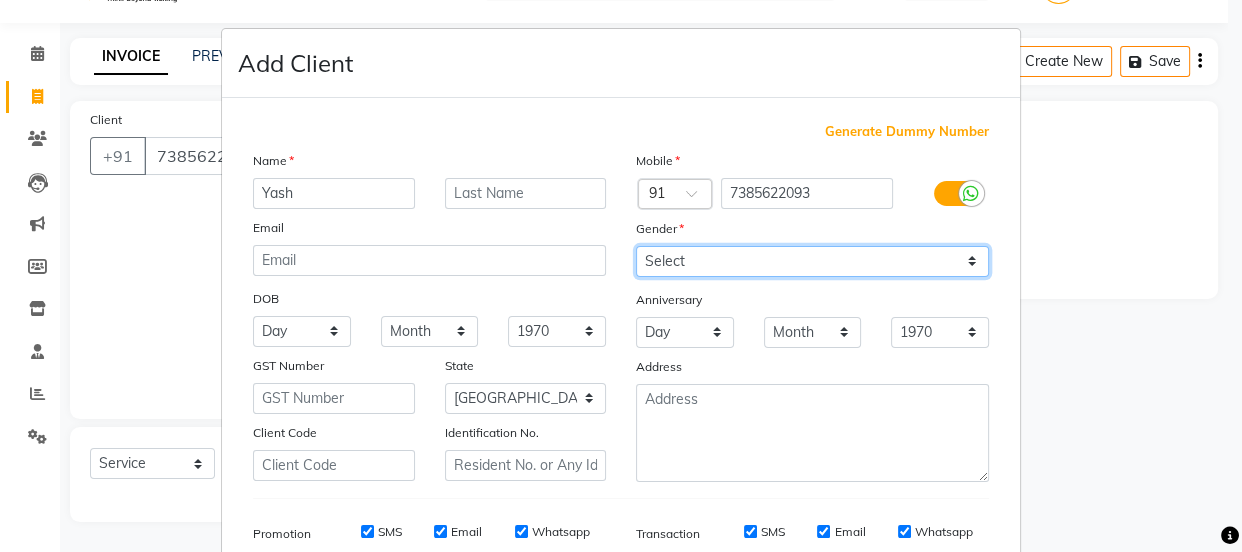 click on "Select [DEMOGRAPHIC_DATA] [DEMOGRAPHIC_DATA] Other Prefer Not To Say" at bounding box center (812, 261) 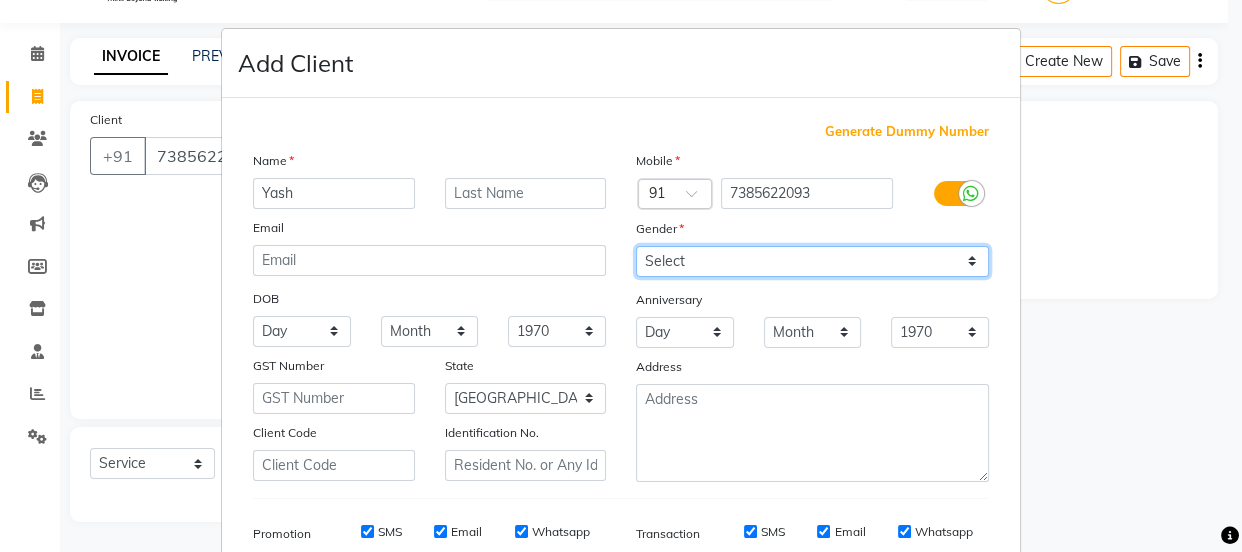 select on "[DEMOGRAPHIC_DATA]" 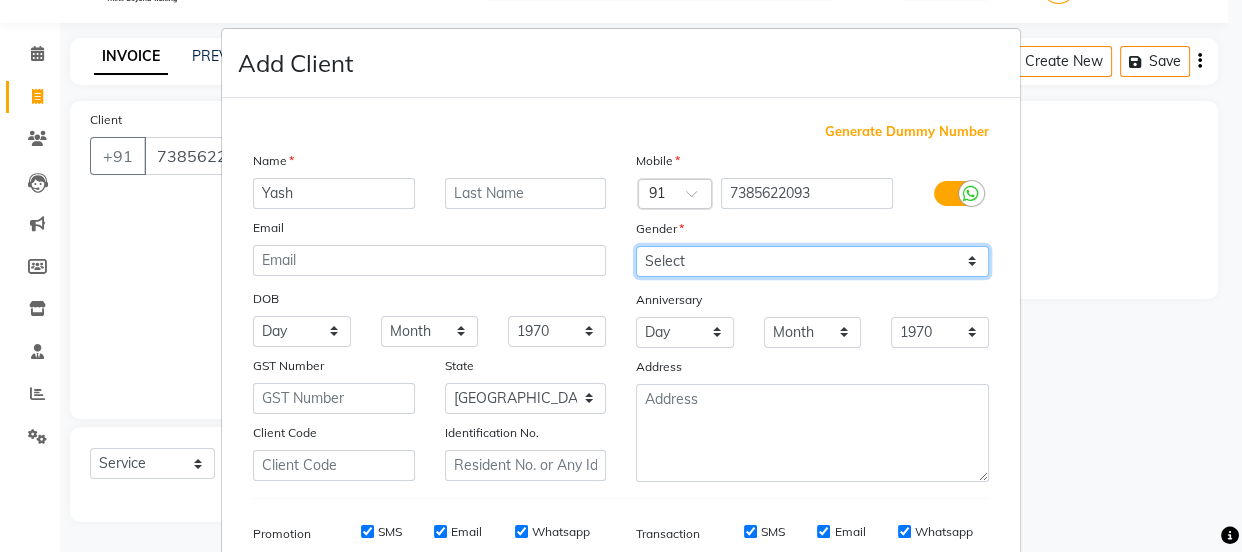 click on "Select [DEMOGRAPHIC_DATA] [DEMOGRAPHIC_DATA] Other Prefer Not To Say" at bounding box center [812, 261] 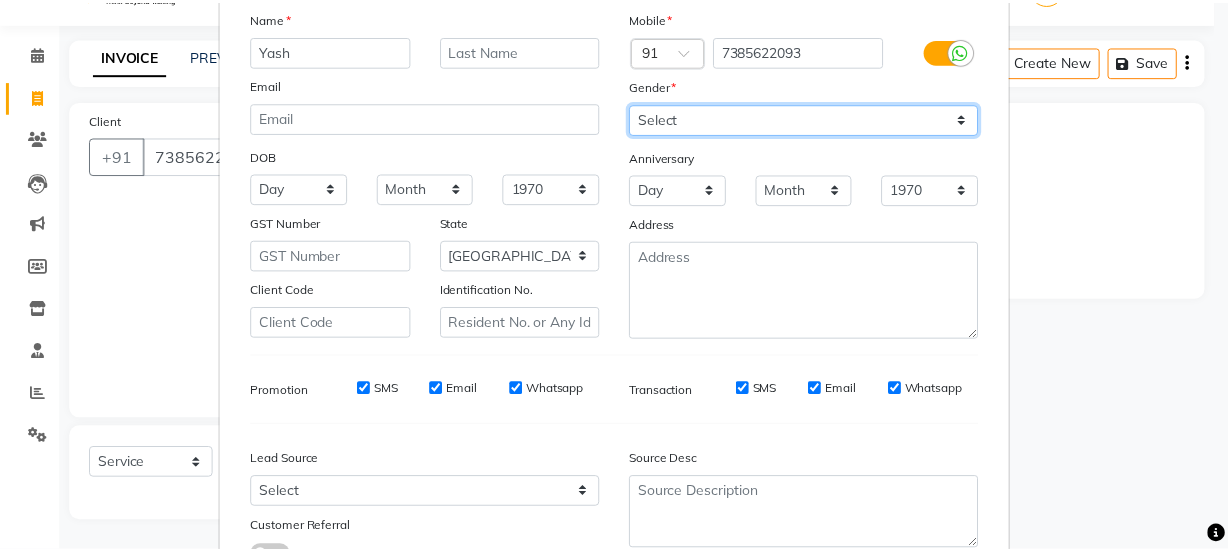 scroll, scrollTop: 301, scrollLeft: 0, axis: vertical 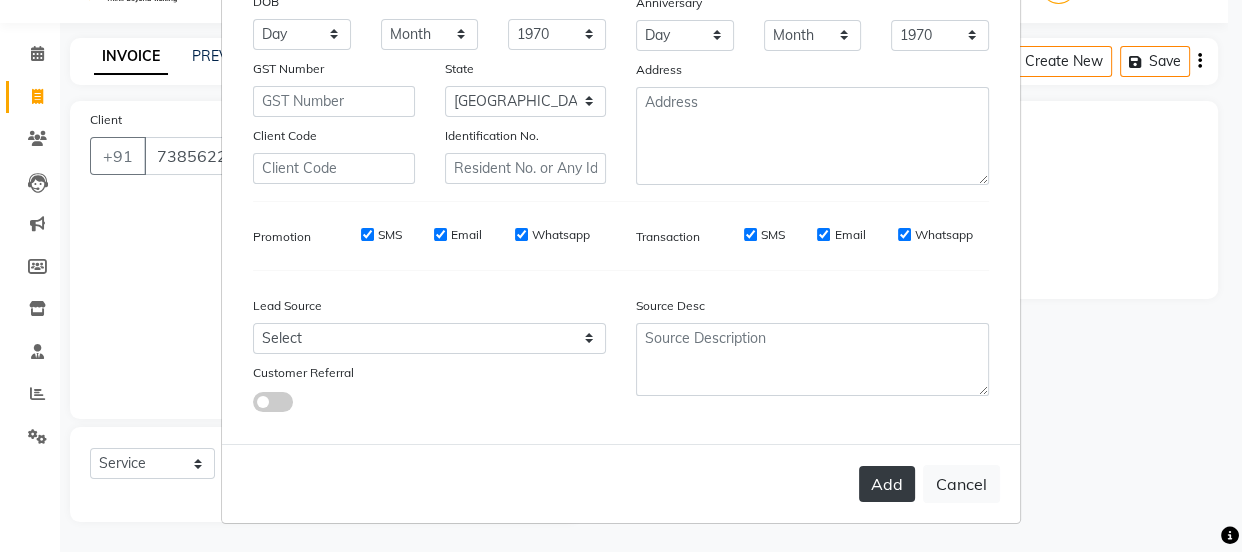click on "Add" at bounding box center (887, 484) 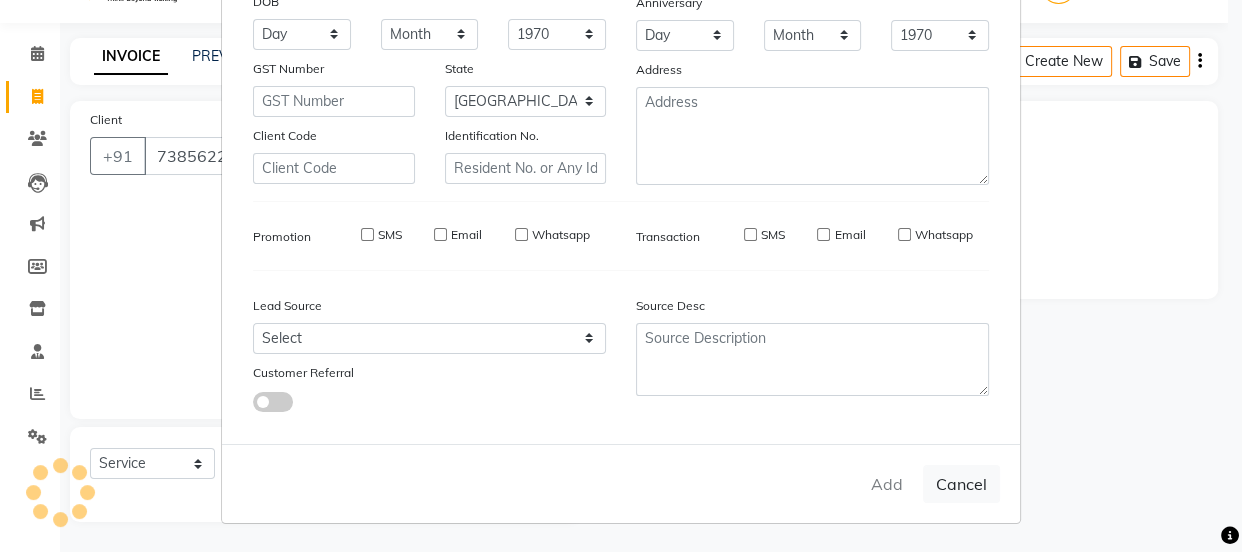type 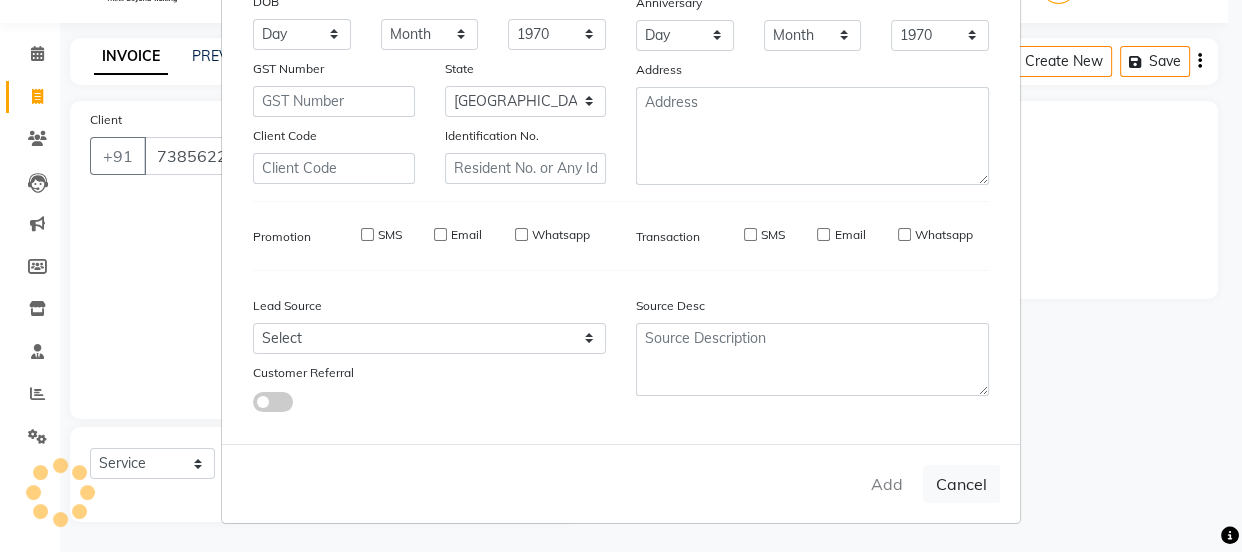 select 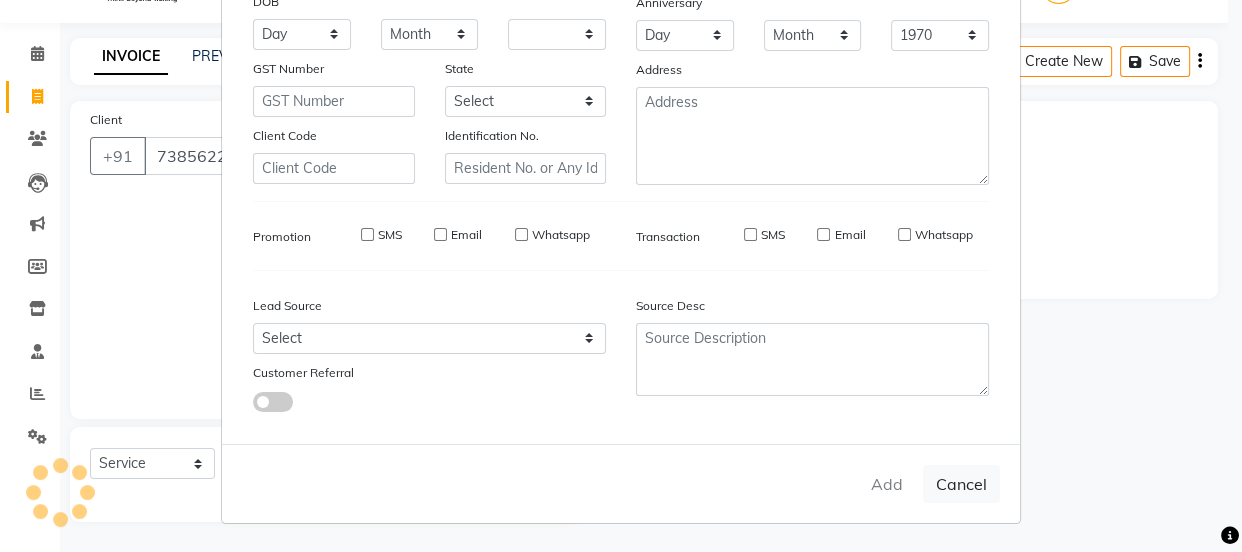 type 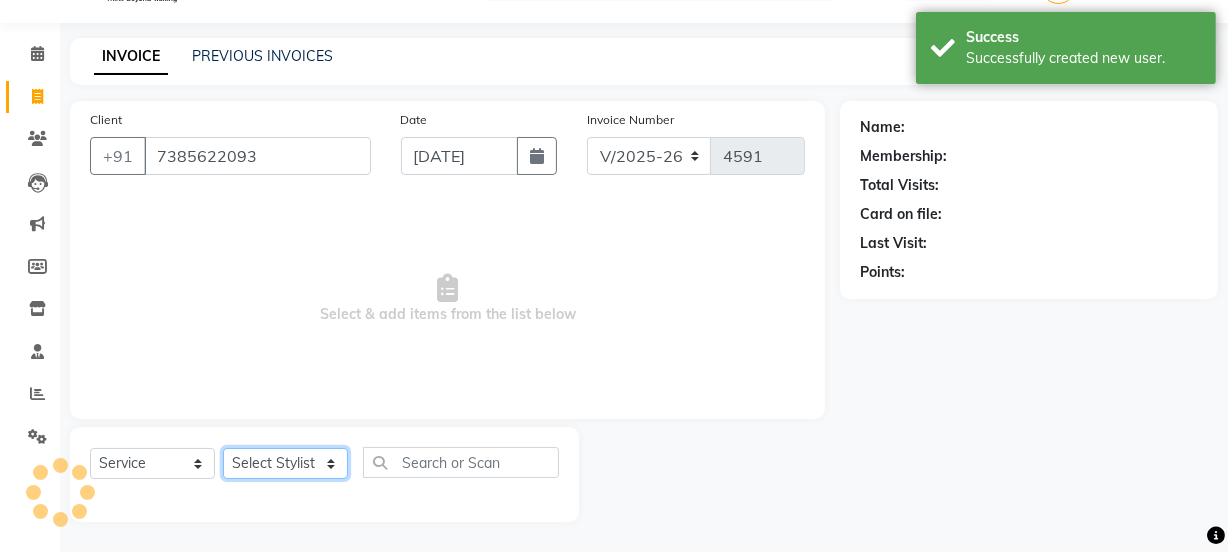 click on "Select Stylist [PERSON_NAME] Vaidyakar kokan  n Mahadev [PERSON_NAME] [PERSON_NAME] [PERSON_NAME]  Prem Mane Rajan Roma Rajput Sai [PERSON_NAME] Shop [PERSON_NAME] [PERSON_NAME] suport staff [PERSON_NAME]  [PERSON_NAME] [PERSON_NAME] [PERSON_NAME]" 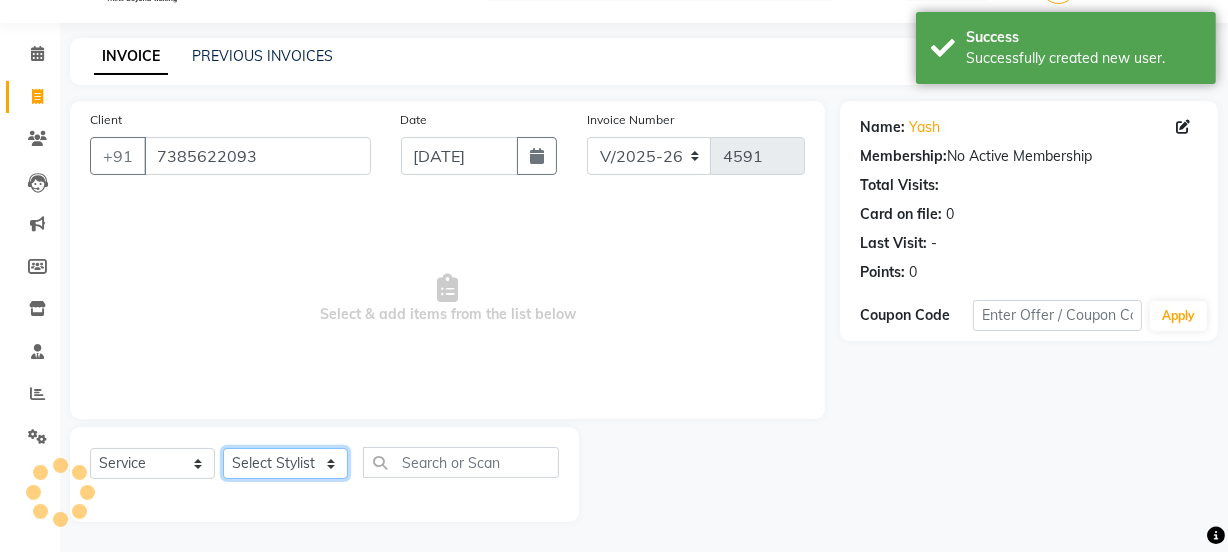 select on "43386" 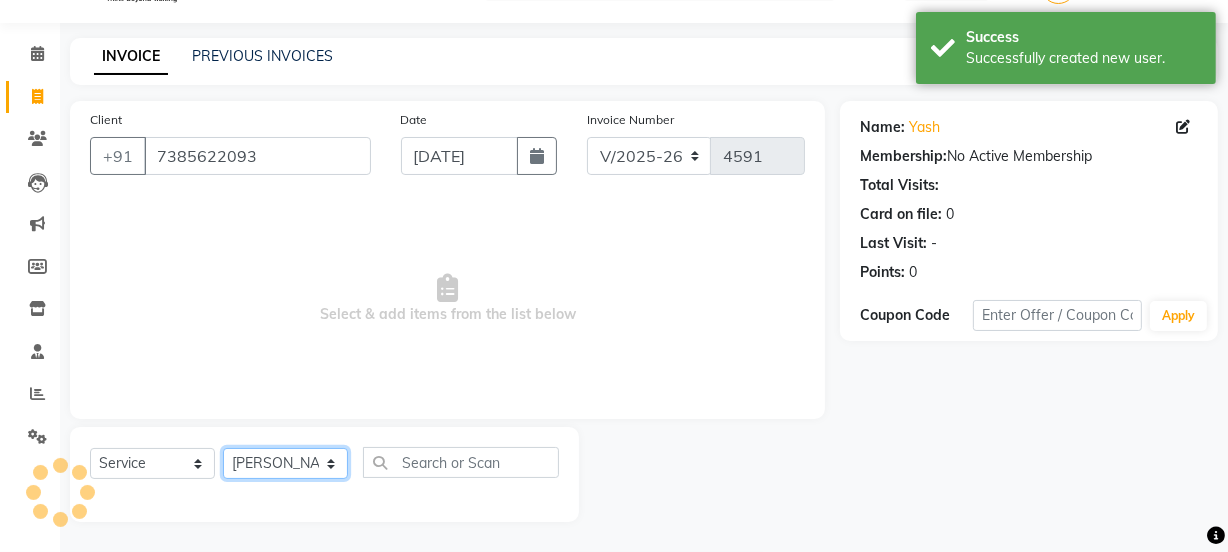 click on "Select Stylist [PERSON_NAME] Vaidyakar kokan  n Mahadev [PERSON_NAME] [PERSON_NAME] [PERSON_NAME]  Prem Mane Rajan Roma Rajput Sai [PERSON_NAME] Shop [PERSON_NAME] [PERSON_NAME] suport staff [PERSON_NAME]  [PERSON_NAME] [PERSON_NAME] [PERSON_NAME]" 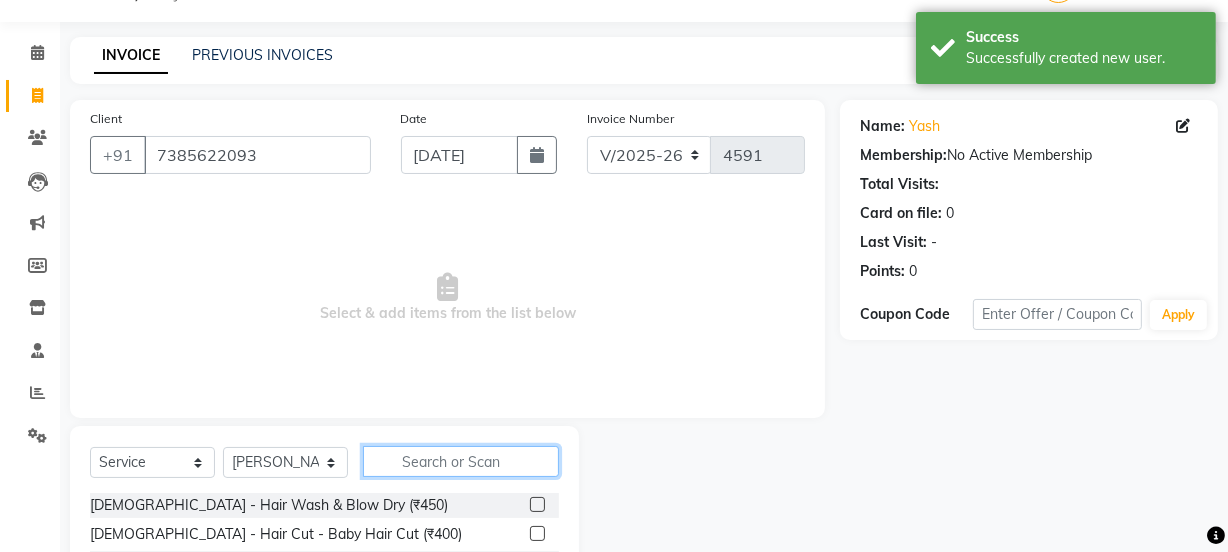 click 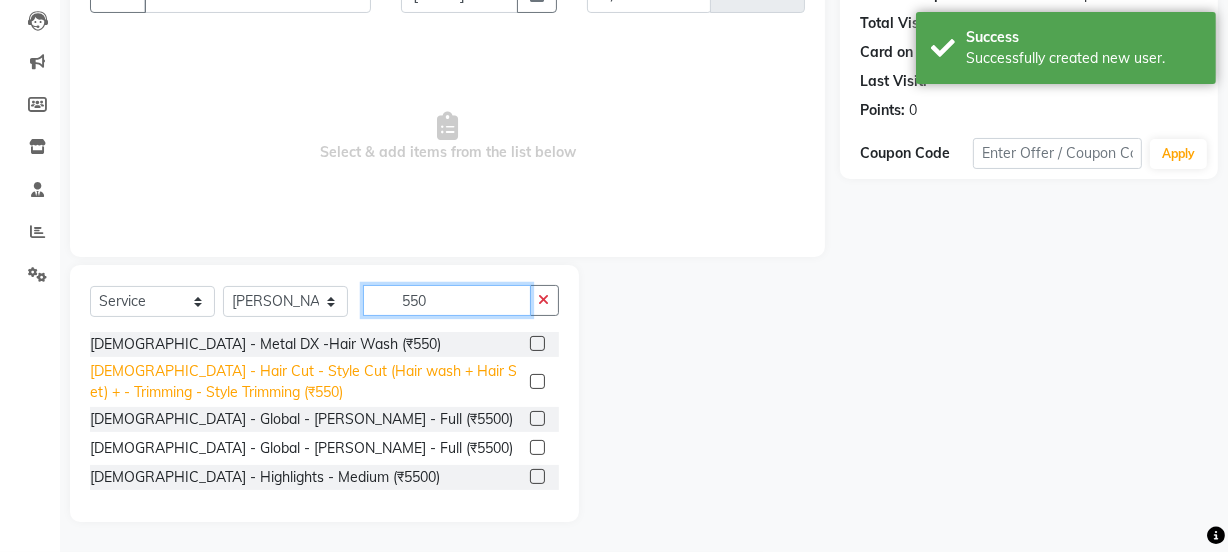 type on "550" 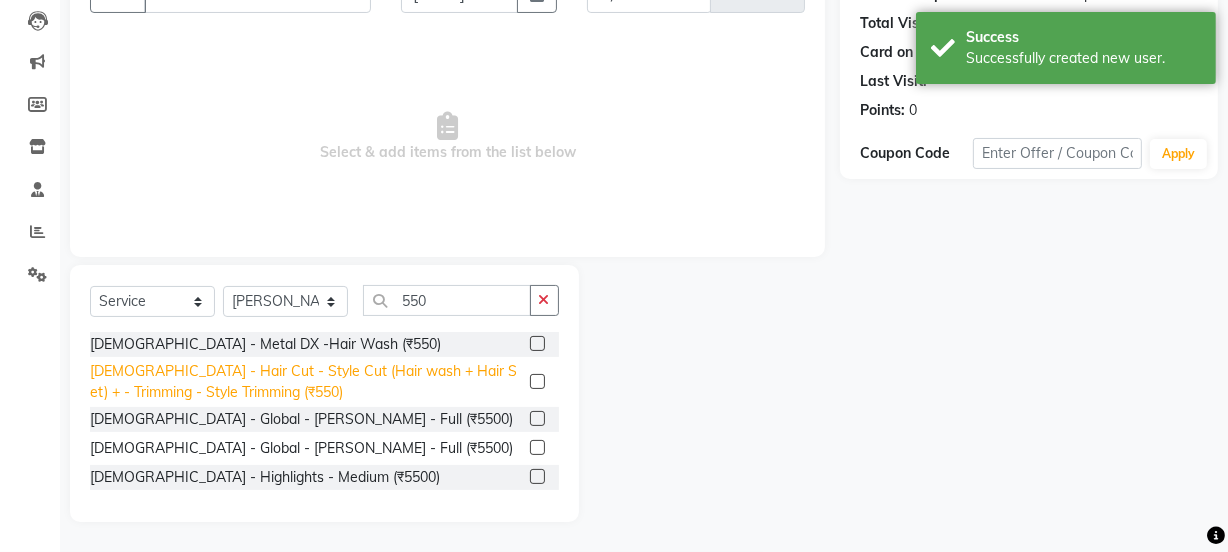 click on "[DEMOGRAPHIC_DATA] - Hair Cut - Style Cut (Hair wash + Hair Set) + - Trimming - Style Trimming (₹550)" 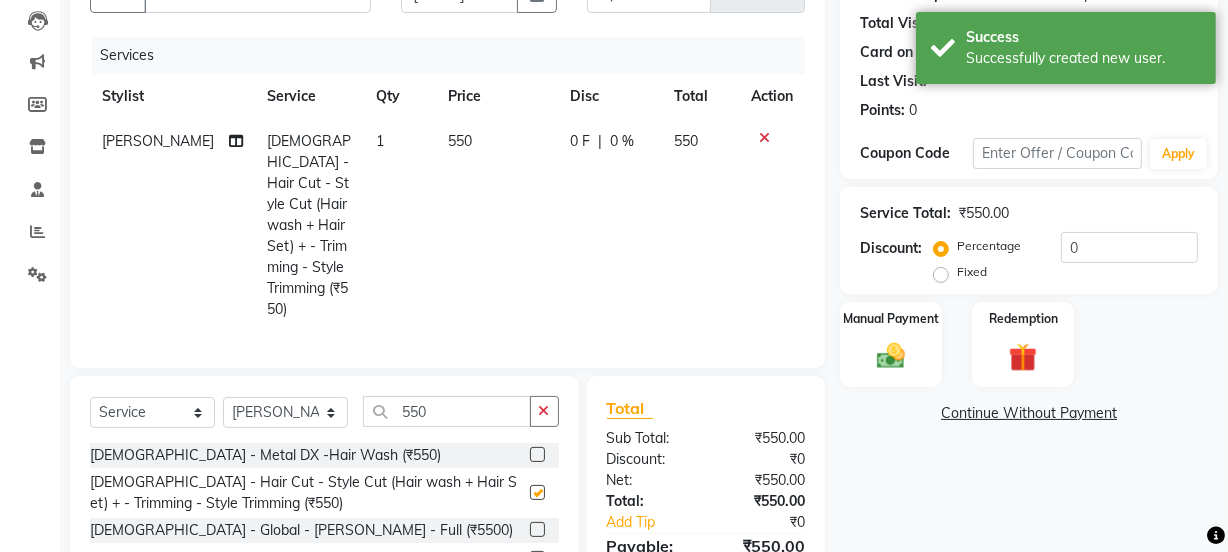checkbox on "false" 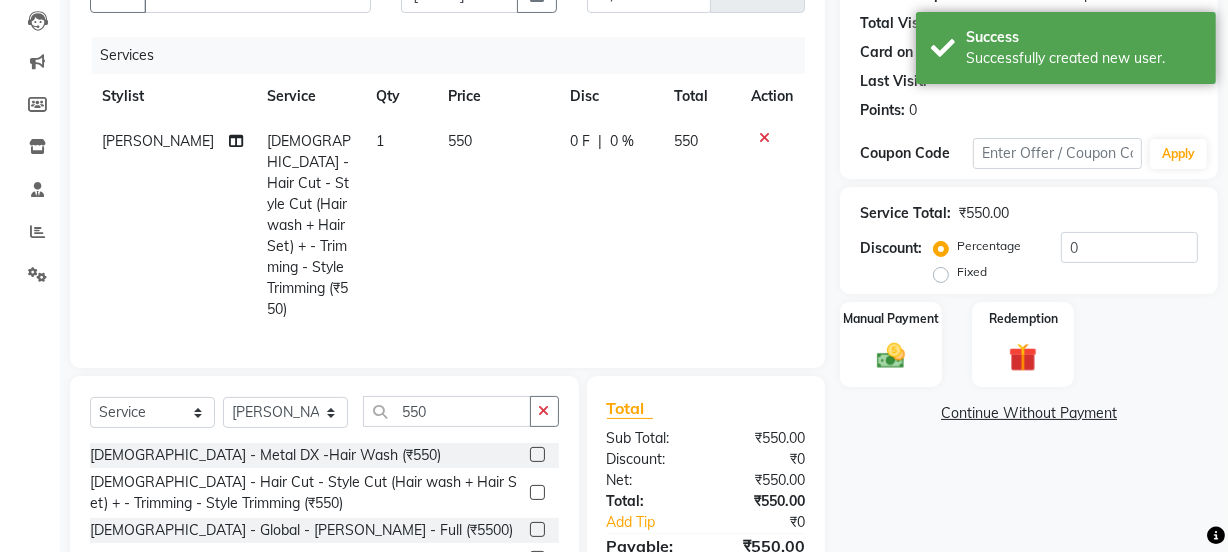 scroll, scrollTop: 294, scrollLeft: 0, axis: vertical 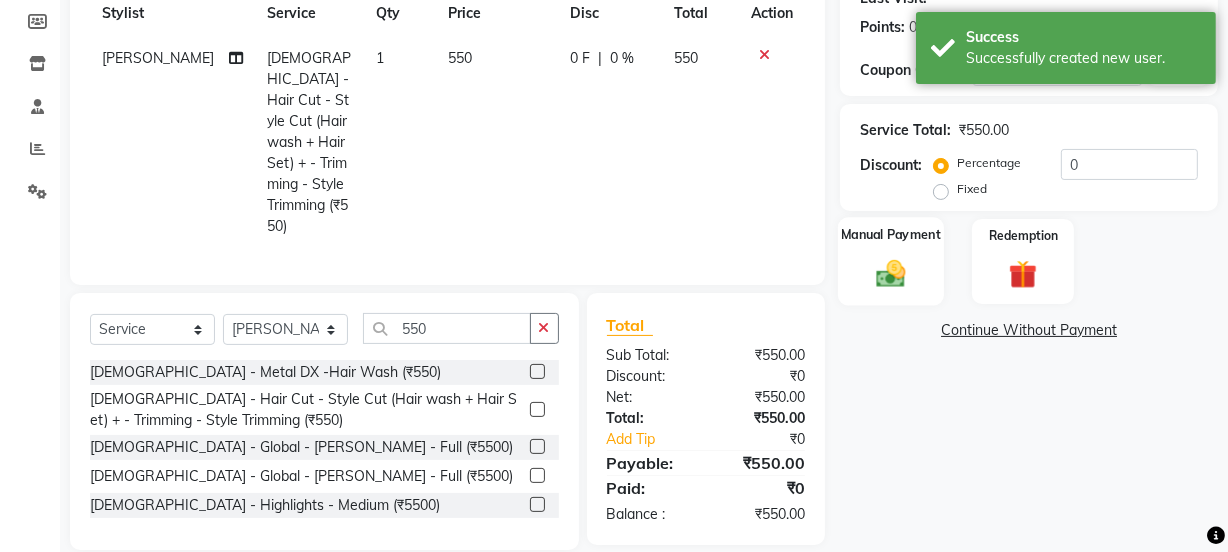 click on "Manual Payment" 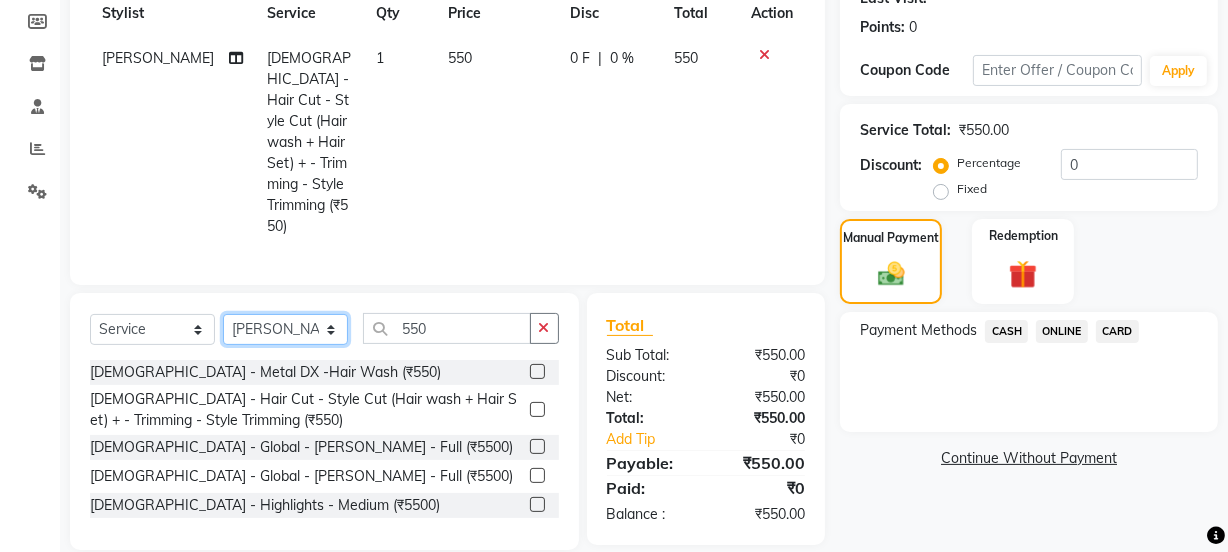 click on "Select Stylist [PERSON_NAME] Vaidyakar kokan  n Mahadev [PERSON_NAME] [PERSON_NAME] [PERSON_NAME]  Prem Mane Rajan Roma Rajput Sai [PERSON_NAME] Shop [PERSON_NAME] [PERSON_NAME] suport staff [PERSON_NAME]  [PERSON_NAME] [PERSON_NAME] [PERSON_NAME]" 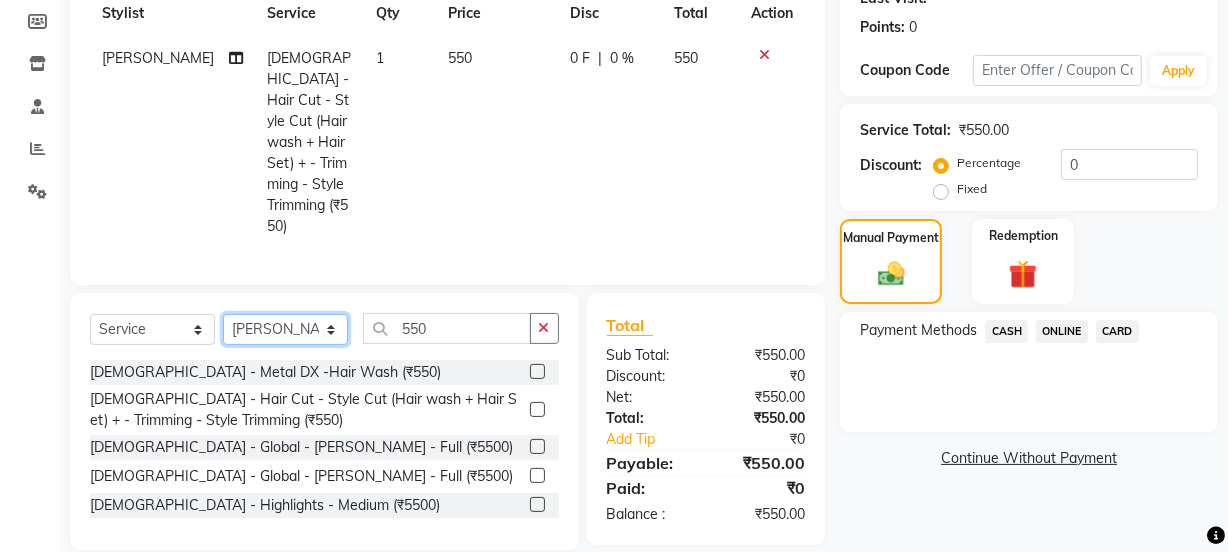 select on "20007" 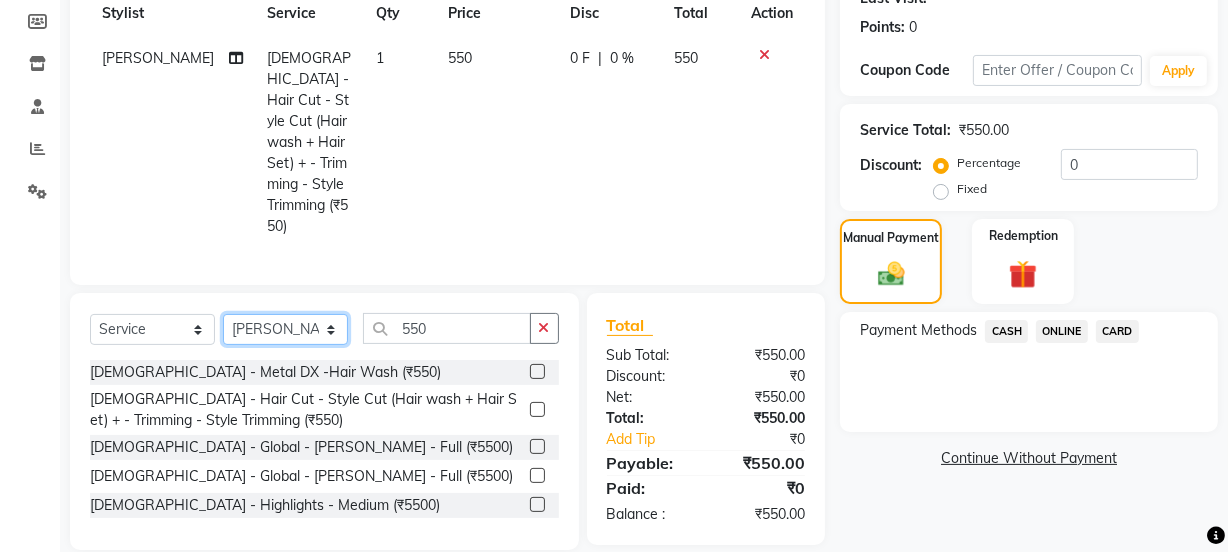 click on "Select Stylist [PERSON_NAME] Vaidyakar kokan  n Mahadev [PERSON_NAME] [PERSON_NAME] [PERSON_NAME]  Prem Mane Rajan Roma Rajput Sai [PERSON_NAME] Shop [PERSON_NAME] [PERSON_NAME] suport staff [PERSON_NAME]  [PERSON_NAME] [PERSON_NAME] [PERSON_NAME]" 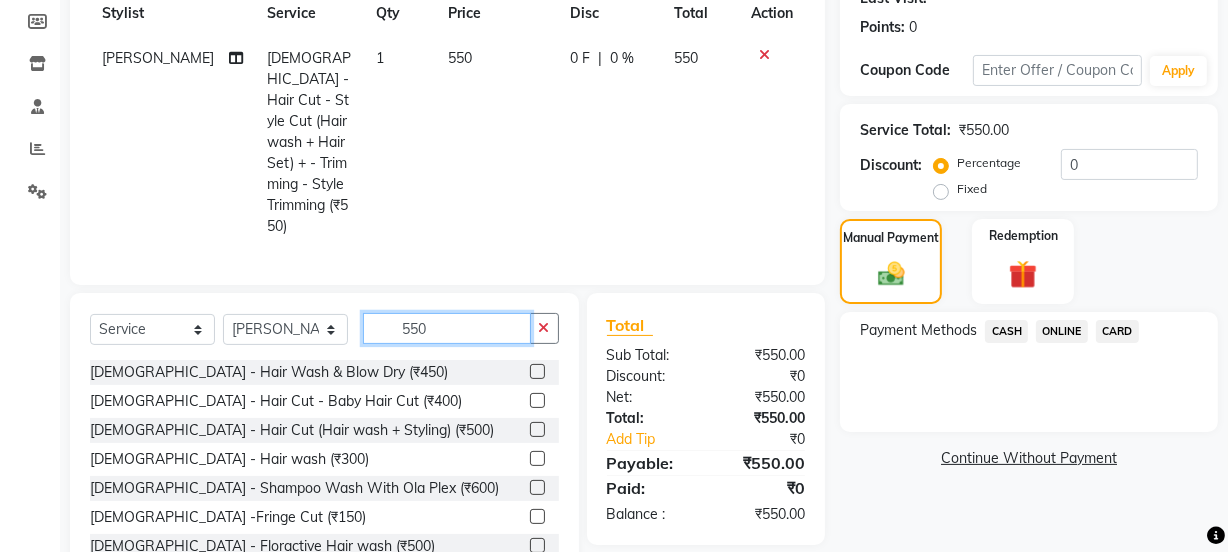 click on "550" 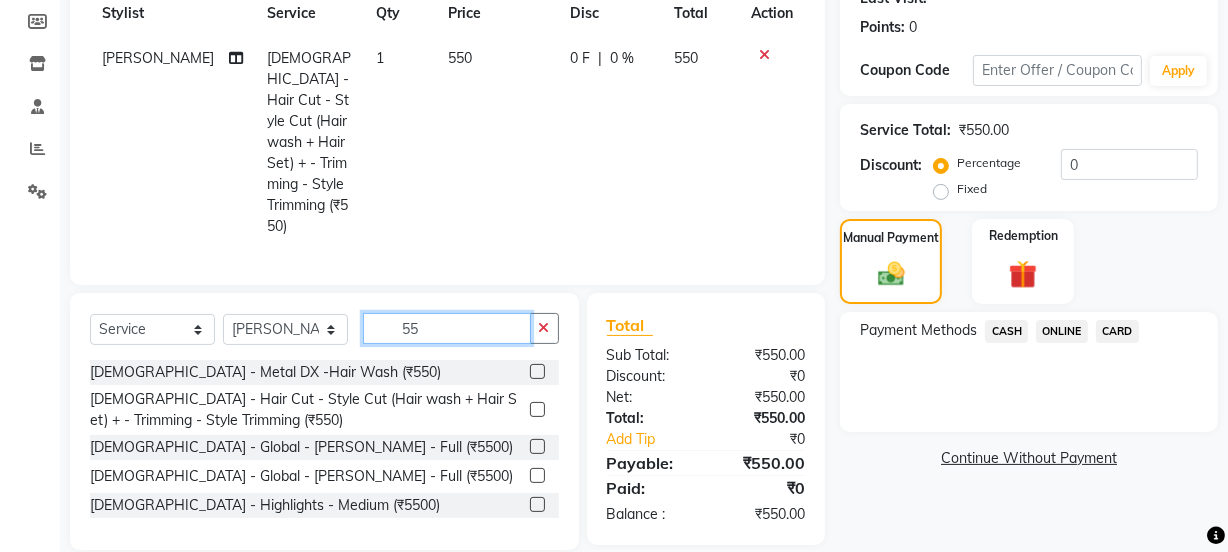 type on "550" 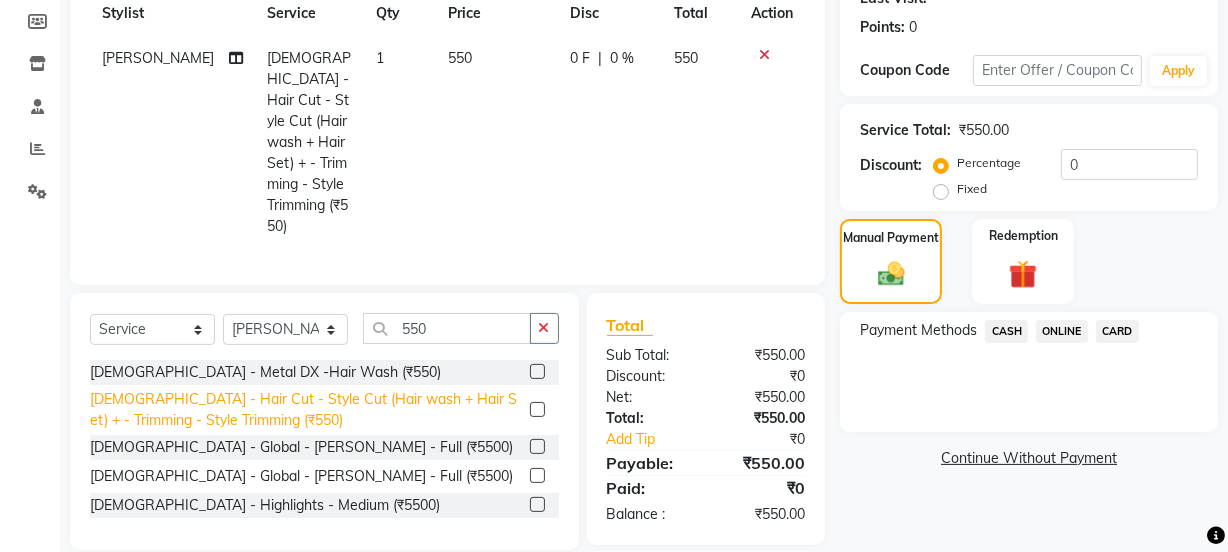 click on "[DEMOGRAPHIC_DATA] - Hair Cut - Style Cut (Hair wash + Hair Set) + - Trimming - Style Trimming (₹550)" 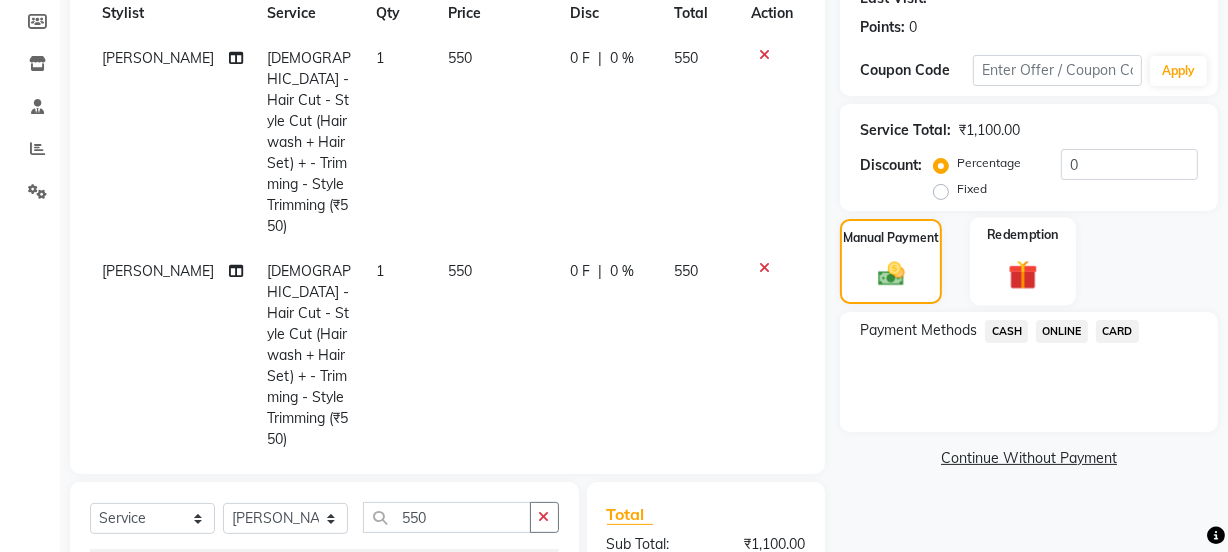 checkbox on "false" 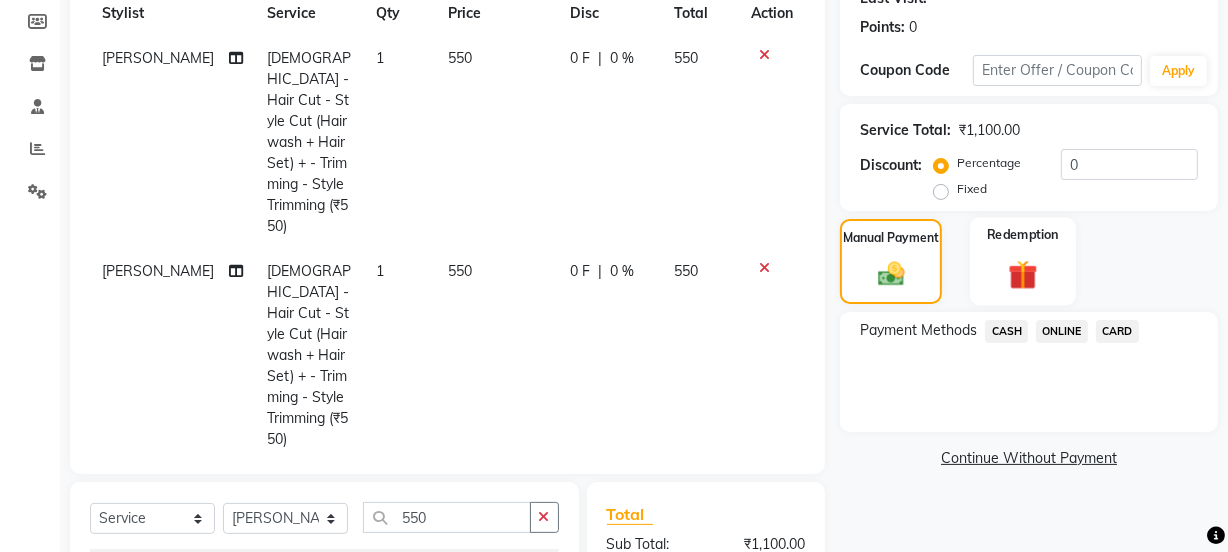 scroll, scrollTop: 465, scrollLeft: 0, axis: vertical 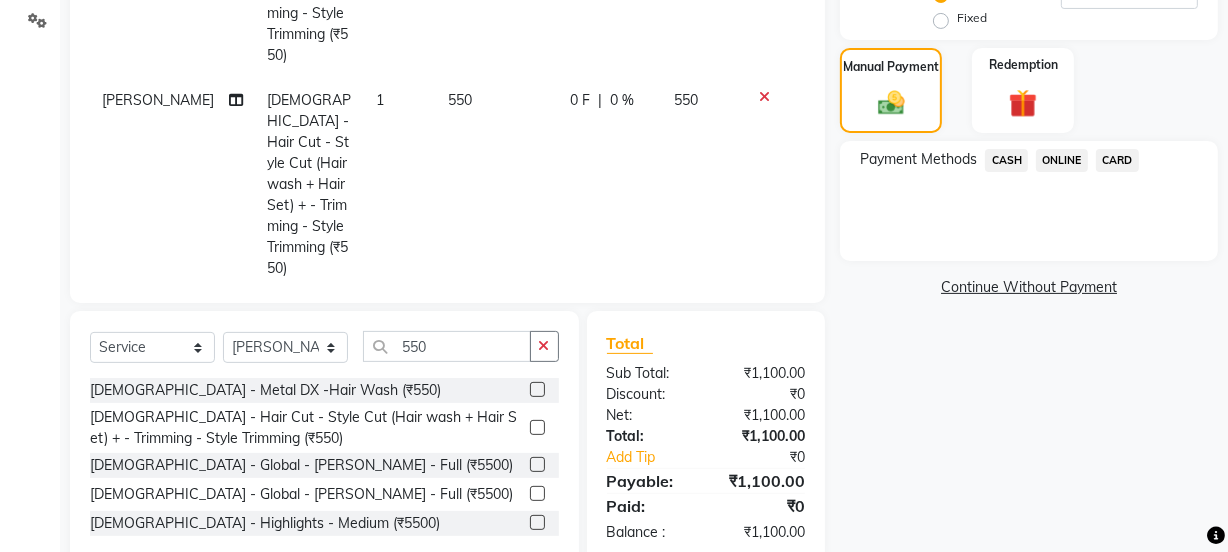 click on "ONLINE" 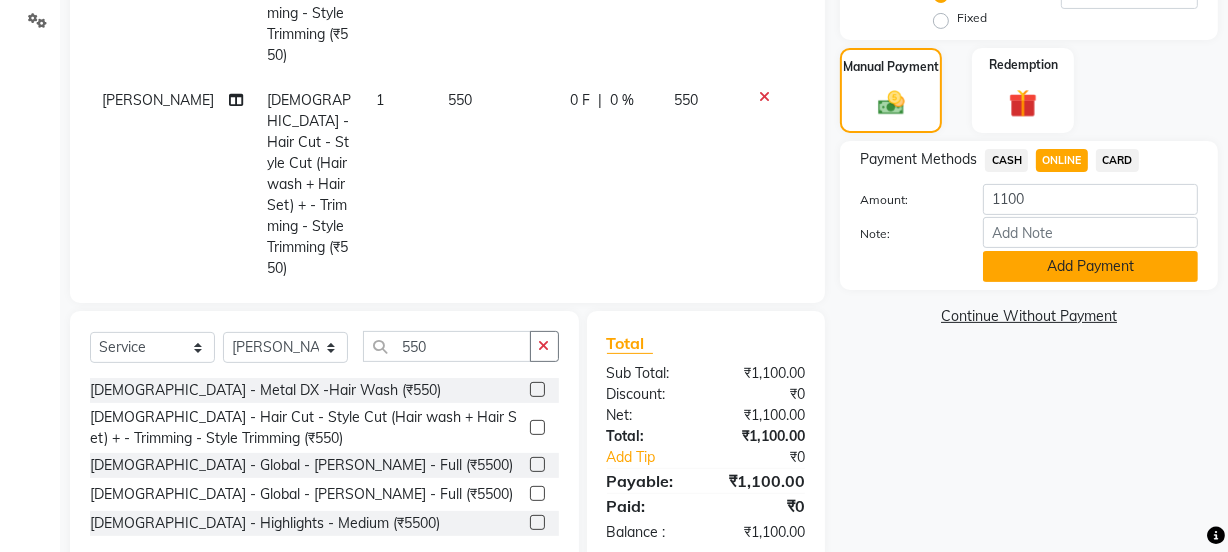 click on "Add Payment" 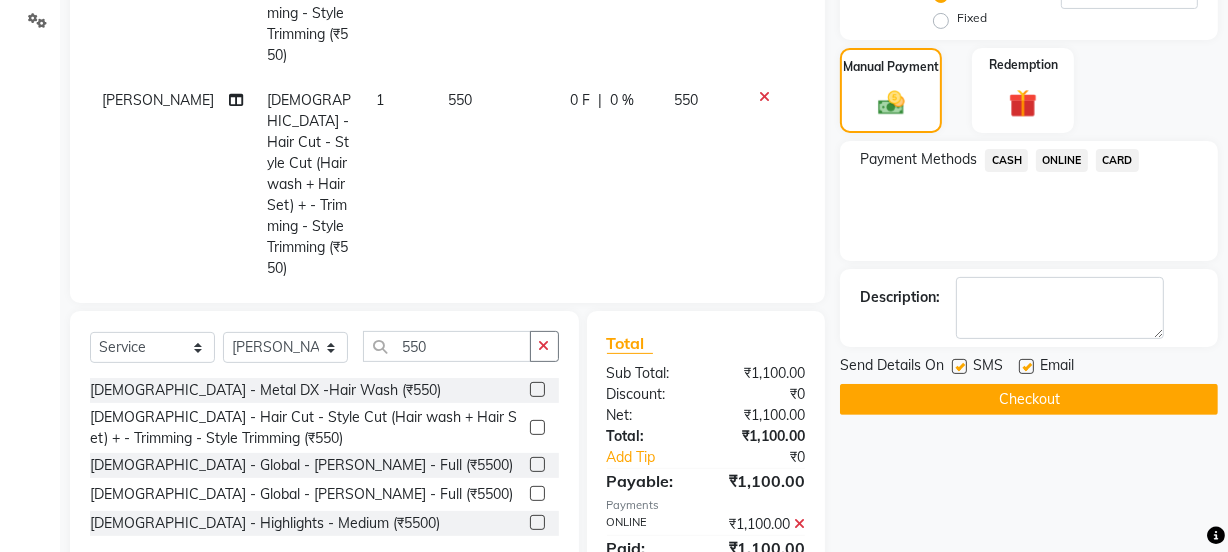click on "Checkout" 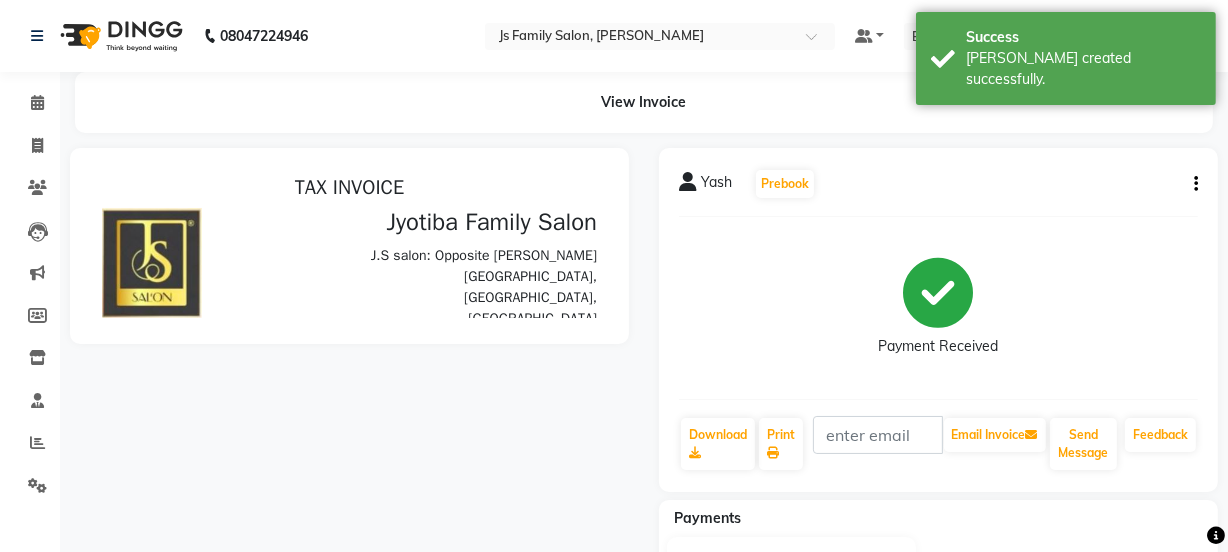 scroll, scrollTop: 0, scrollLeft: 0, axis: both 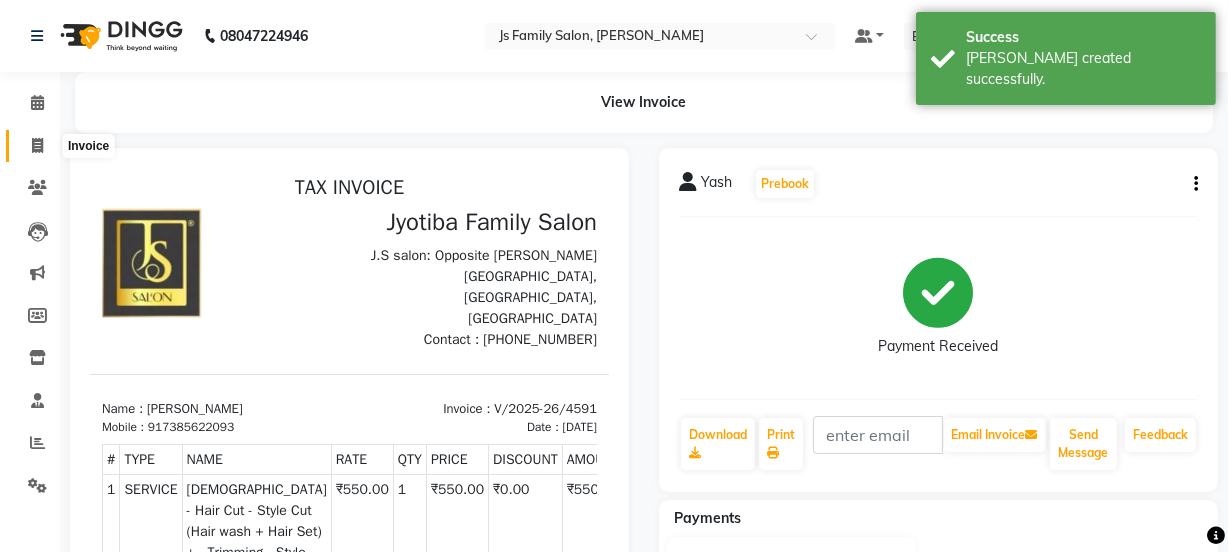click 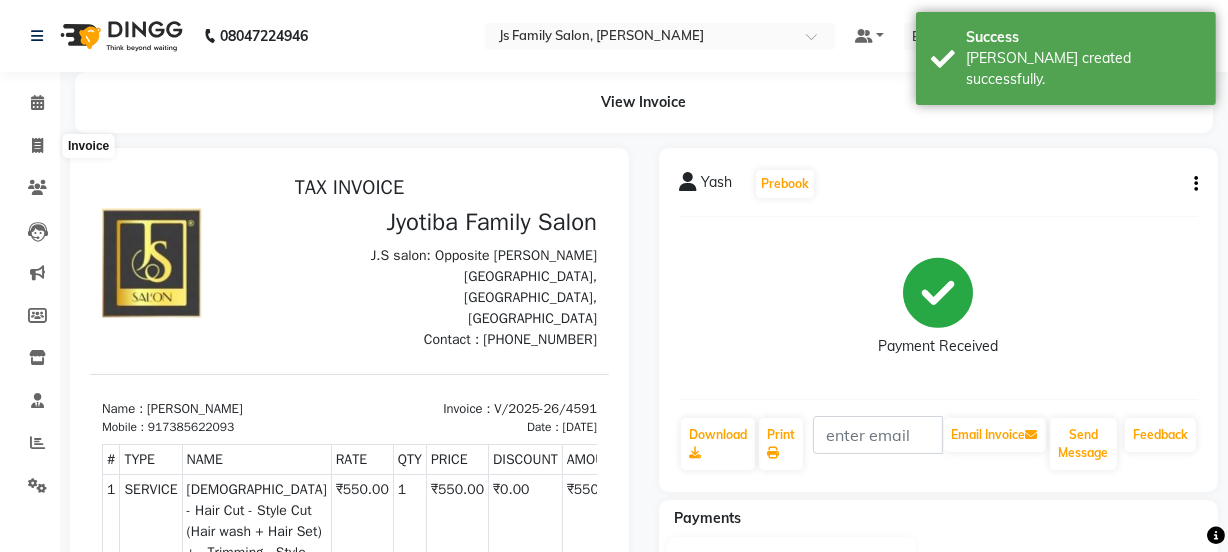 select on "3729" 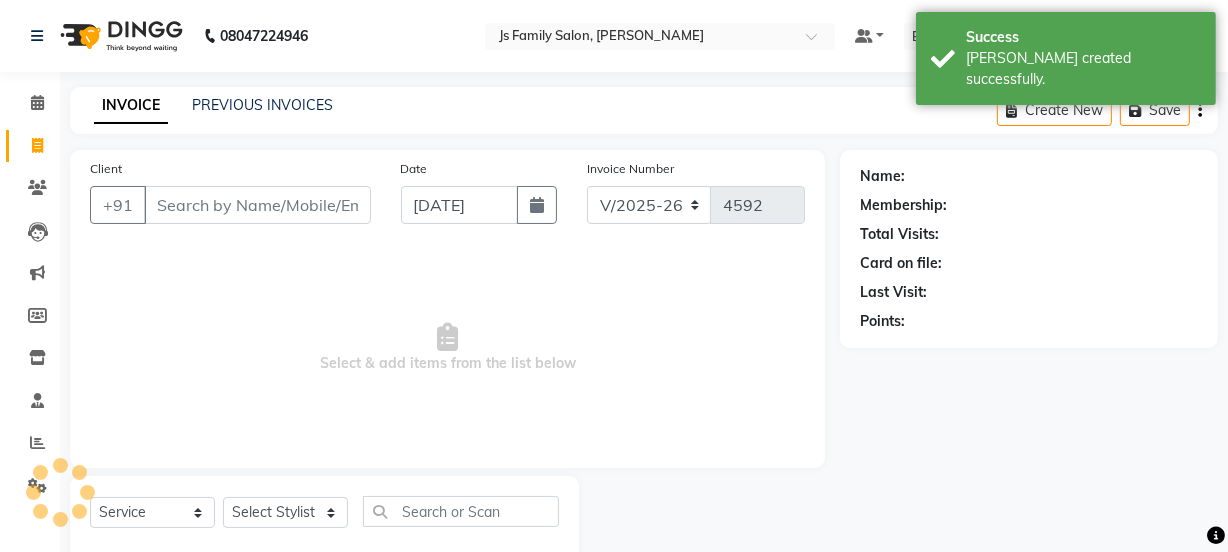 scroll, scrollTop: 50, scrollLeft: 0, axis: vertical 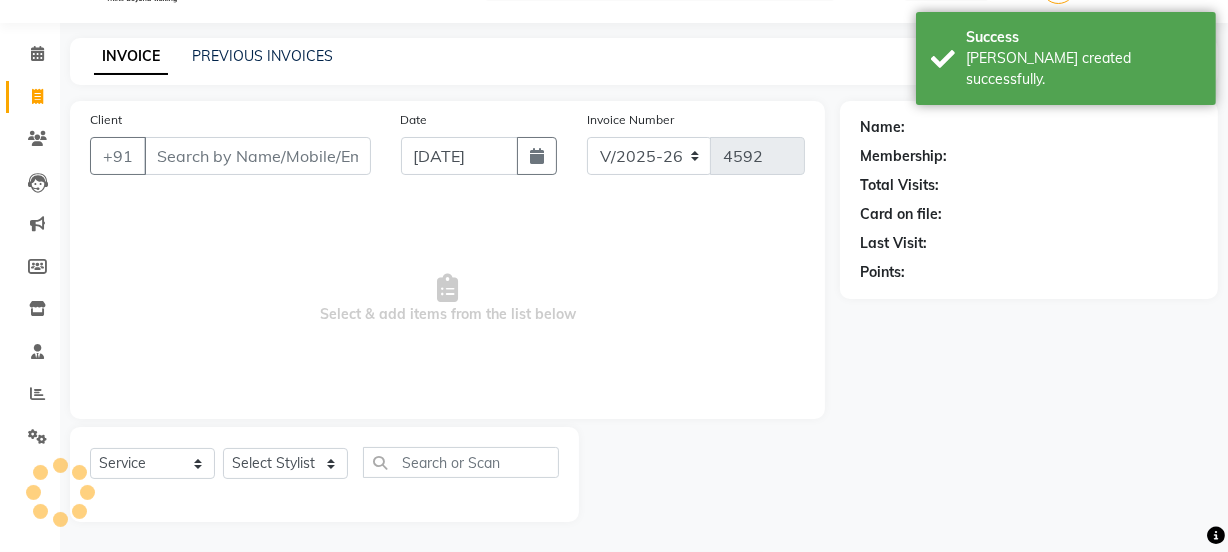 click on "Client" at bounding box center (257, 156) 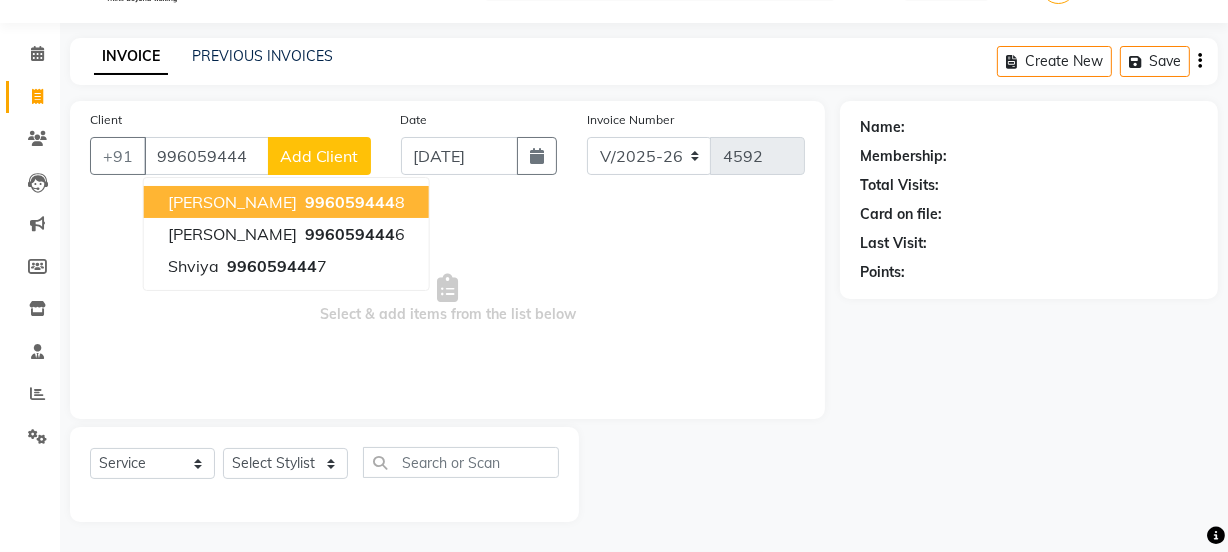 click on "996059444" at bounding box center (350, 202) 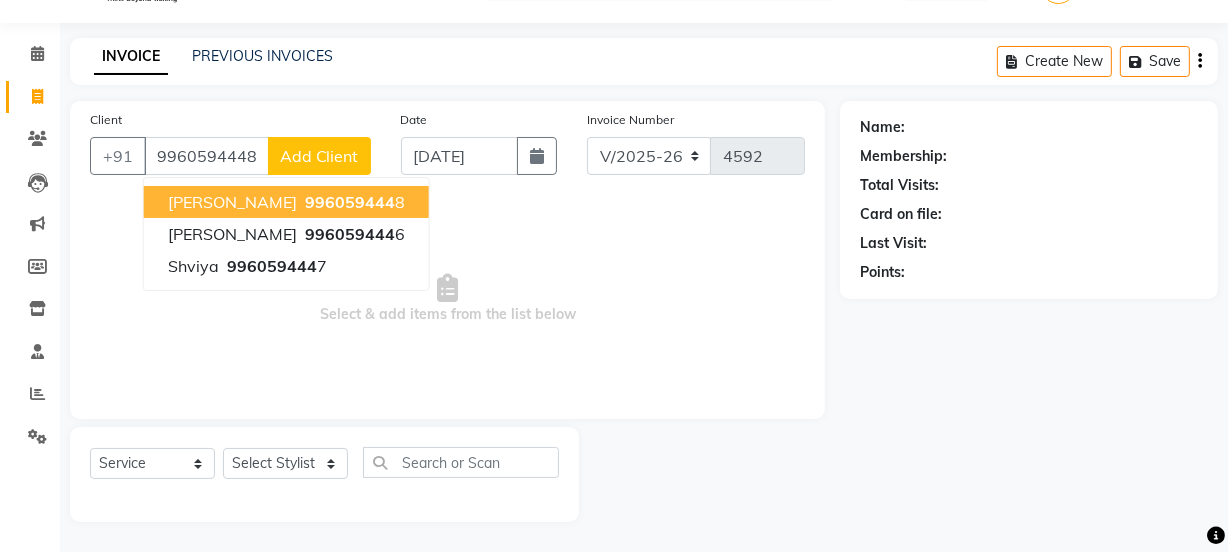 type on "9960594448" 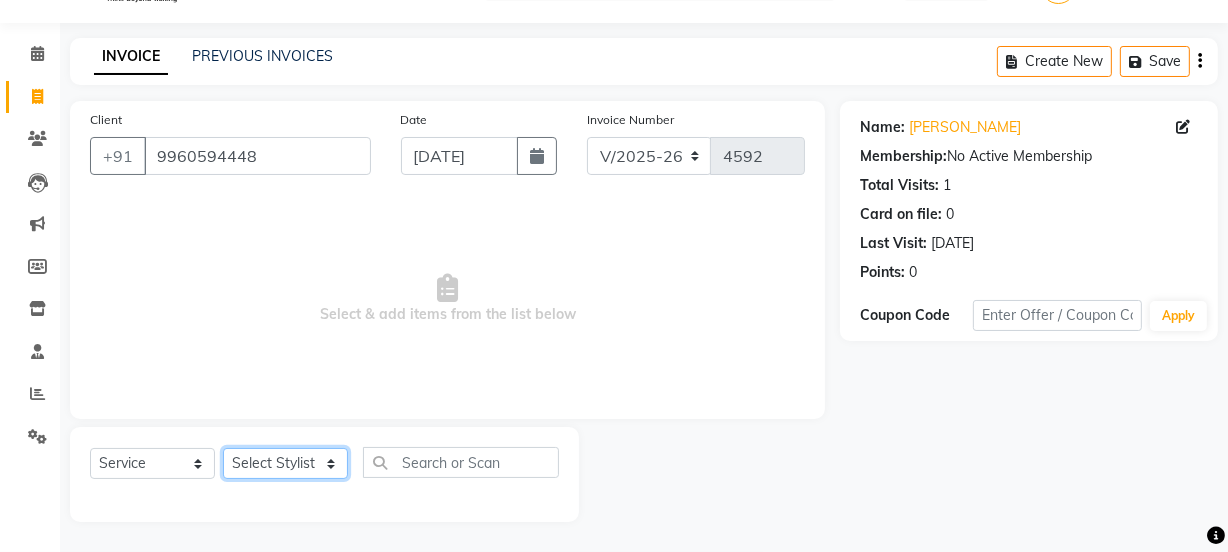 click on "Select Stylist [PERSON_NAME] Vaidyakar kokan  n Mahadev [PERSON_NAME] [PERSON_NAME] [PERSON_NAME]  Prem Mane Rajan Roma Rajput Sai [PERSON_NAME] Shop [PERSON_NAME] [PERSON_NAME] suport staff [PERSON_NAME]  [PERSON_NAME] [PERSON_NAME] [PERSON_NAME]" 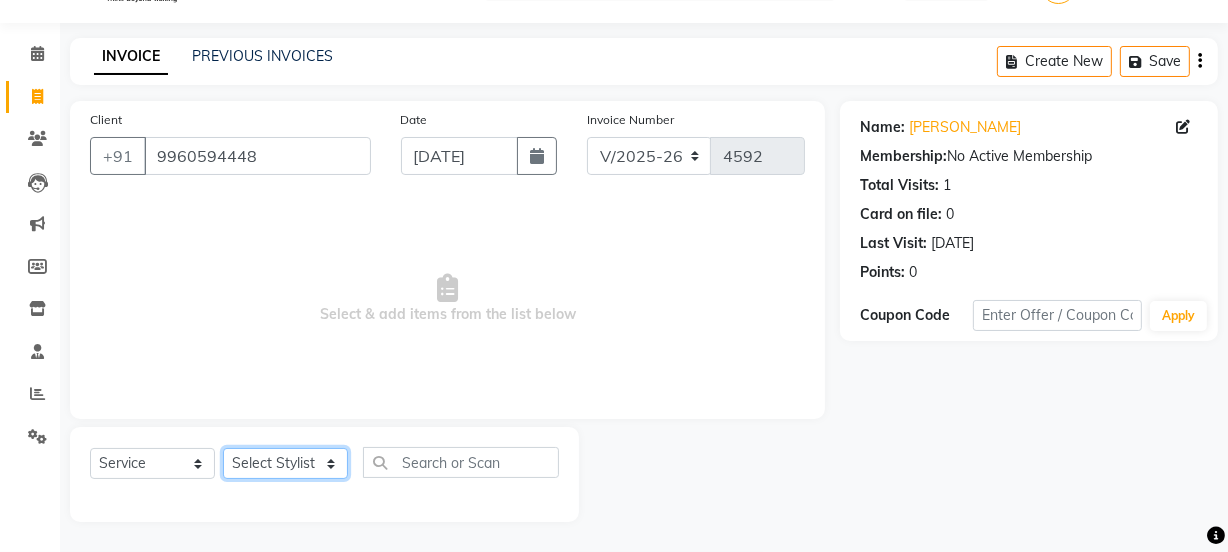 select on "22902" 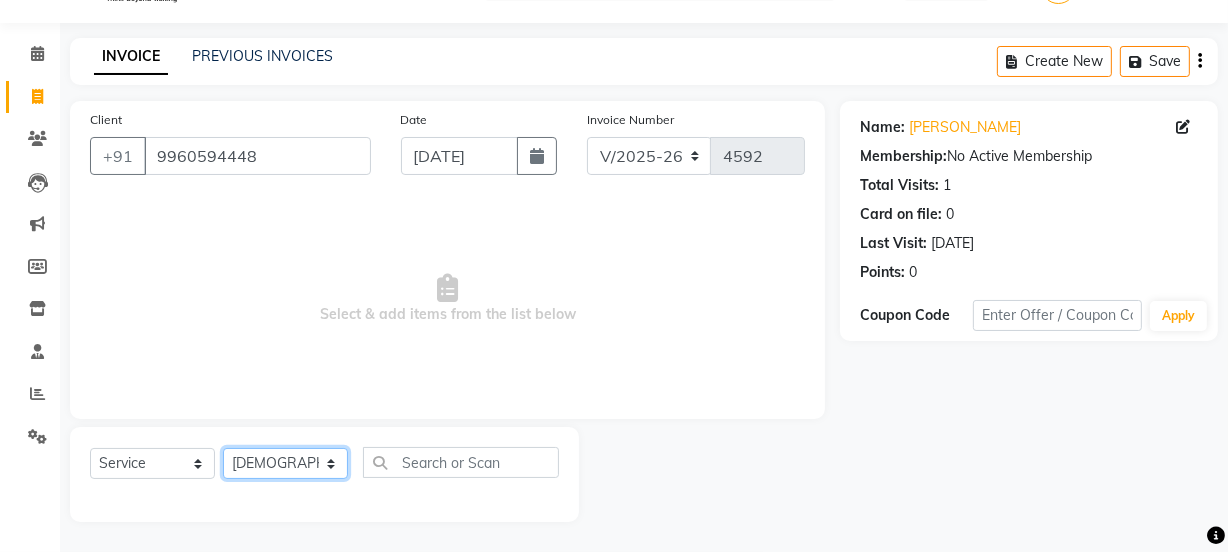 click on "Select Stylist [PERSON_NAME] Vaidyakar kokan  n Mahadev [PERSON_NAME] [PERSON_NAME] [PERSON_NAME]  Prem Mane Rajan Roma Rajput Sai [PERSON_NAME] Shop [PERSON_NAME] [PERSON_NAME] suport staff [PERSON_NAME]  [PERSON_NAME] [PERSON_NAME] [PERSON_NAME]" 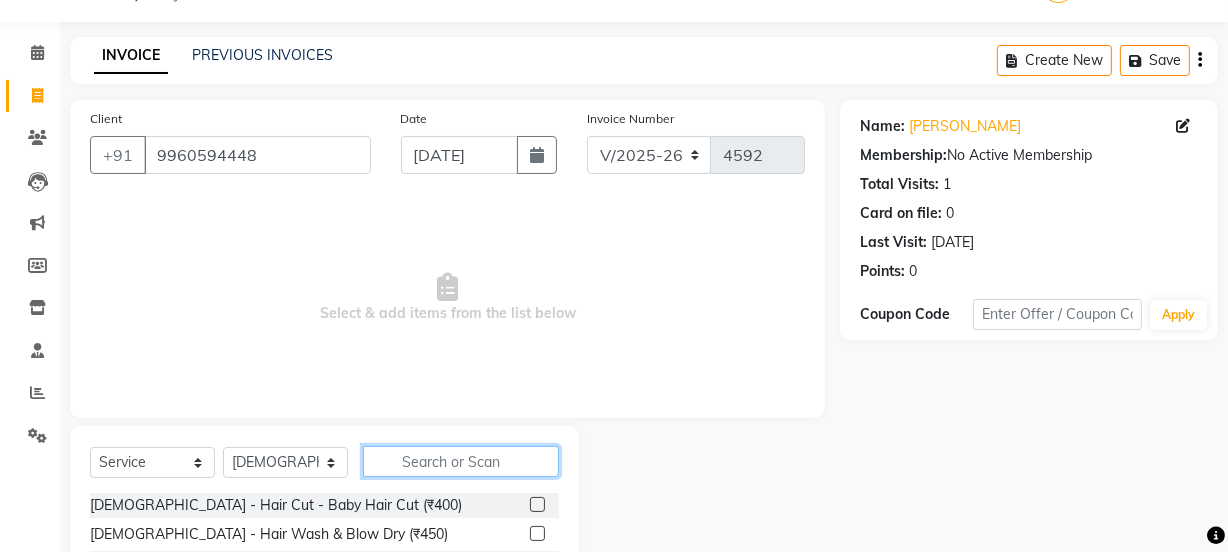 click 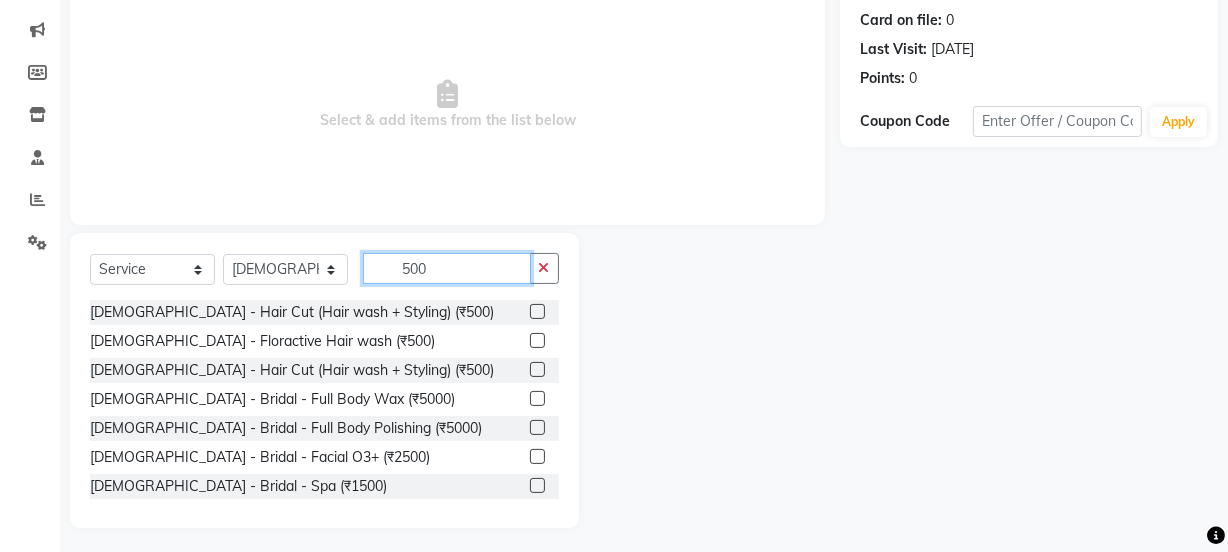 scroll, scrollTop: 250, scrollLeft: 0, axis: vertical 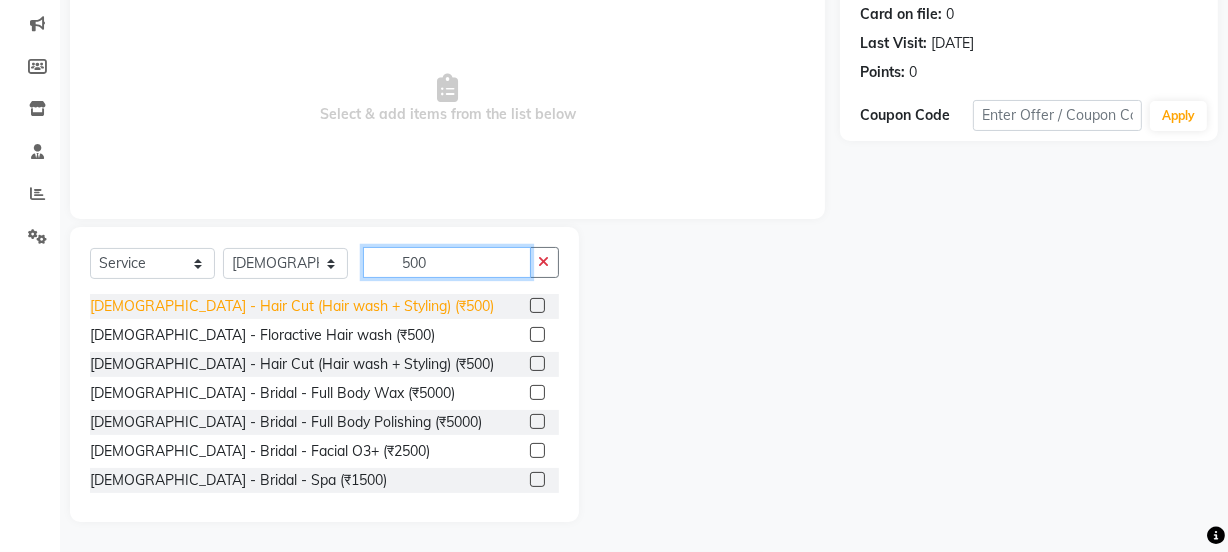 type on "500" 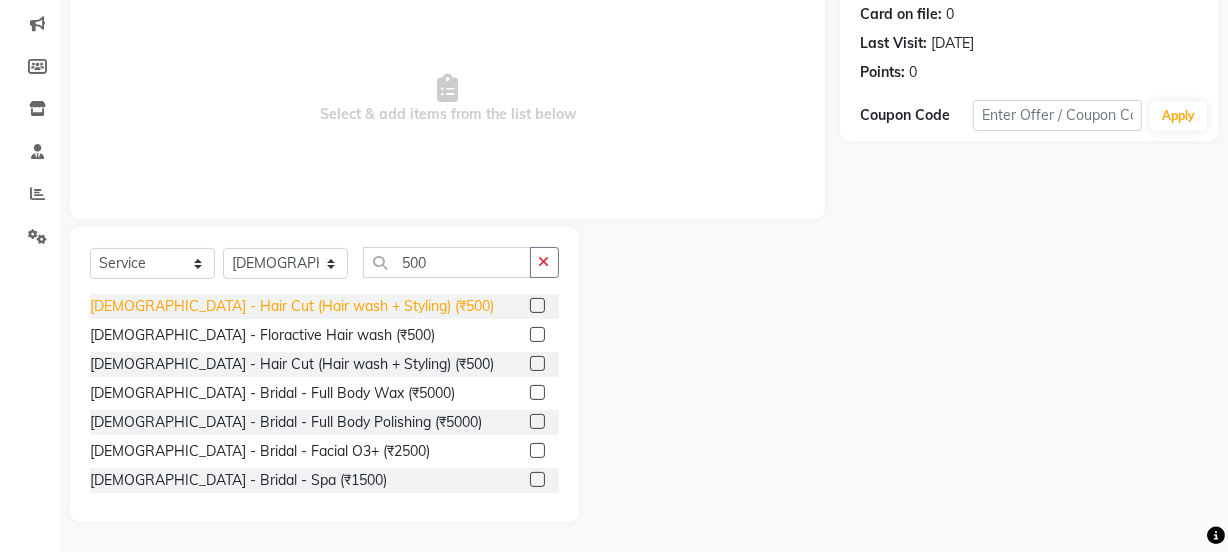 click on "[DEMOGRAPHIC_DATA] - Hair Cut (Hair wash + Styling) (₹500)" 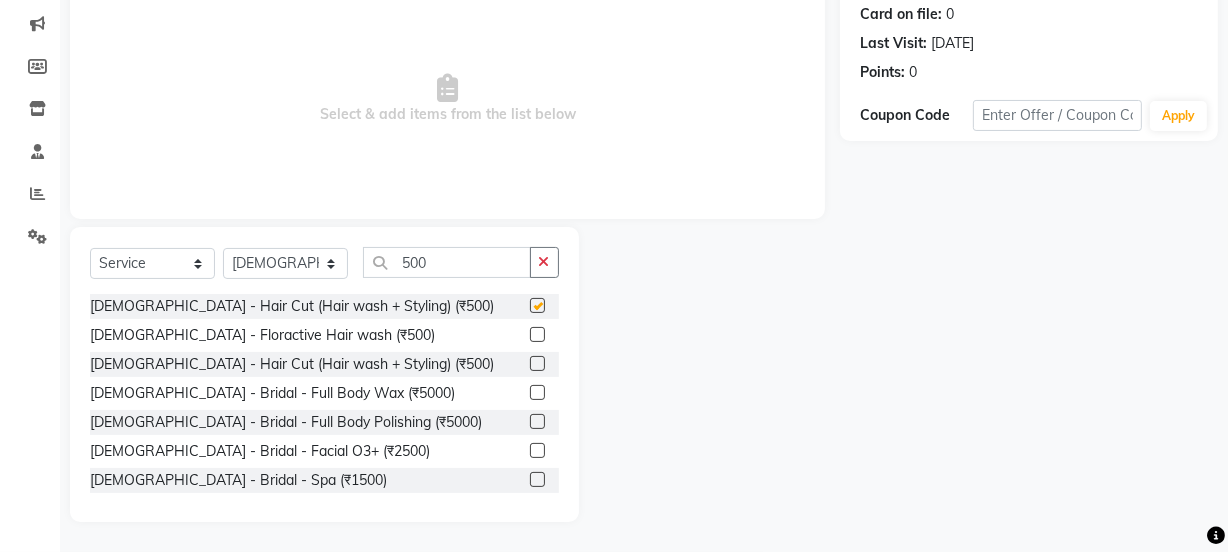 checkbox on "false" 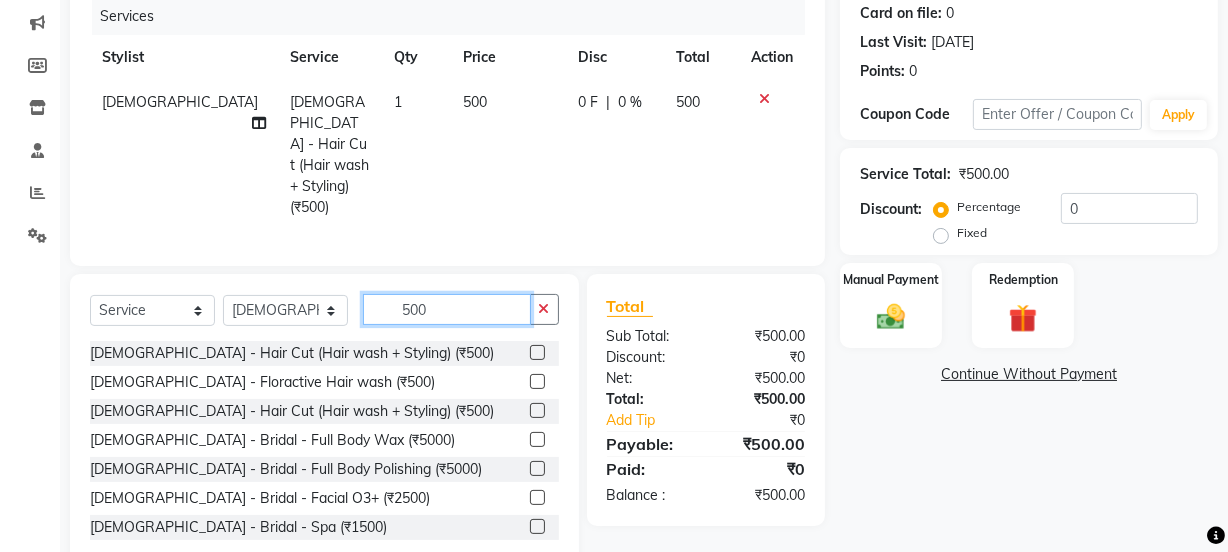 click on "500" 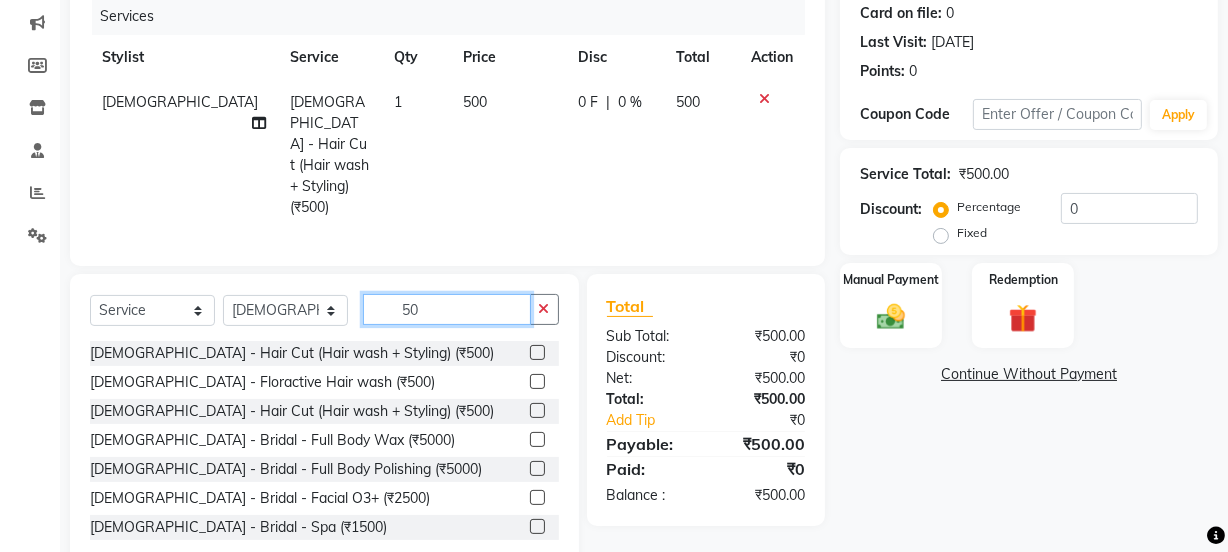 type on "5" 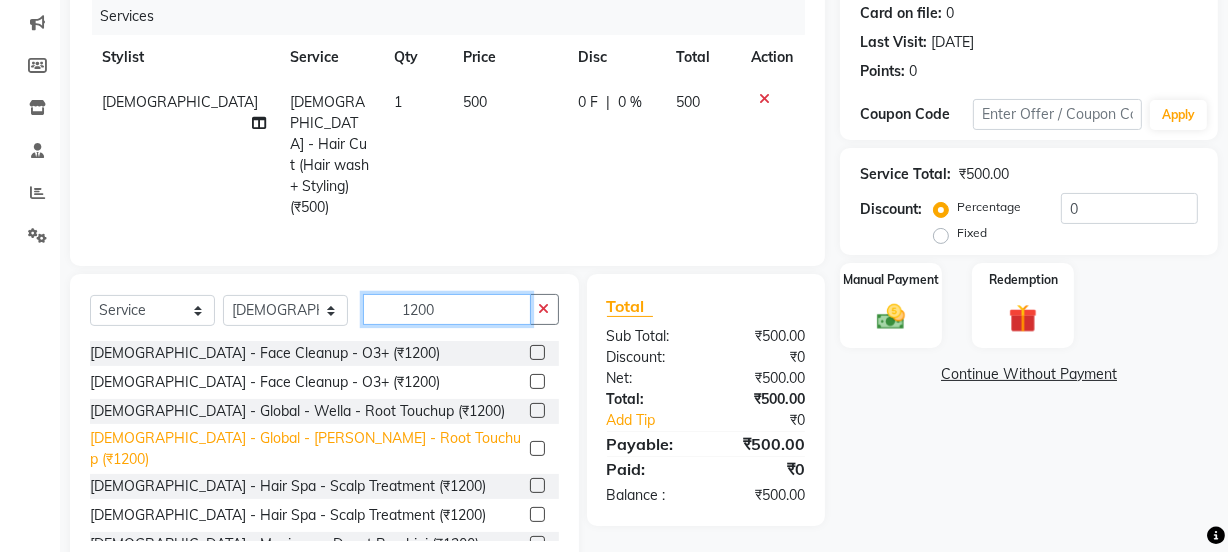 type on "1200" 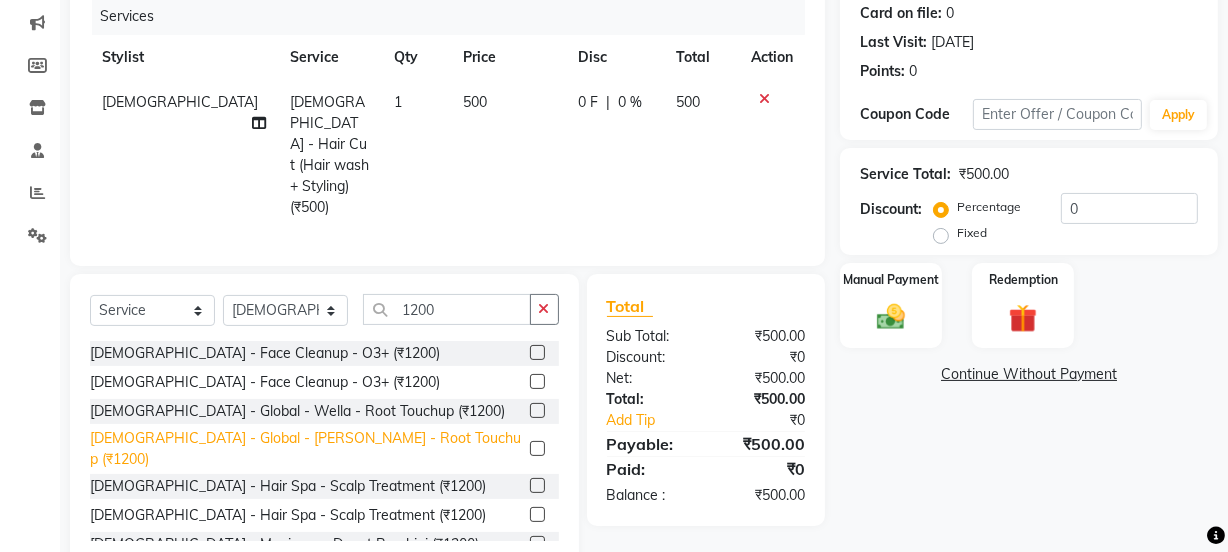 click on "[DEMOGRAPHIC_DATA] - Global - [PERSON_NAME] - Root Touchup (₹1200)" 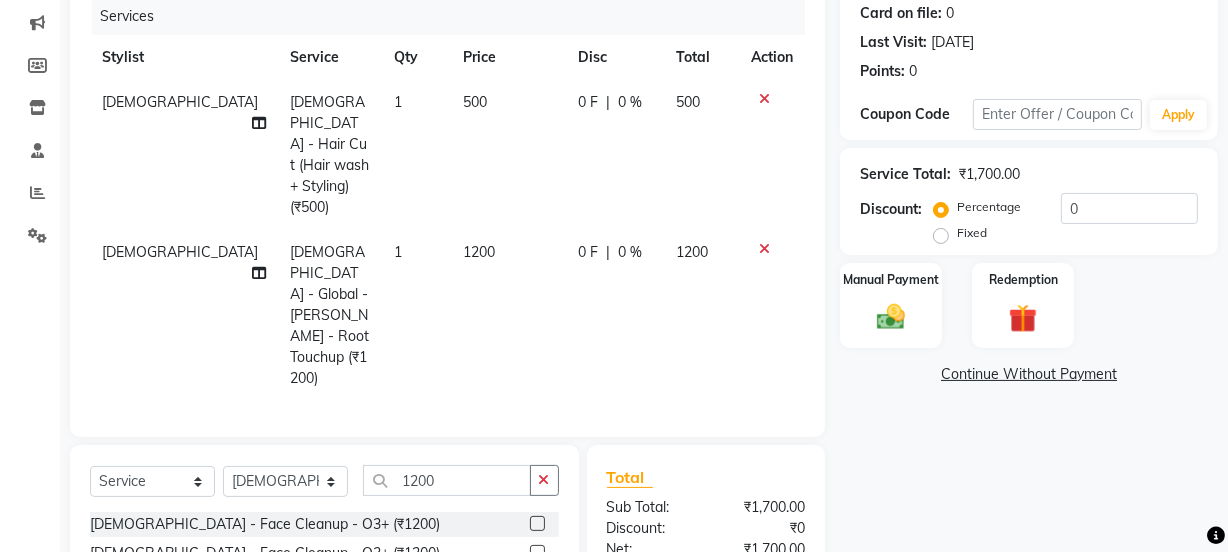 checkbox on "false" 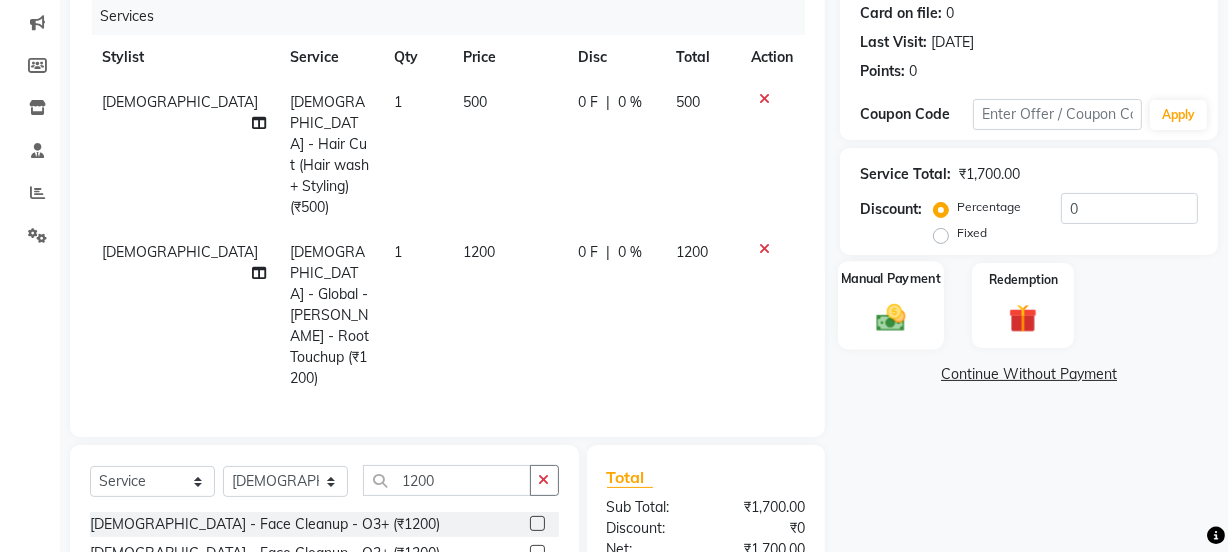 click 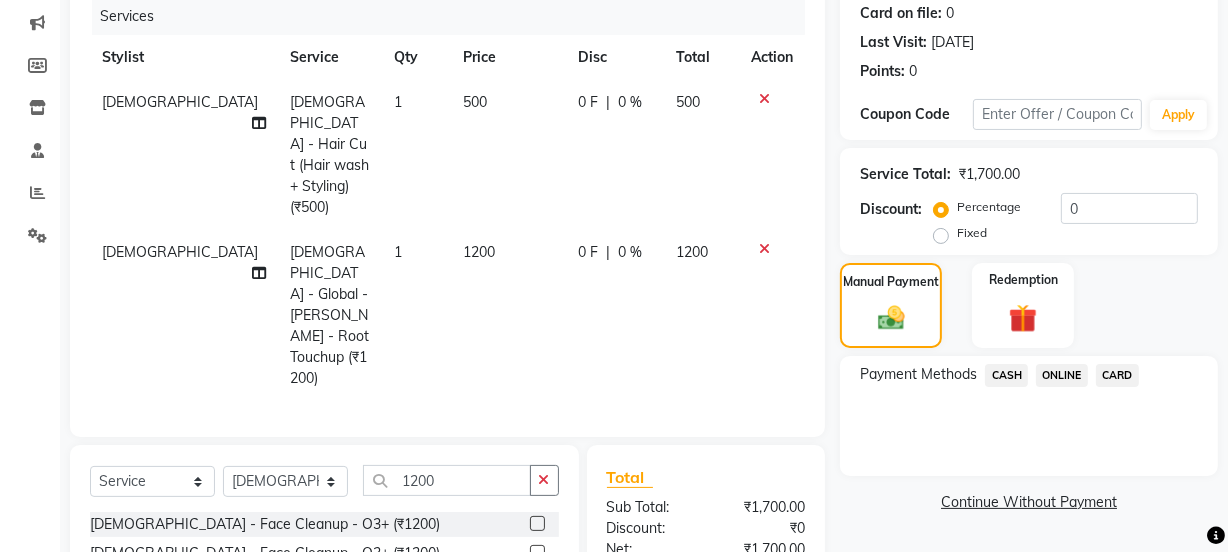 click on "ONLINE" 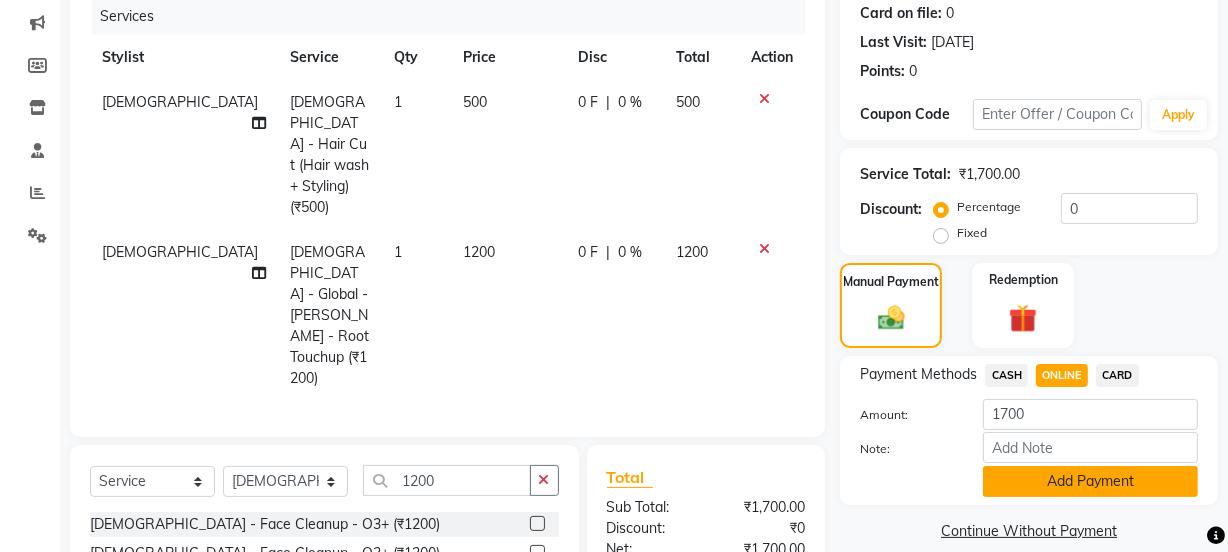 click on "Add Payment" 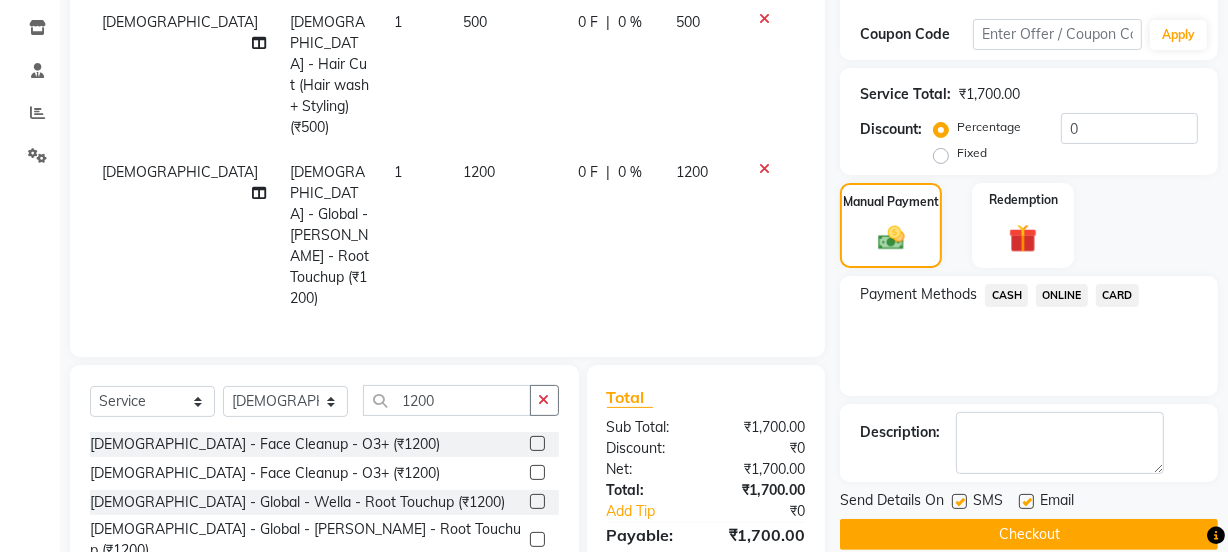 scroll, scrollTop: 398, scrollLeft: 0, axis: vertical 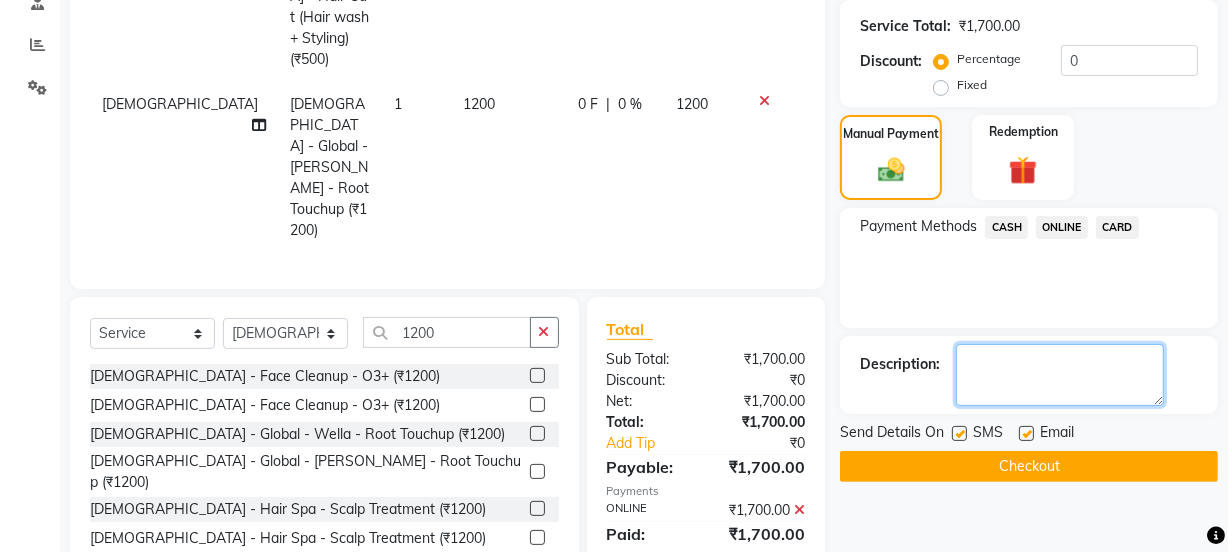 click 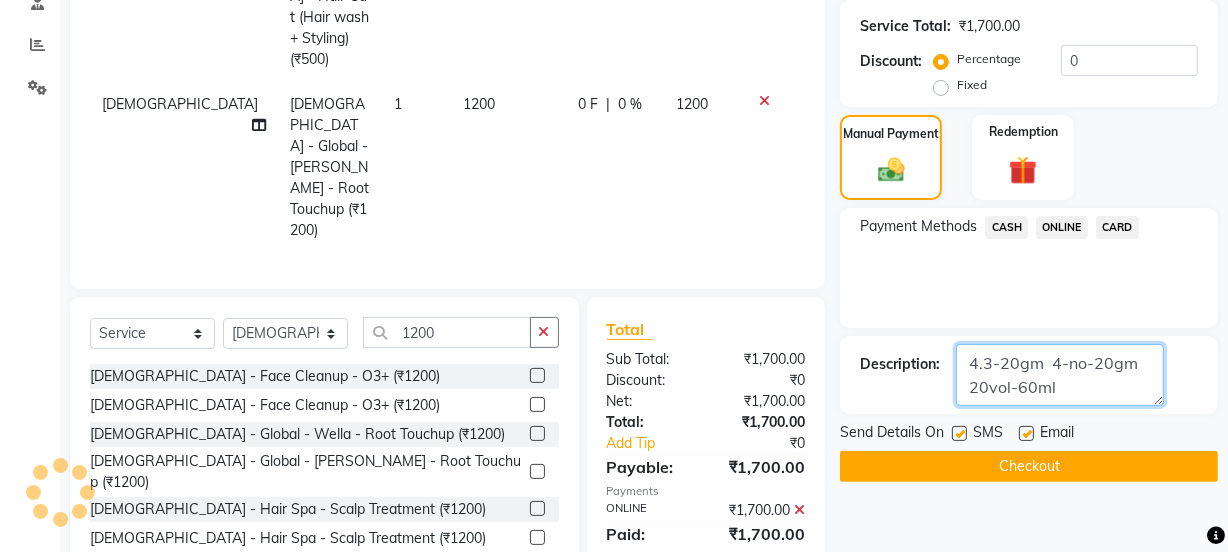 type on "4.3-20gm  4-no-20gm  20vol-60ml" 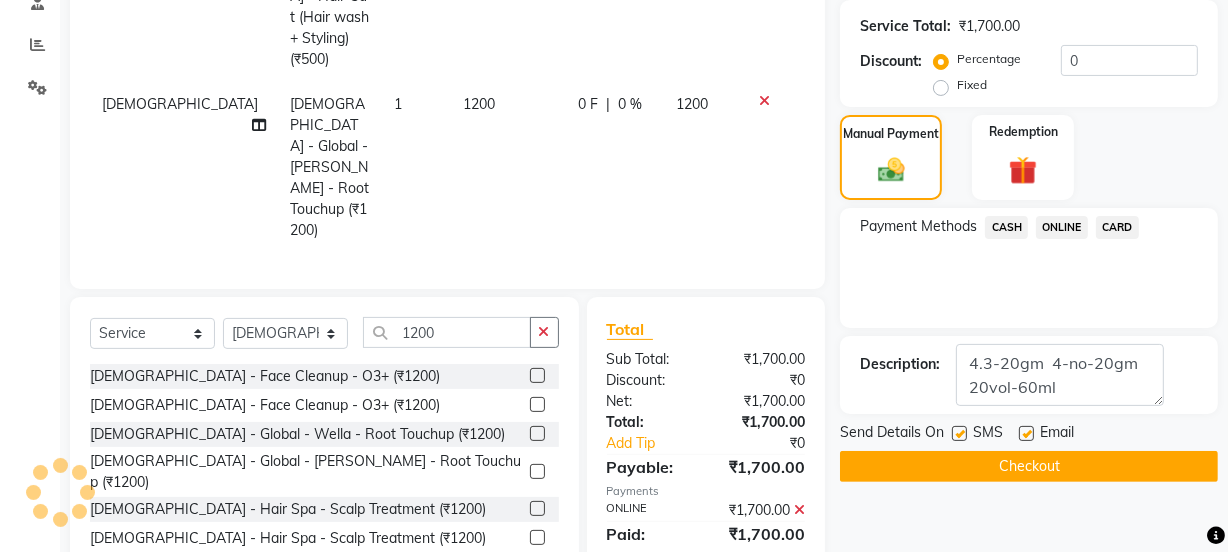 click on "Checkout" 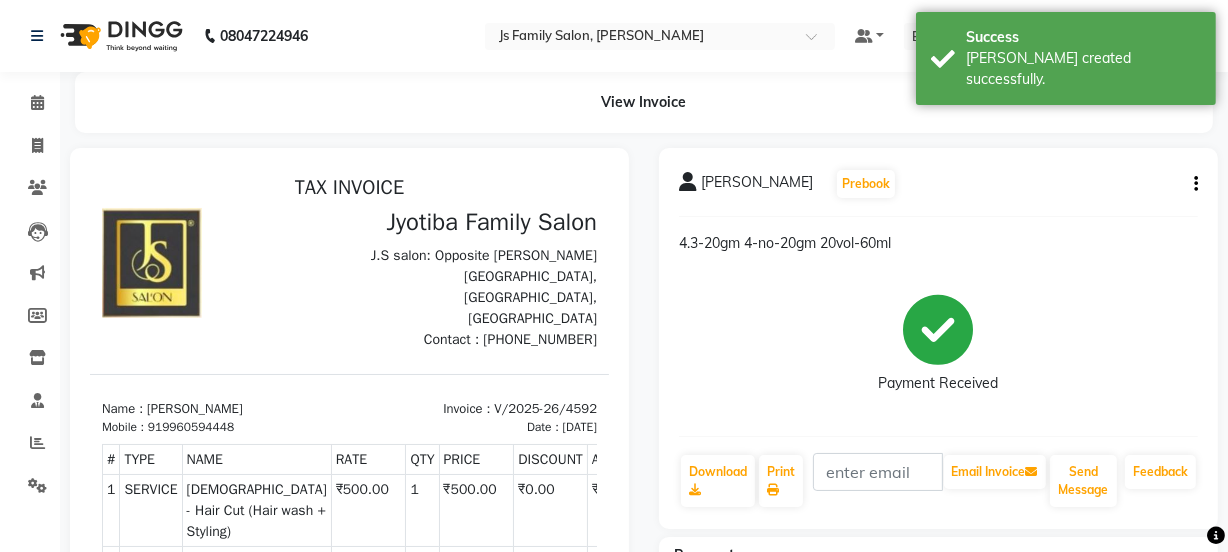 scroll, scrollTop: 0, scrollLeft: 0, axis: both 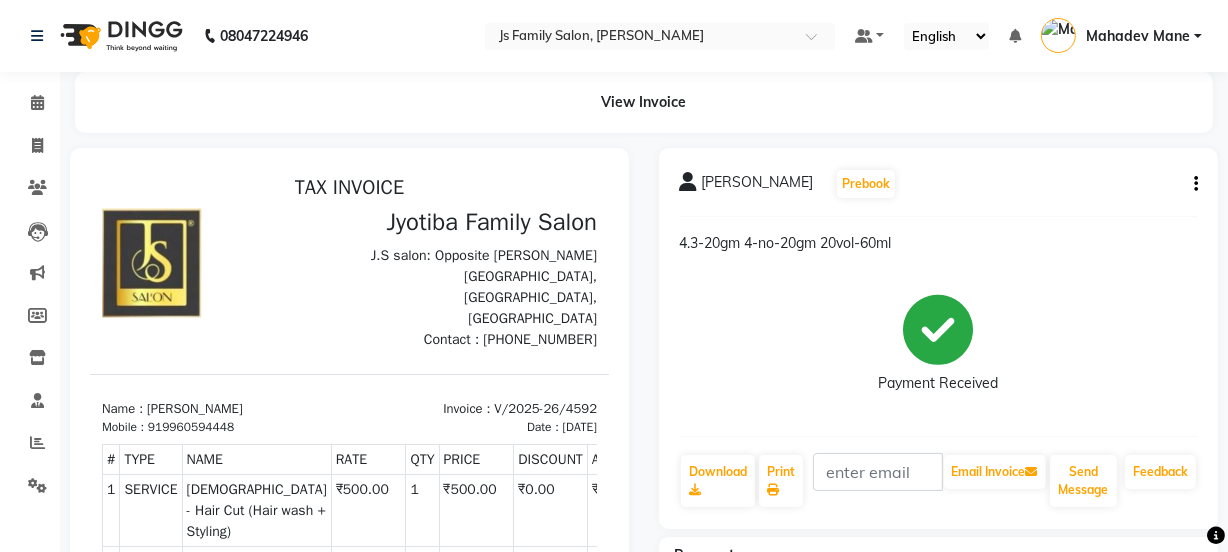 click on "Invoice" 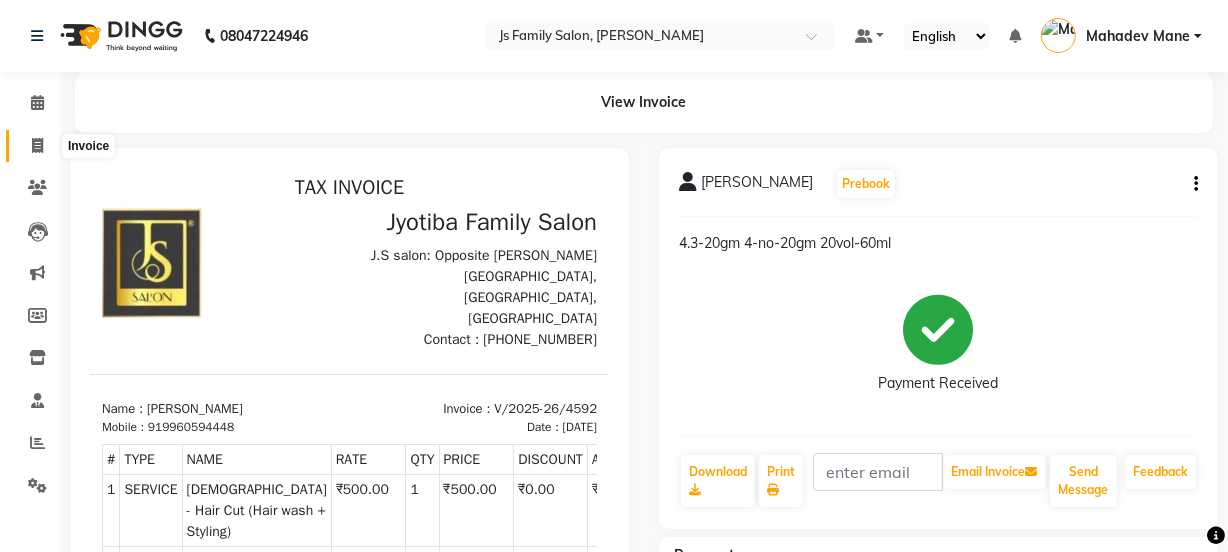 click 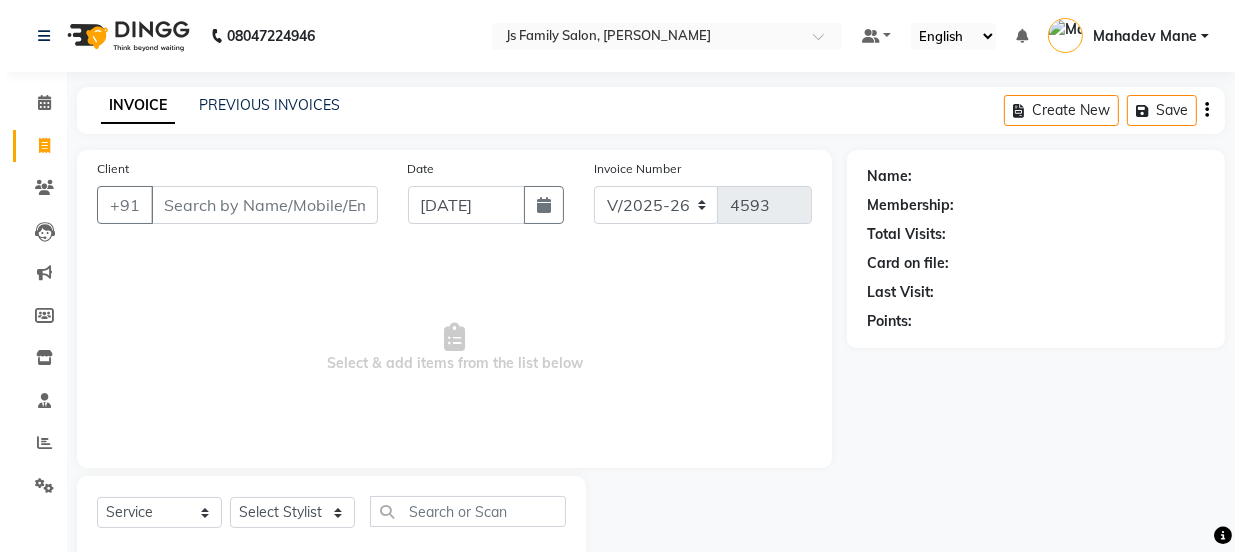 scroll, scrollTop: 50, scrollLeft: 0, axis: vertical 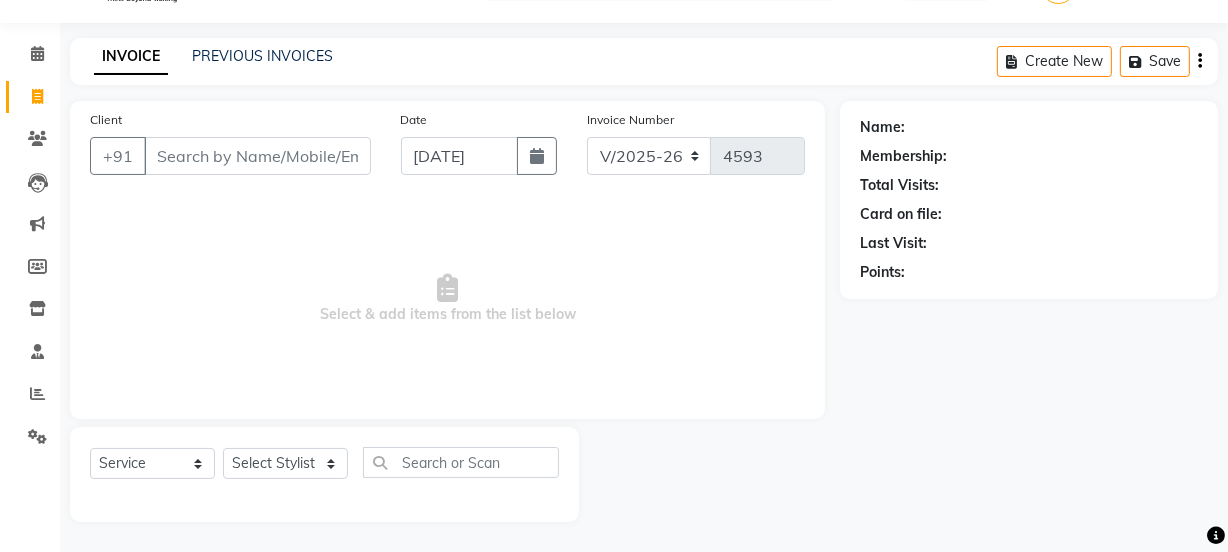 click on "Client" at bounding box center [257, 156] 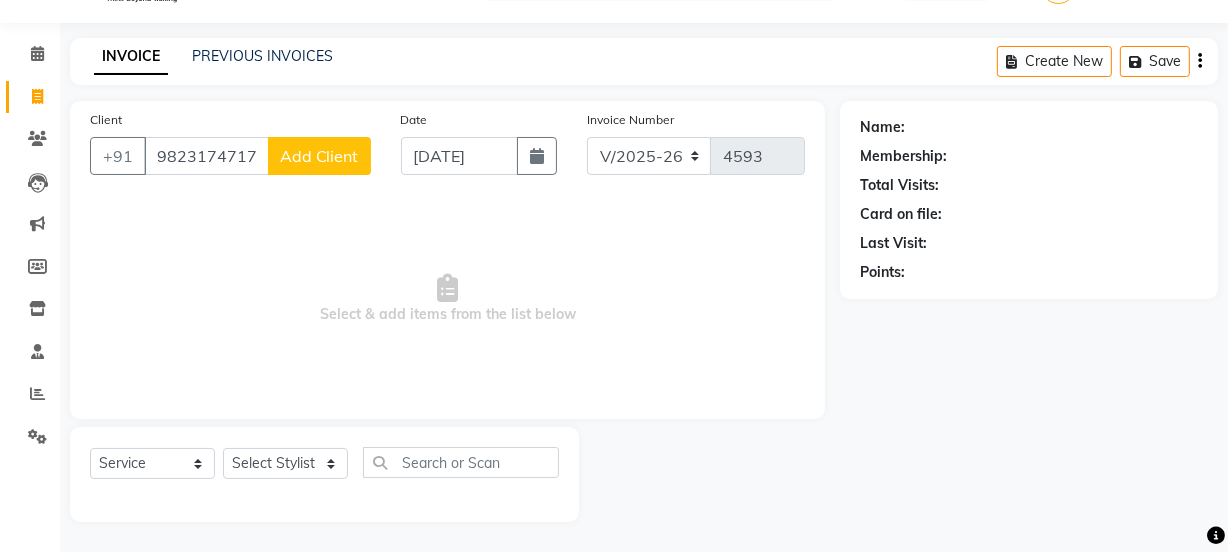 type on "9823174717" 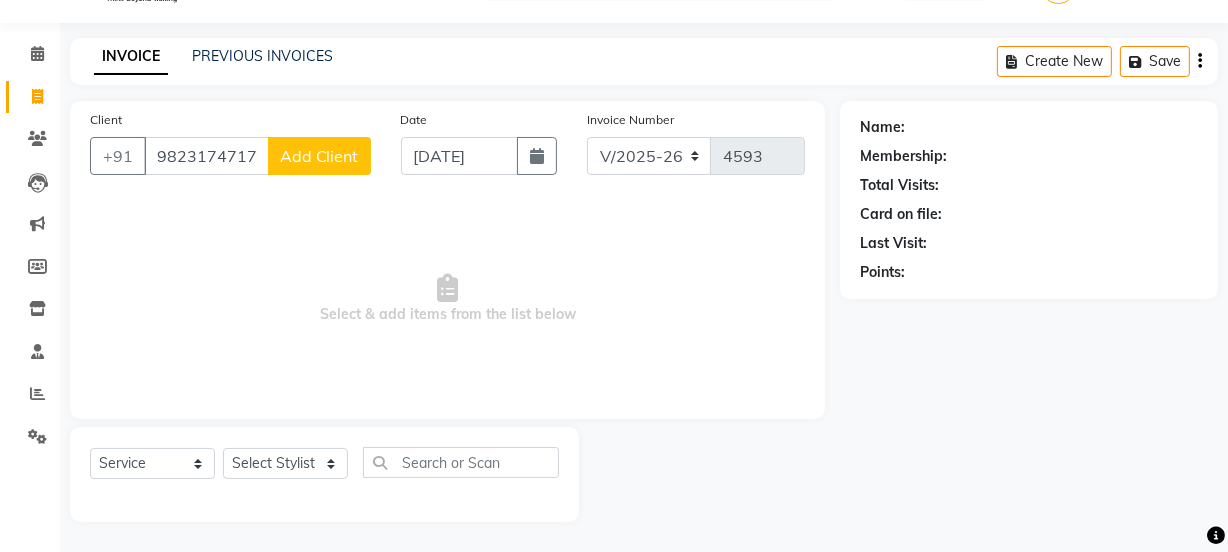 select on "22" 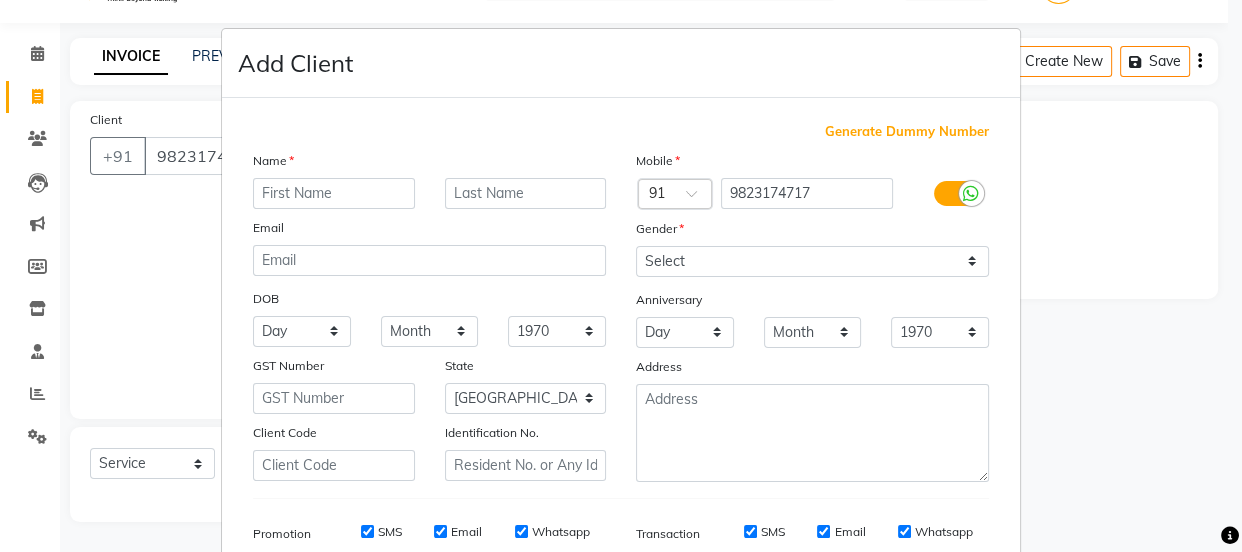 click at bounding box center (334, 193) 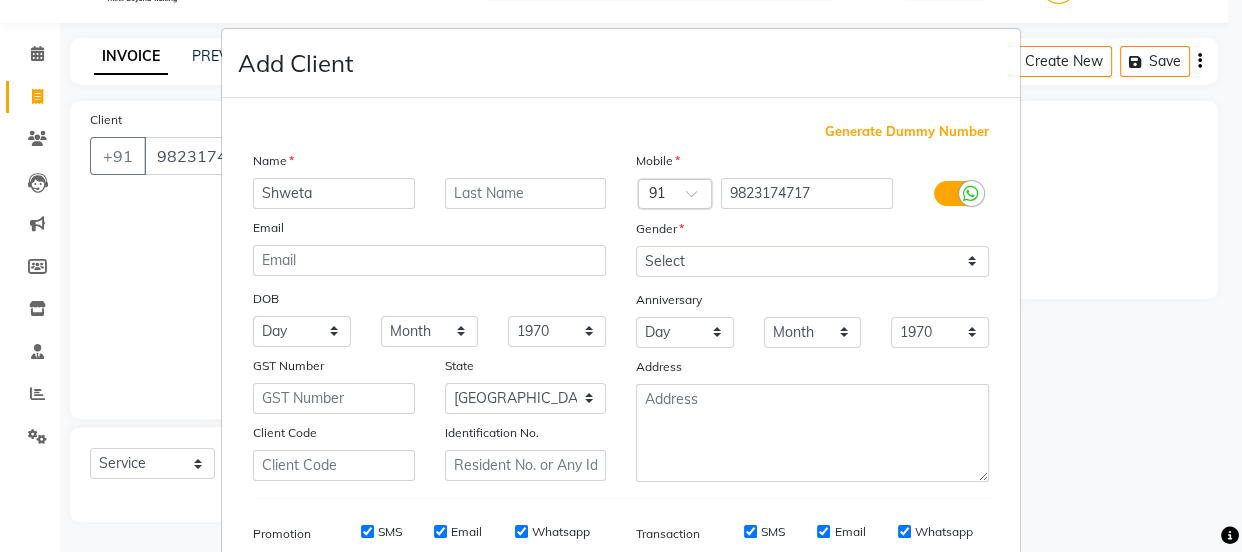 type on "Shweta" 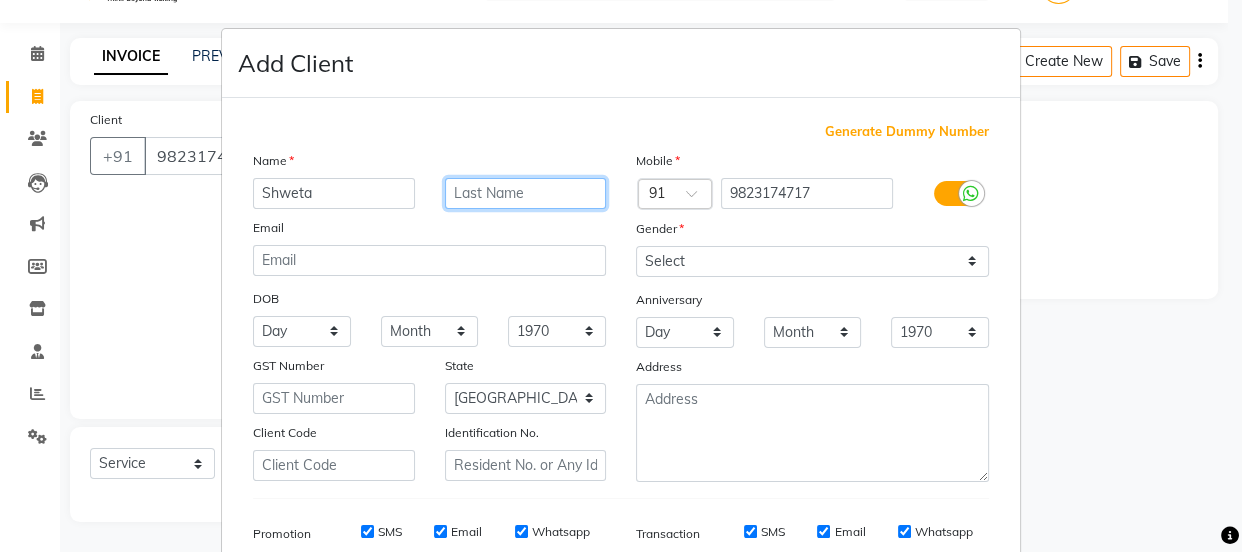 click at bounding box center (526, 193) 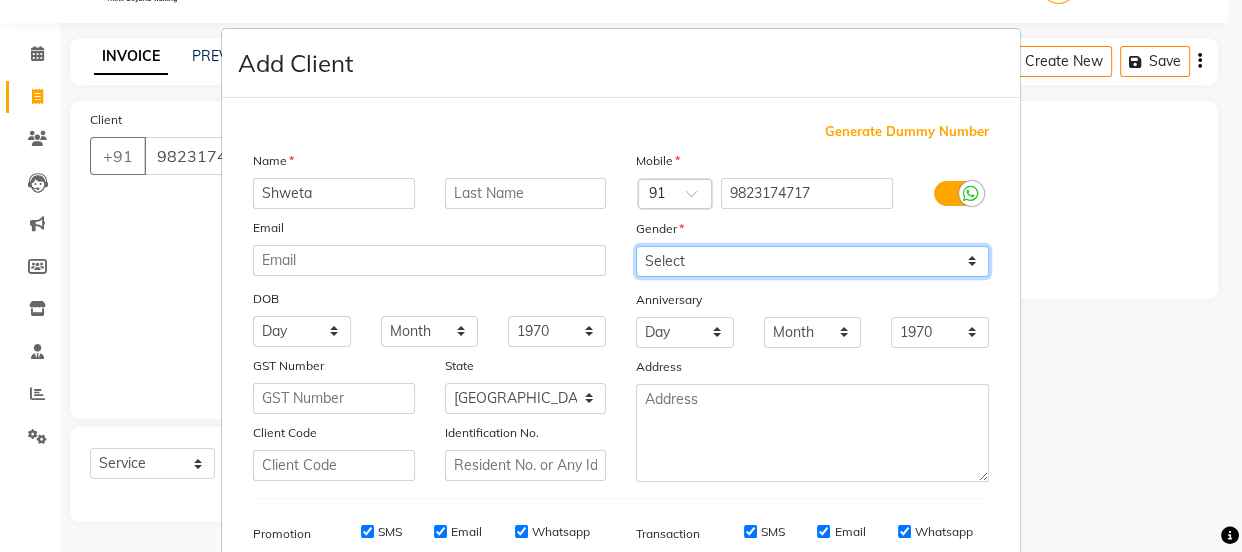 click on "Select [DEMOGRAPHIC_DATA] [DEMOGRAPHIC_DATA] Other Prefer Not To Say" at bounding box center [812, 261] 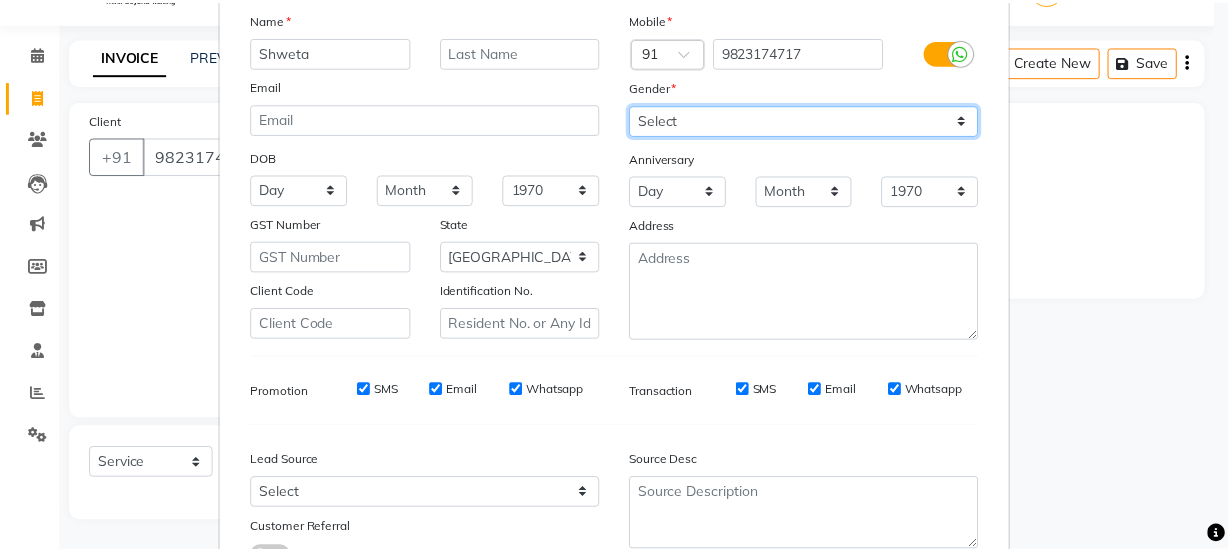 scroll, scrollTop: 301, scrollLeft: 0, axis: vertical 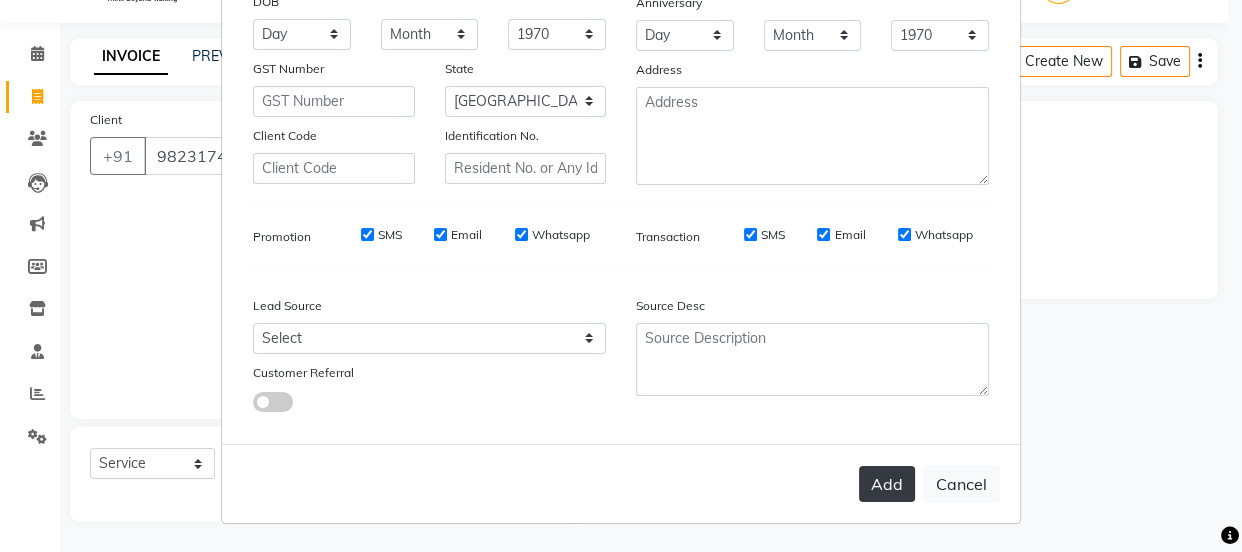 click on "Add" at bounding box center (887, 484) 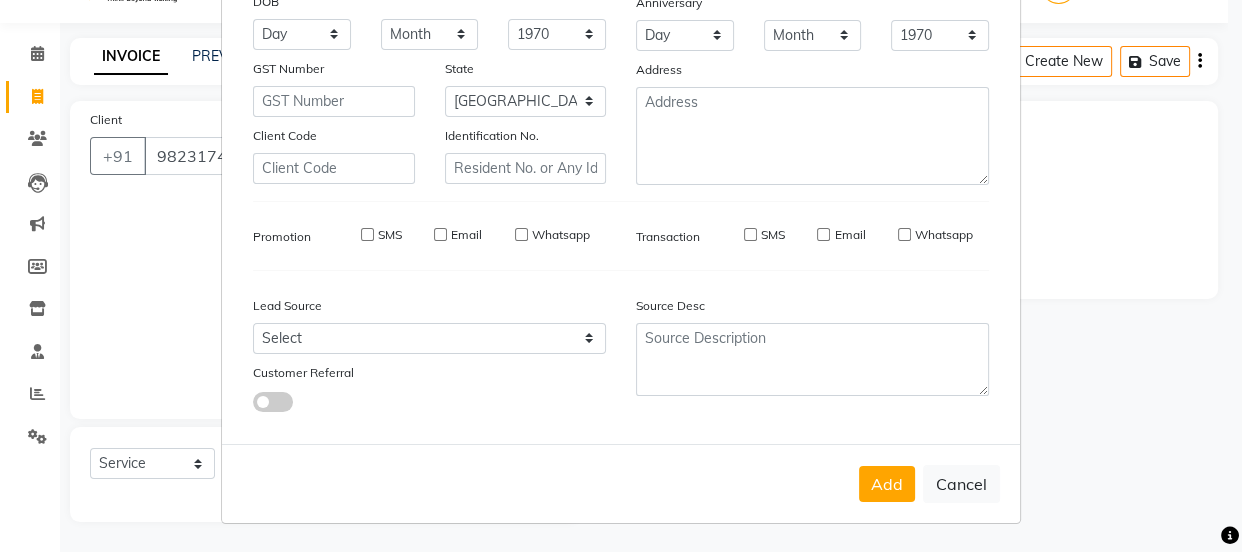 type 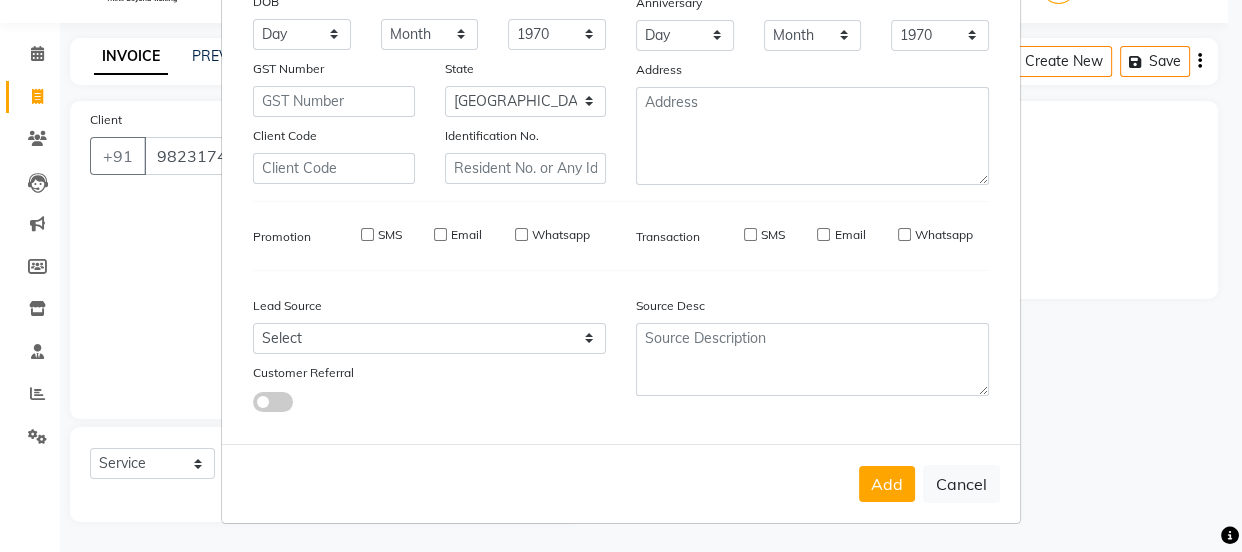 select 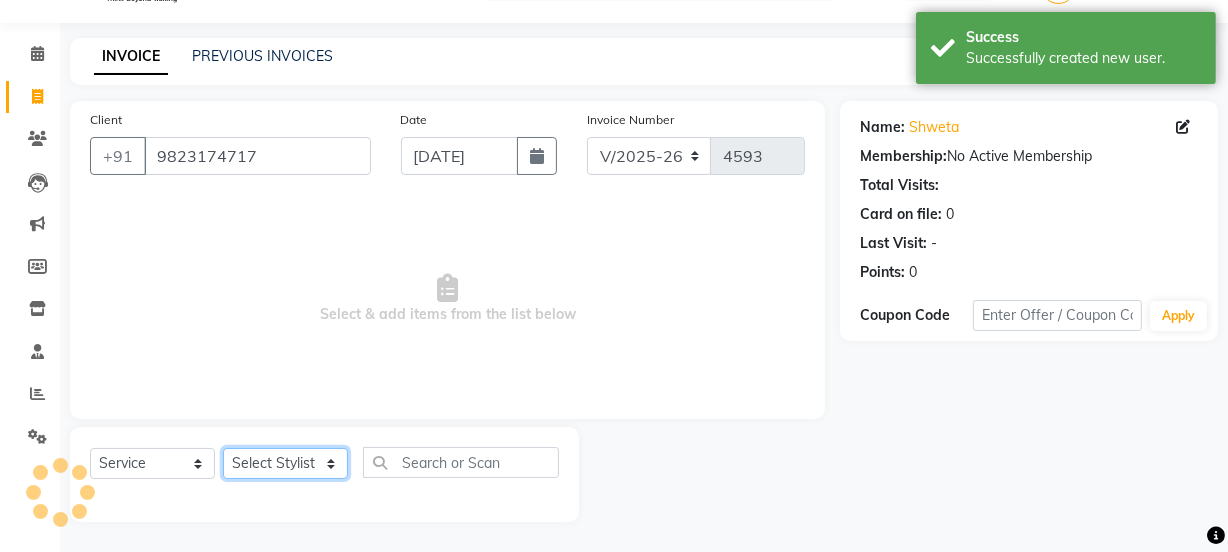 click on "Select Stylist [PERSON_NAME] Vaidyakar kokan  n Mahadev [PERSON_NAME] [PERSON_NAME] [PERSON_NAME]  Prem Mane Rajan Roma Rajput Sai [PERSON_NAME] Shop [PERSON_NAME] [PERSON_NAME] suport staff [PERSON_NAME]  [PERSON_NAME] [PERSON_NAME] [PERSON_NAME]" 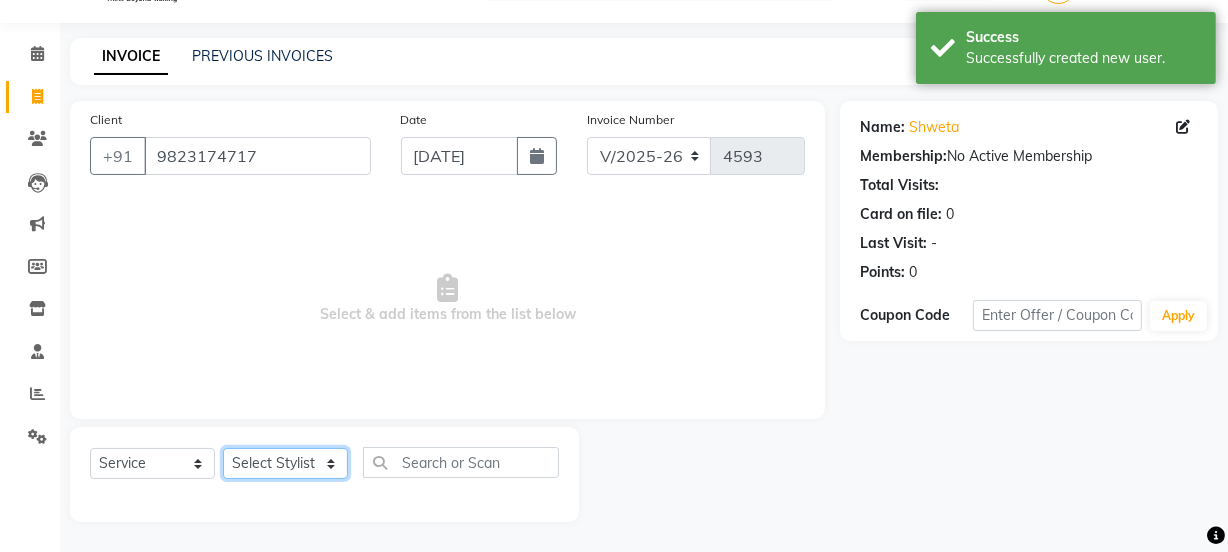 select on "84029" 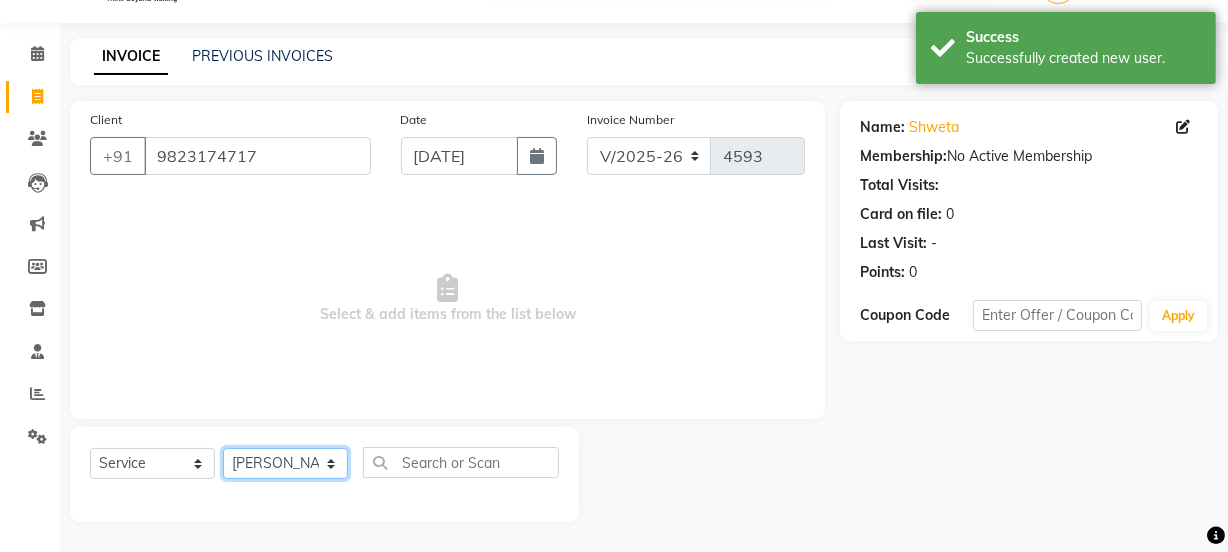 click on "Select Stylist [PERSON_NAME] Vaidyakar kokan  n Mahadev [PERSON_NAME] [PERSON_NAME] [PERSON_NAME]  Prem Mane Rajan Roma Rajput Sai [PERSON_NAME] Shop [PERSON_NAME] [PERSON_NAME] suport staff [PERSON_NAME]  [PERSON_NAME] [PERSON_NAME] [PERSON_NAME]" 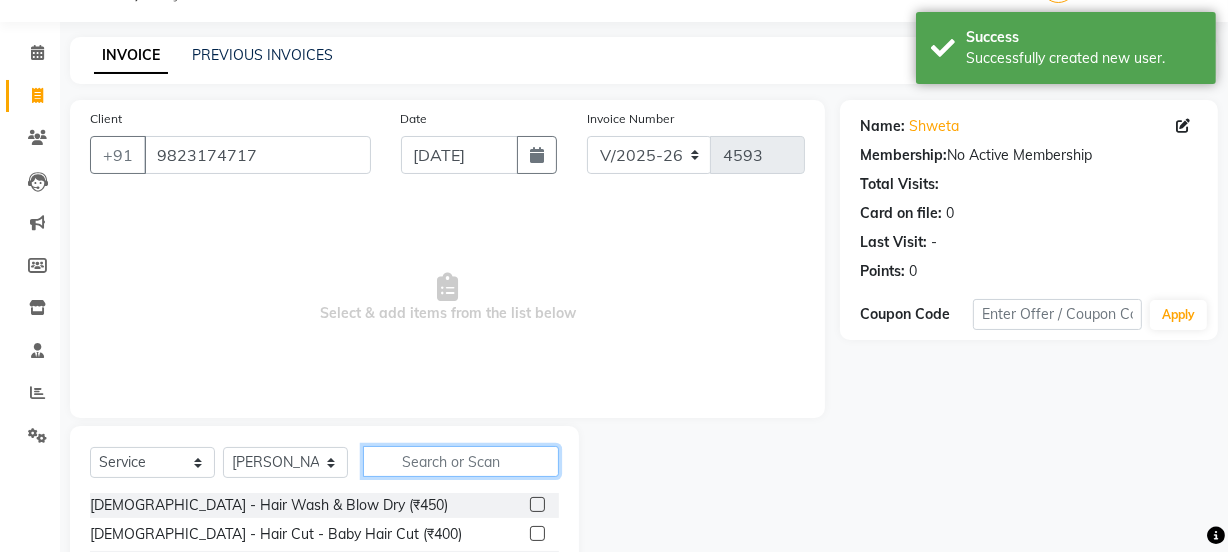 click 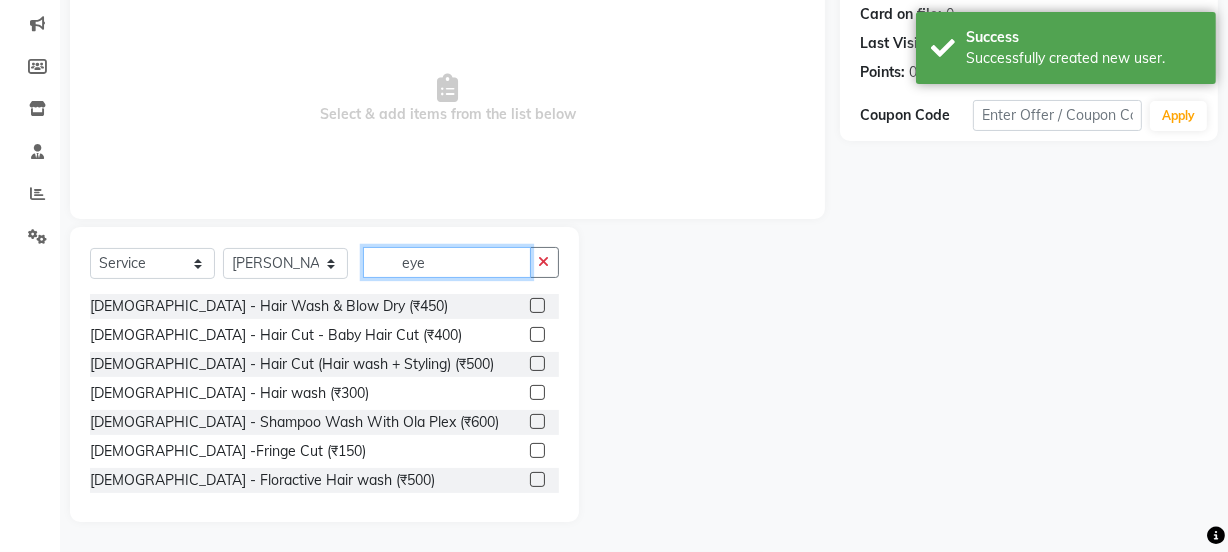scroll, scrollTop: 107, scrollLeft: 0, axis: vertical 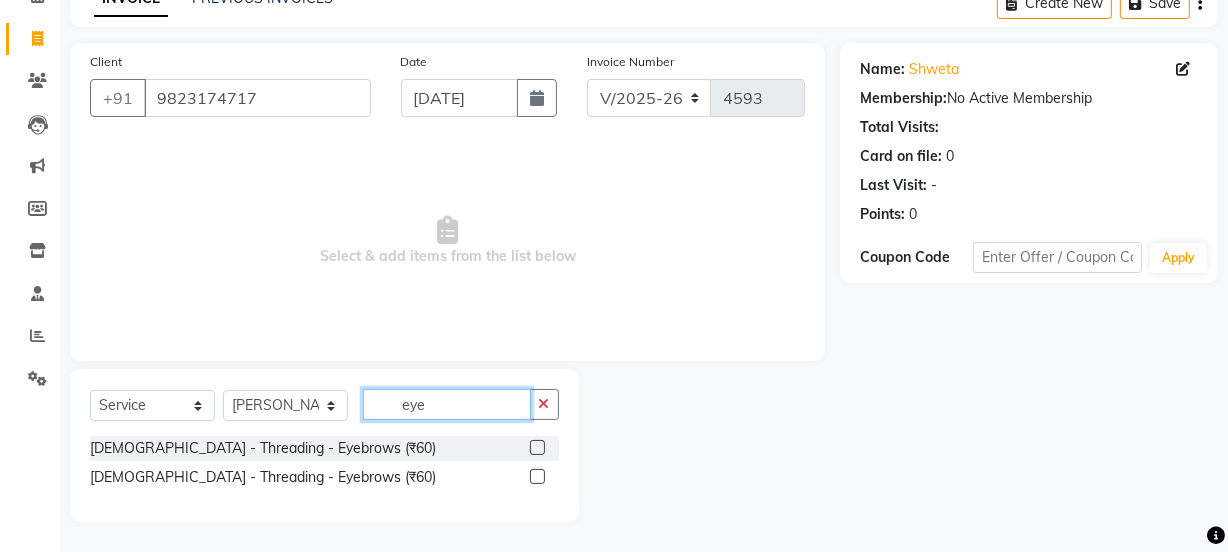 type on "eye" 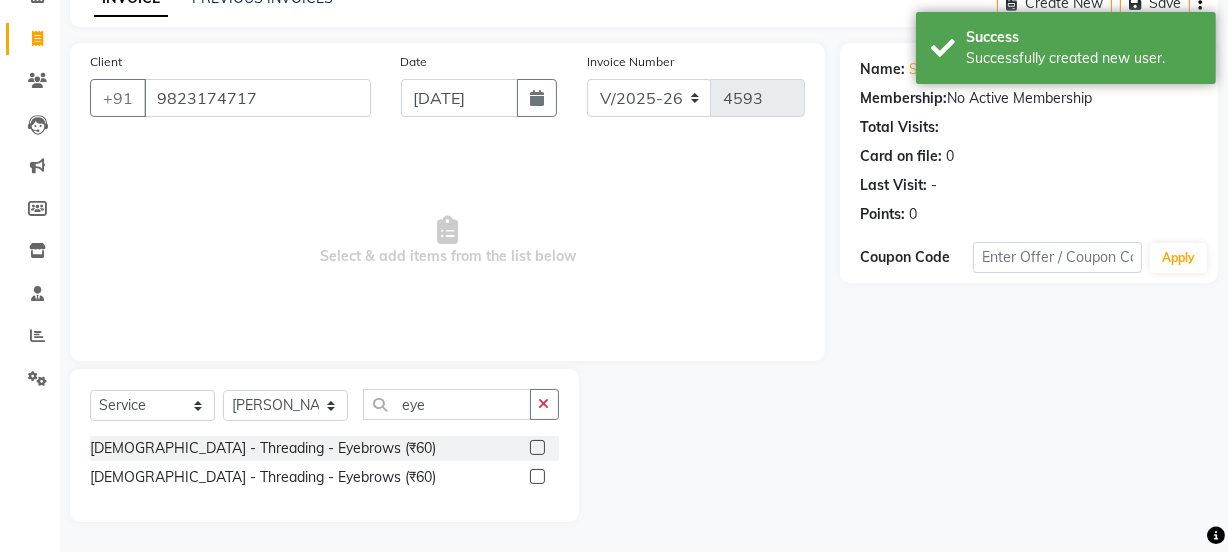 click on "[DEMOGRAPHIC_DATA] - Threading - Eyebrows (₹60)" 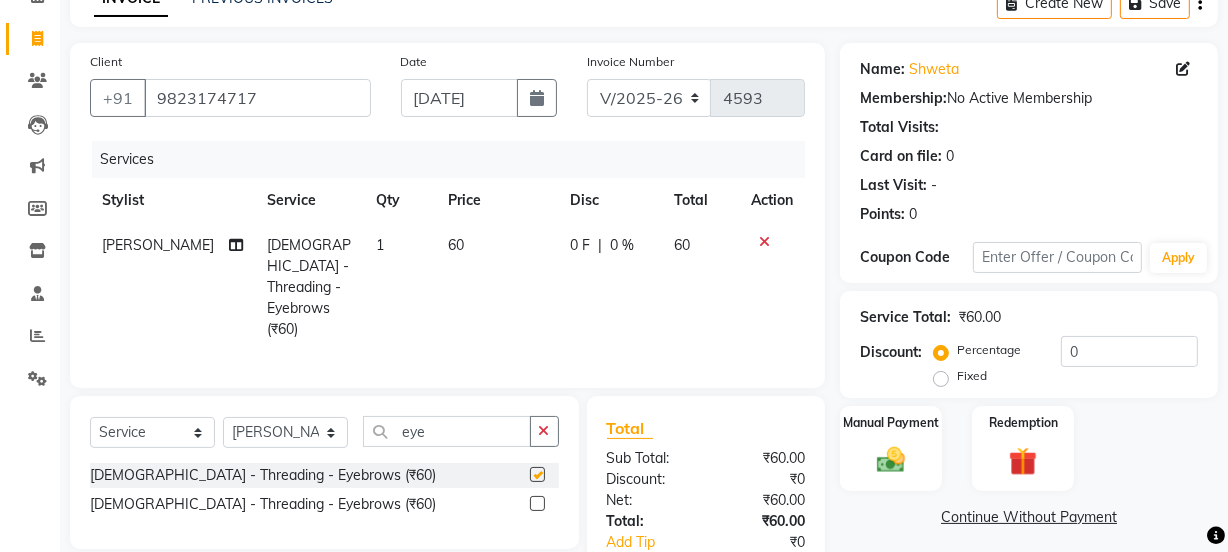 checkbox on "false" 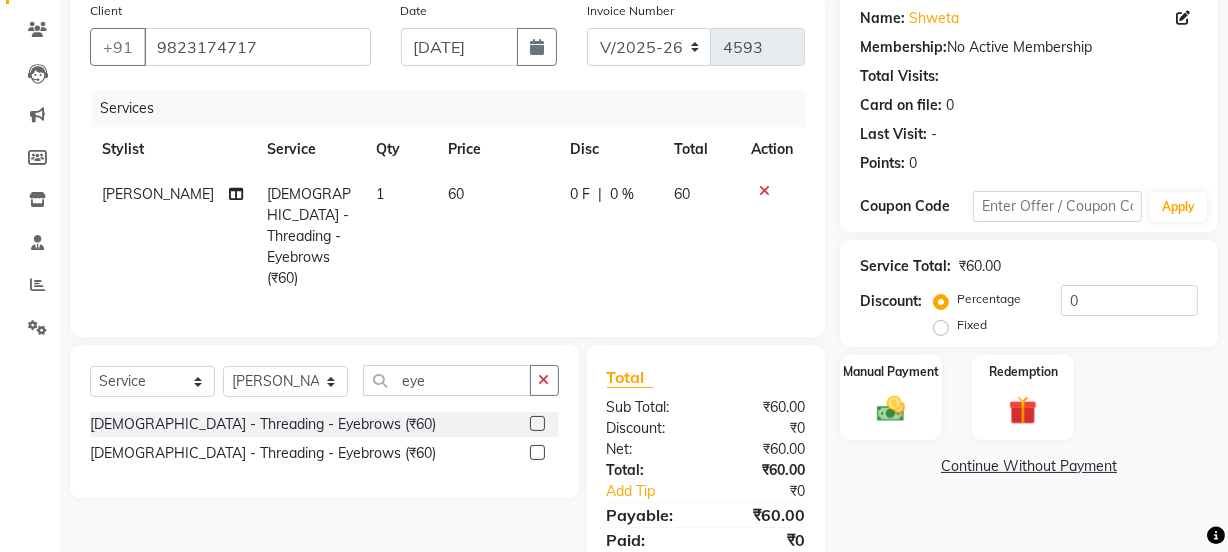 scroll, scrollTop: 206, scrollLeft: 0, axis: vertical 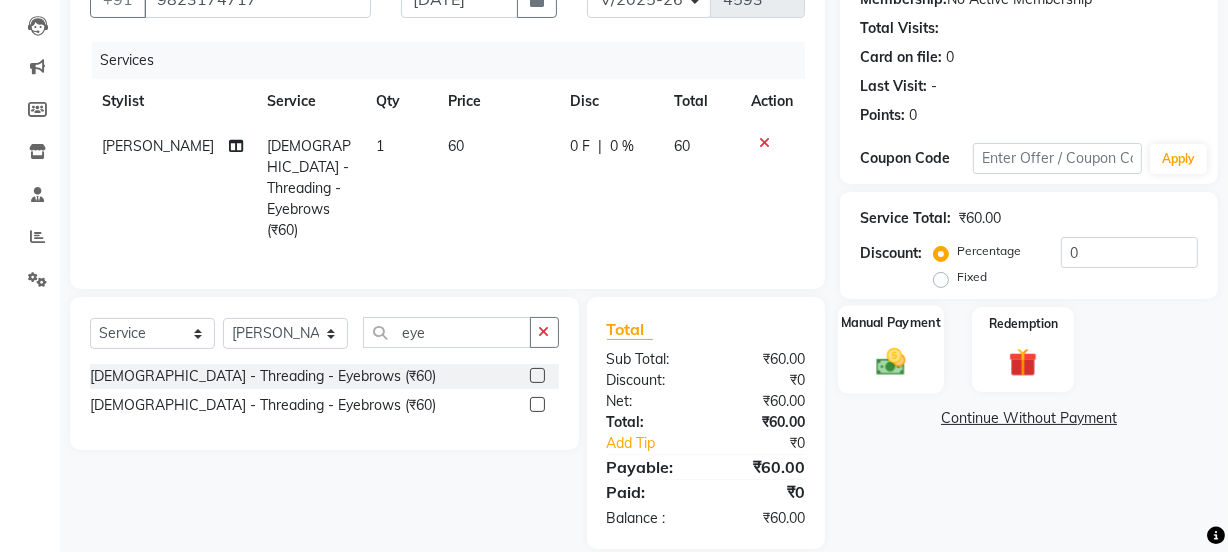 click 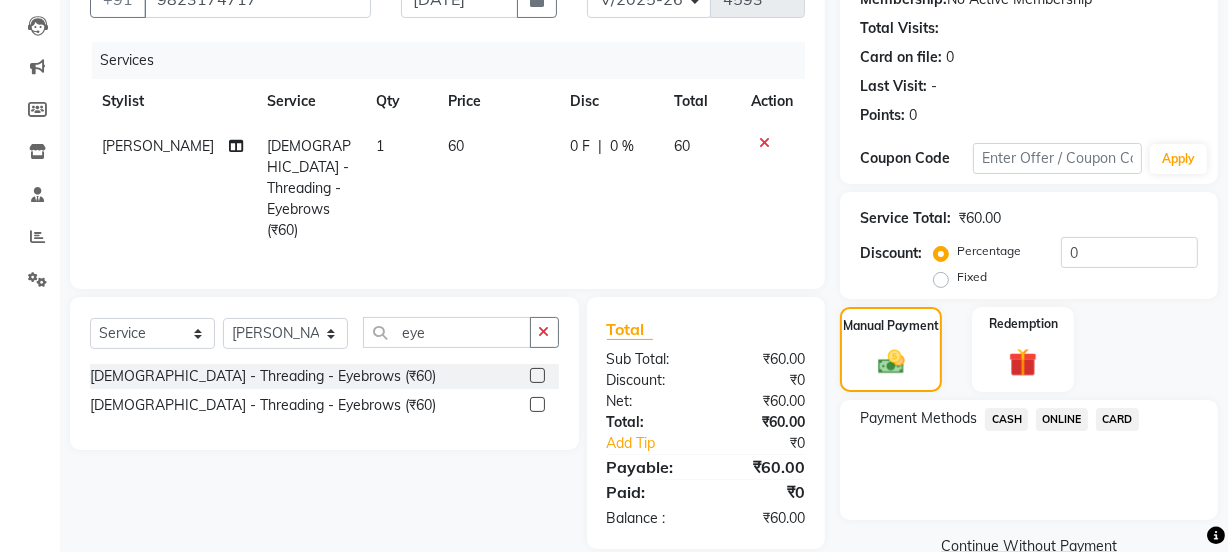 click on "ONLINE" 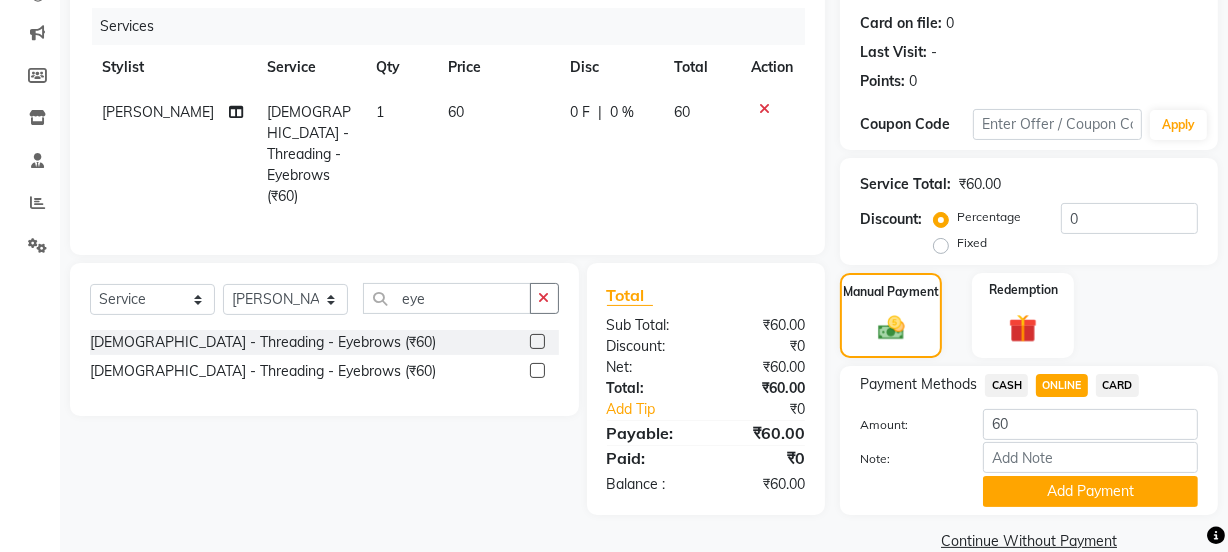 scroll, scrollTop: 274, scrollLeft: 0, axis: vertical 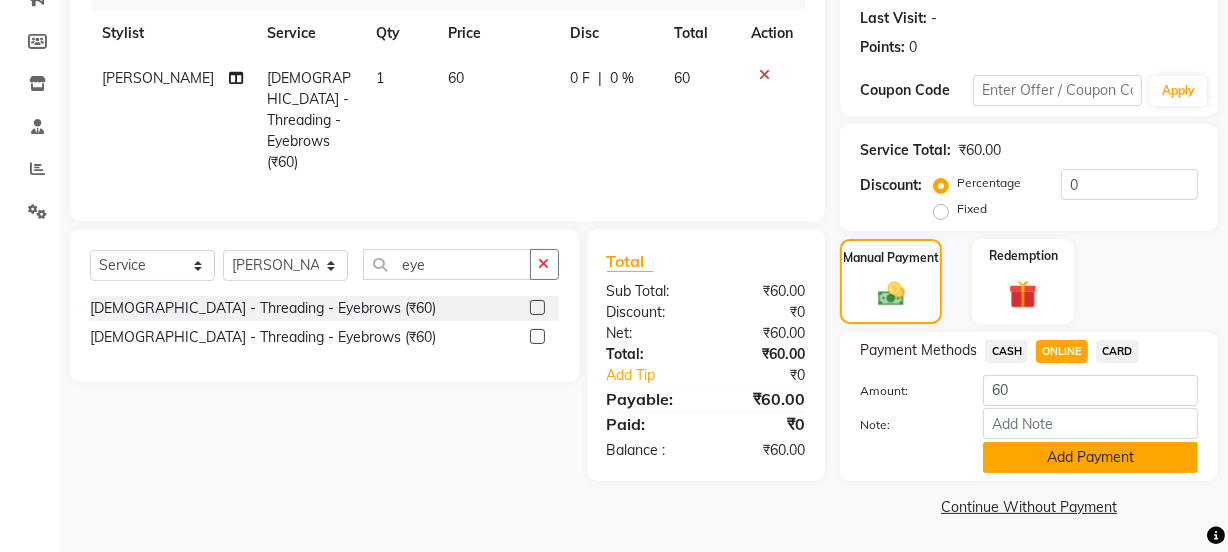 click on "Add Payment" 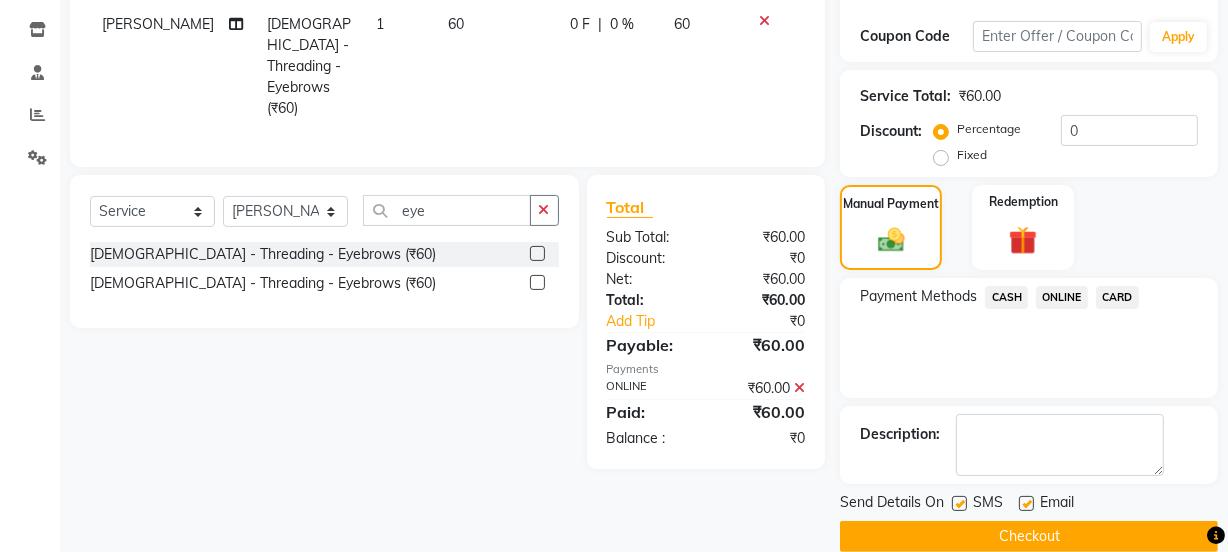 scroll, scrollTop: 357, scrollLeft: 0, axis: vertical 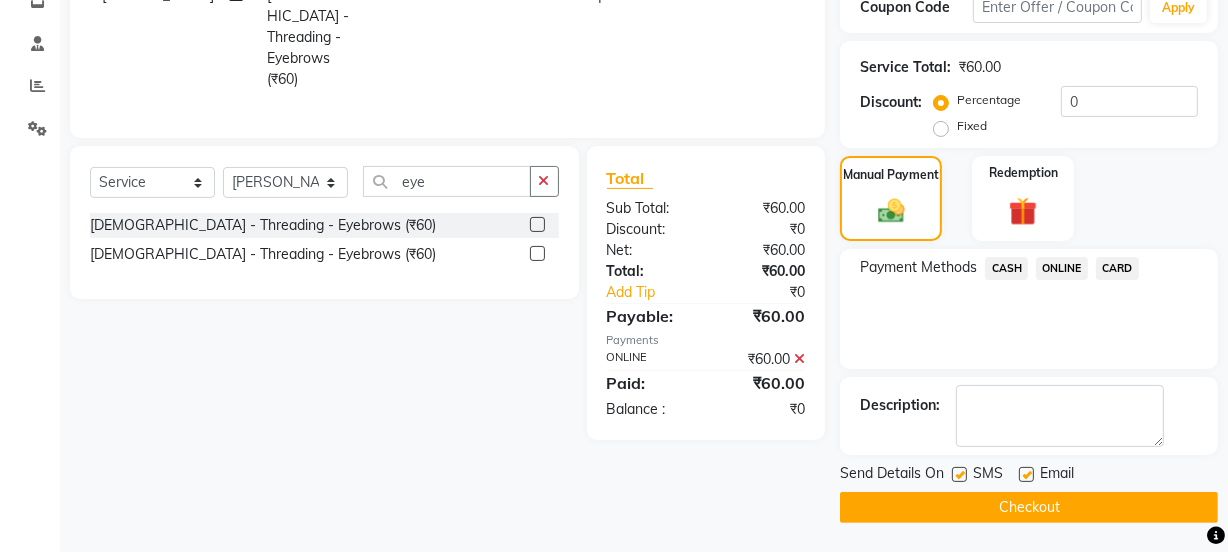 click on "Checkout" 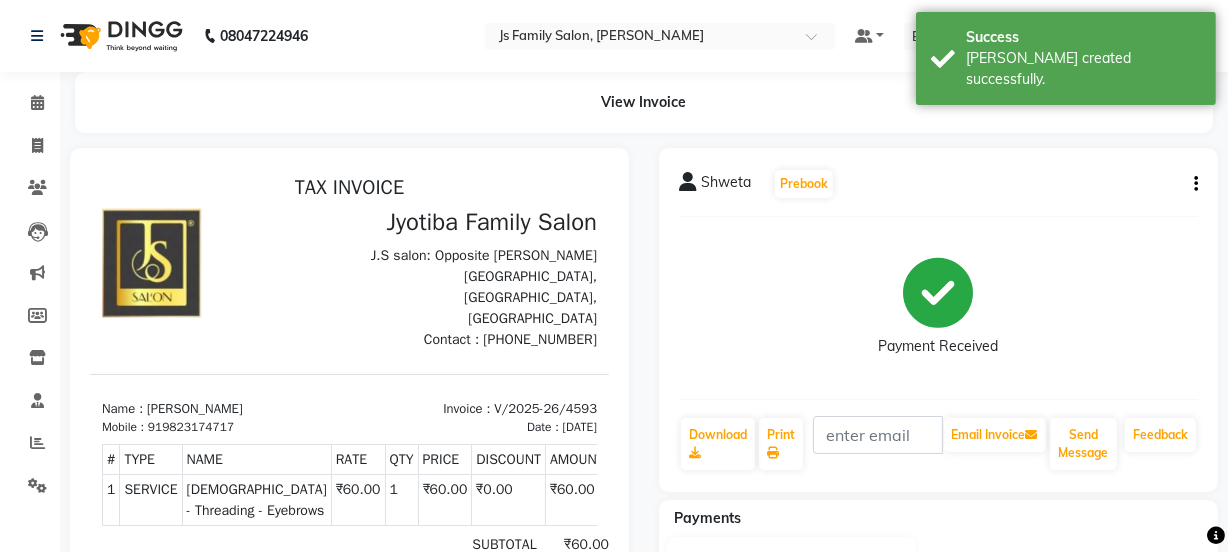 scroll, scrollTop: 0, scrollLeft: 0, axis: both 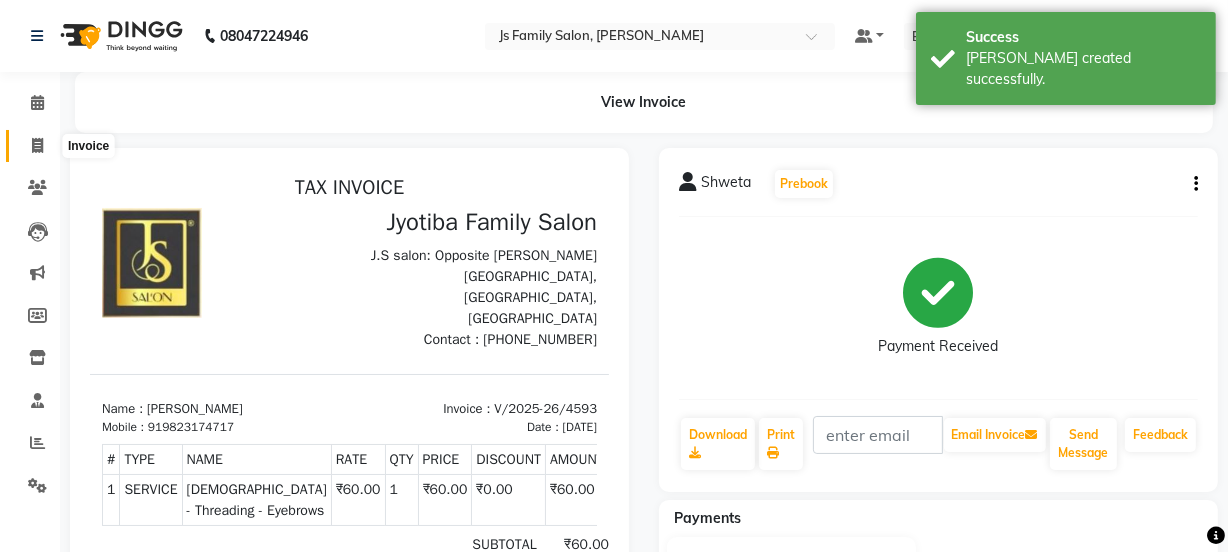 click 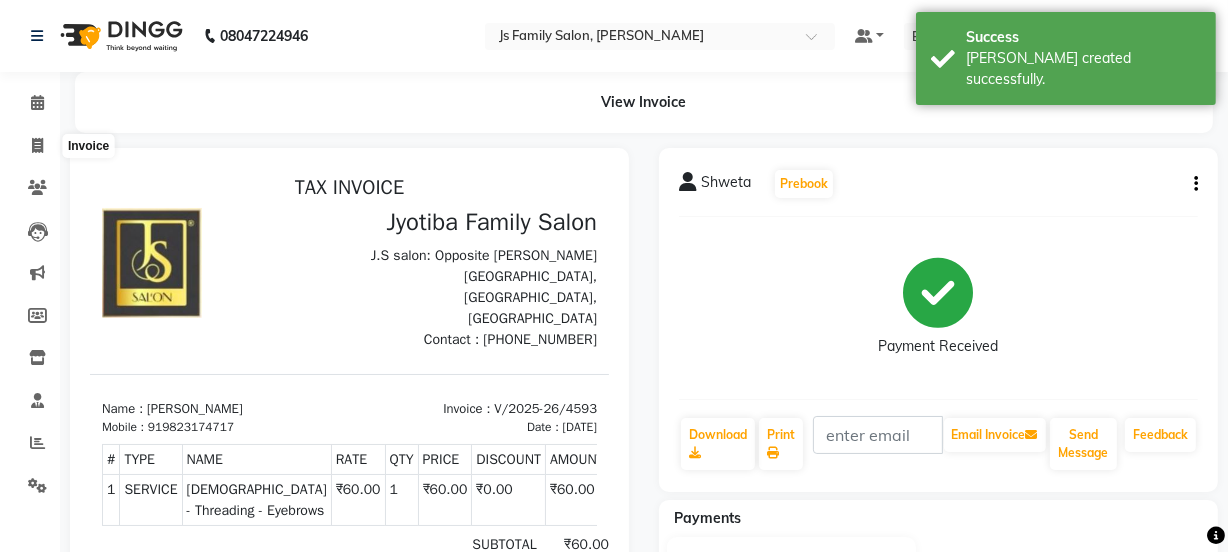 select on "service" 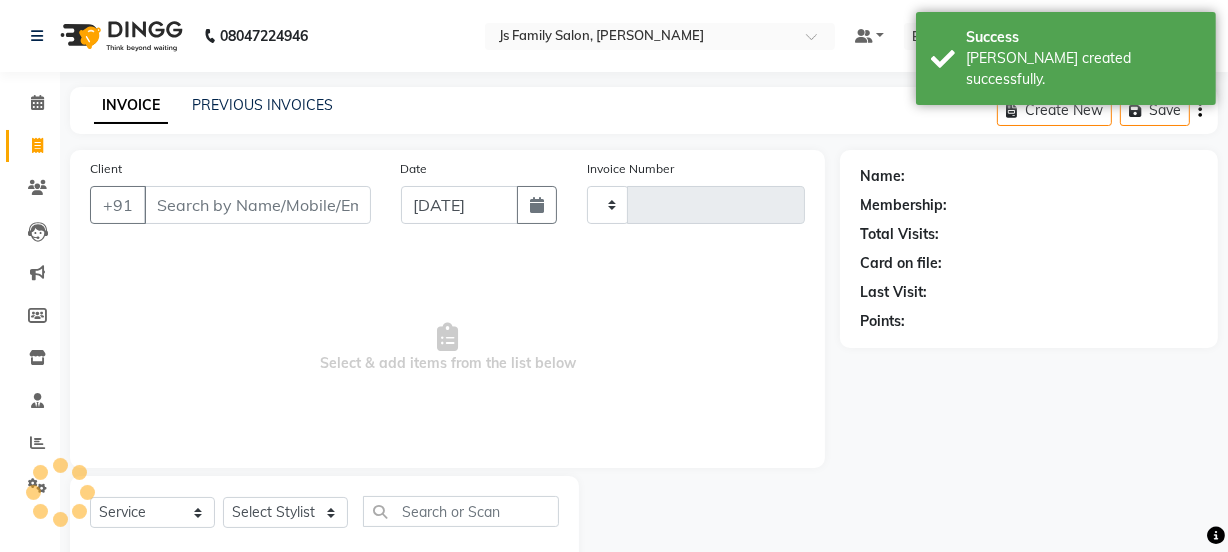 type on "4594" 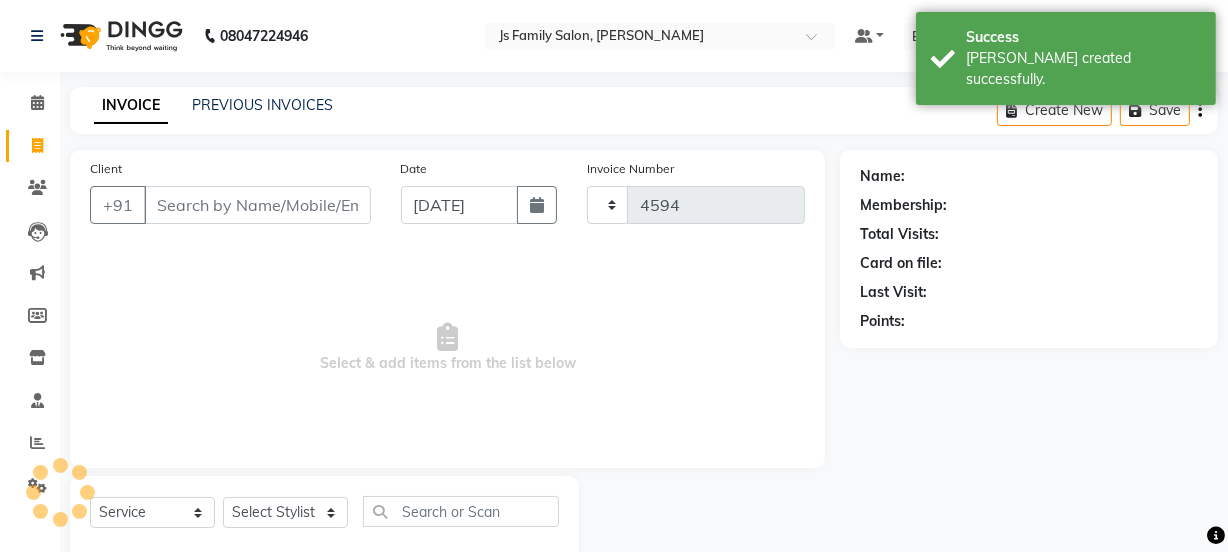 select on "3729" 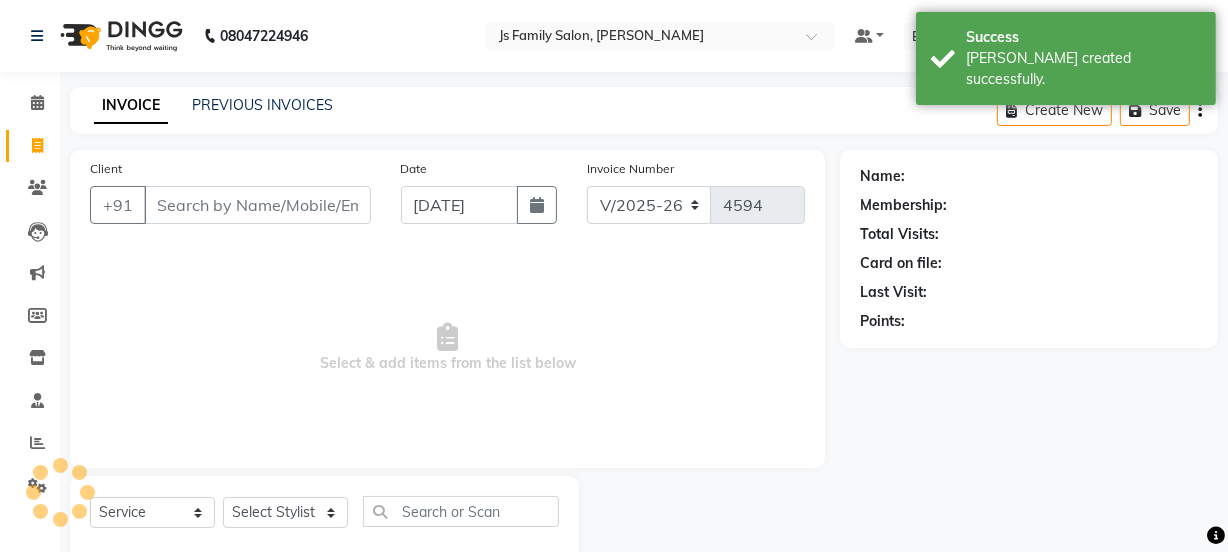 scroll, scrollTop: 50, scrollLeft: 0, axis: vertical 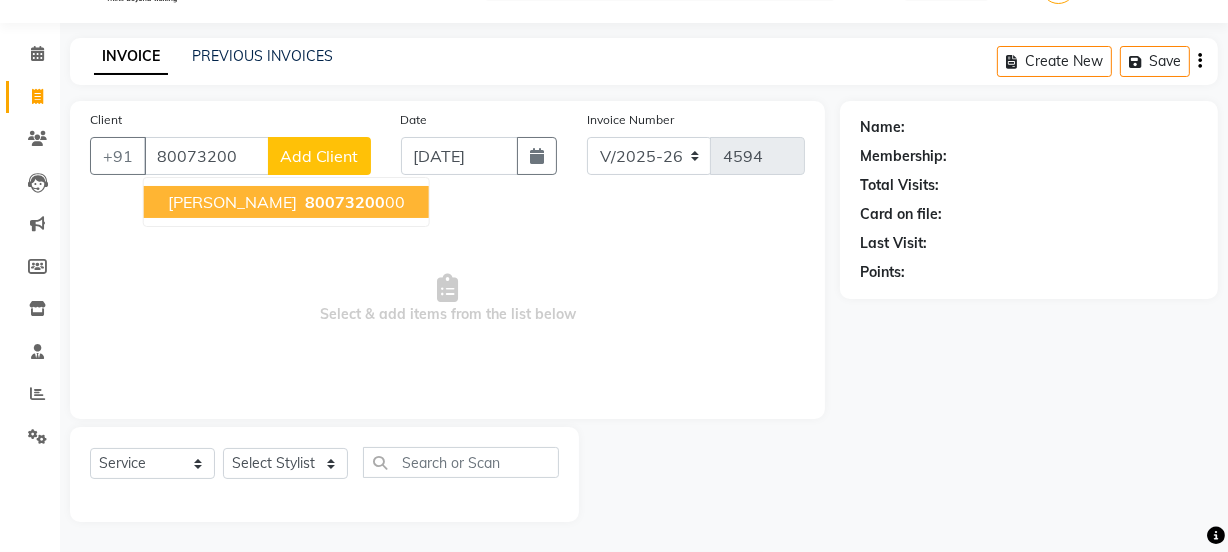 click on "80073200" at bounding box center [345, 202] 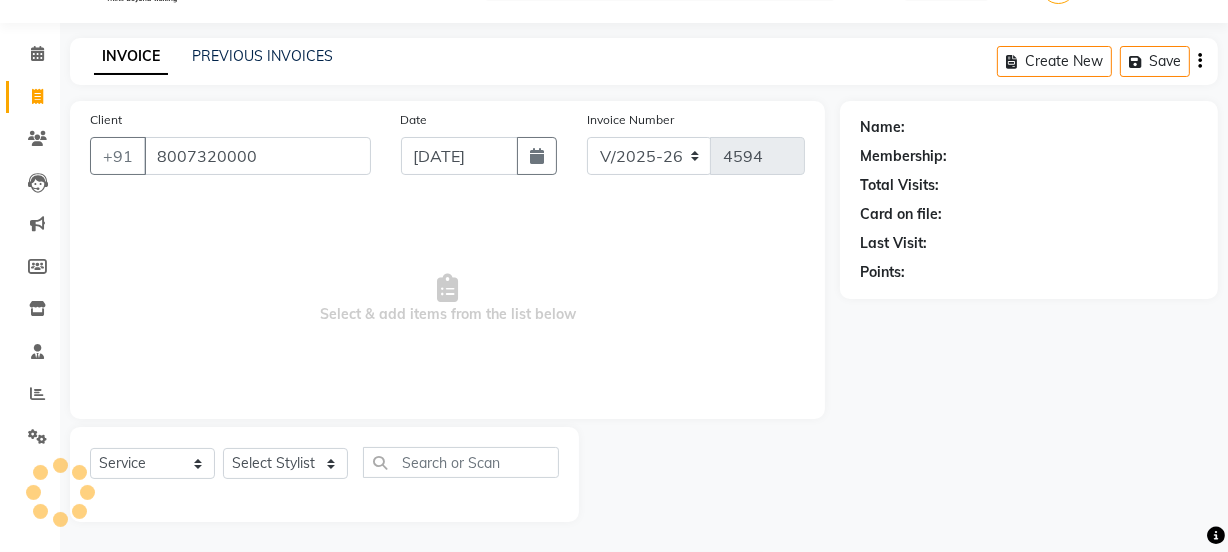 type on "8007320000" 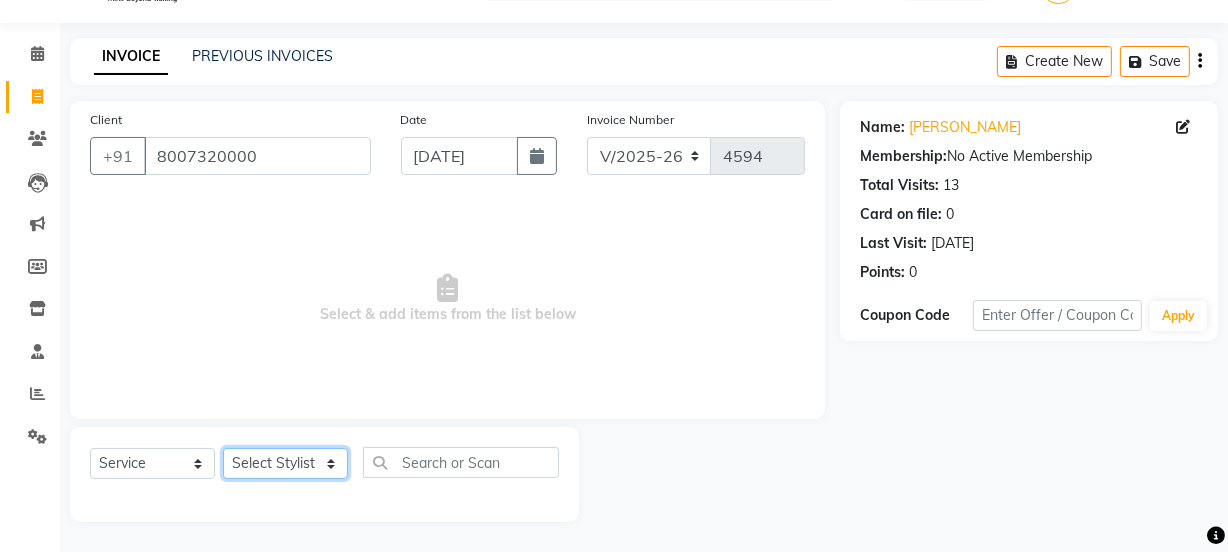 click on "Select Stylist [PERSON_NAME] Vaidyakar kokan  n Mahadev [PERSON_NAME] [PERSON_NAME] [PERSON_NAME]  Prem Mane Rajan Roma Rajput Sai [PERSON_NAME] Shop [PERSON_NAME] [PERSON_NAME] suport staff [PERSON_NAME]  [PERSON_NAME] [PERSON_NAME] [PERSON_NAME]" 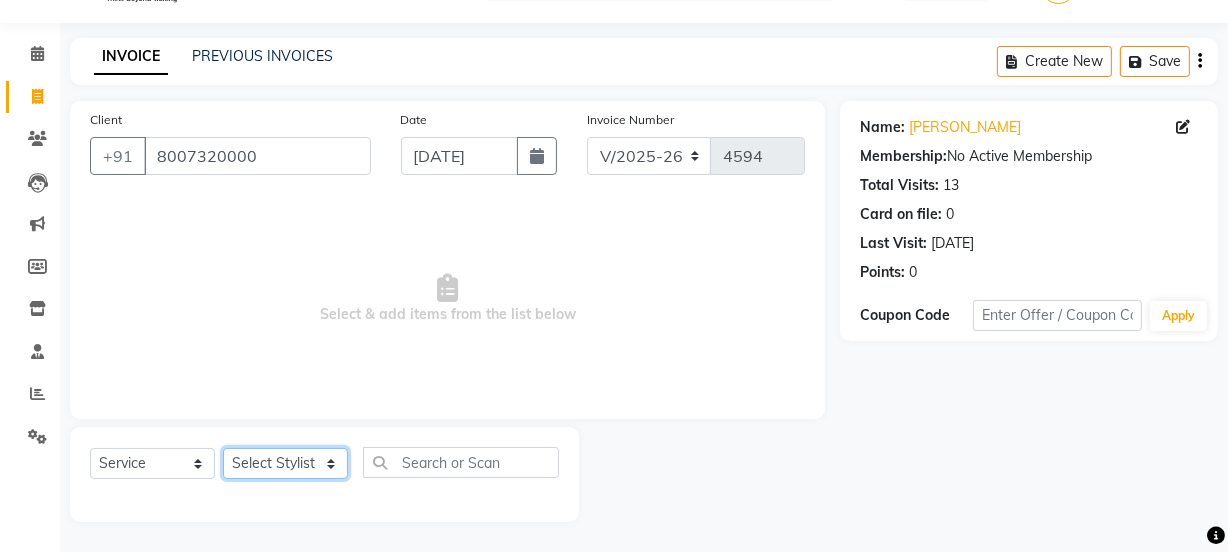 select on "58002" 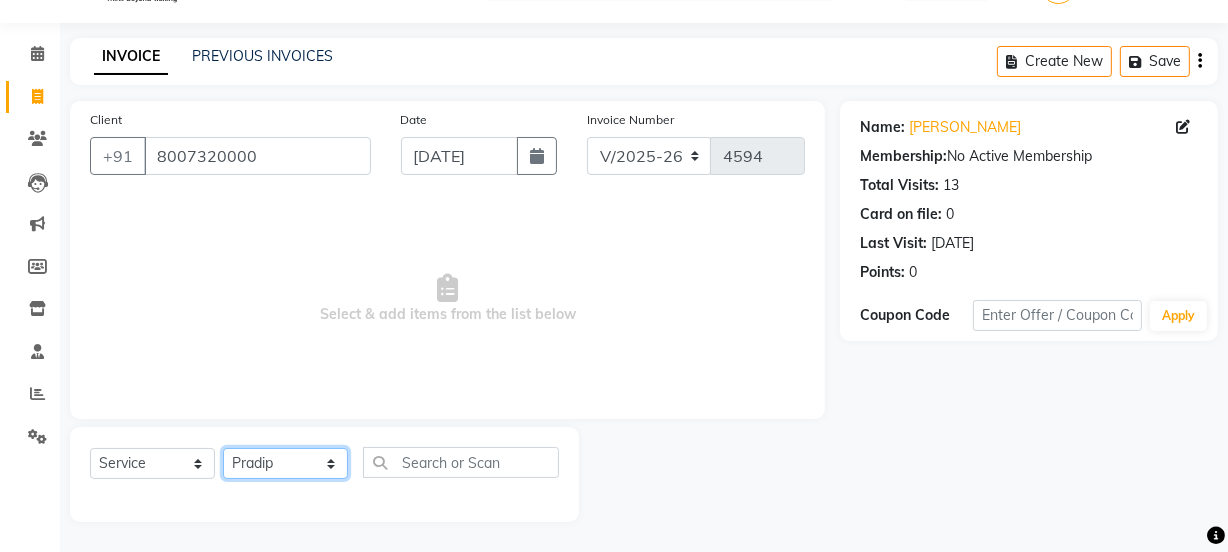 click on "Select Stylist [PERSON_NAME] Vaidyakar kokan  n Mahadev [PERSON_NAME] [PERSON_NAME] [PERSON_NAME]  Prem Mane Rajan Roma Rajput Sai [PERSON_NAME] Shop [PERSON_NAME] [PERSON_NAME] suport staff [PERSON_NAME]  [PERSON_NAME] [PERSON_NAME] [PERSON_NAME]" 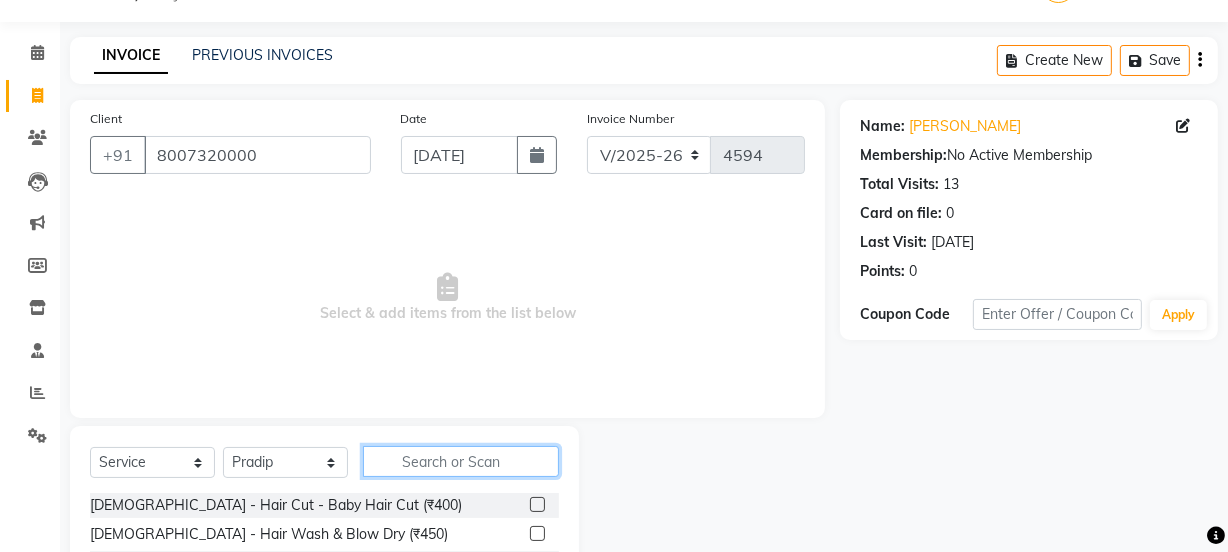 click 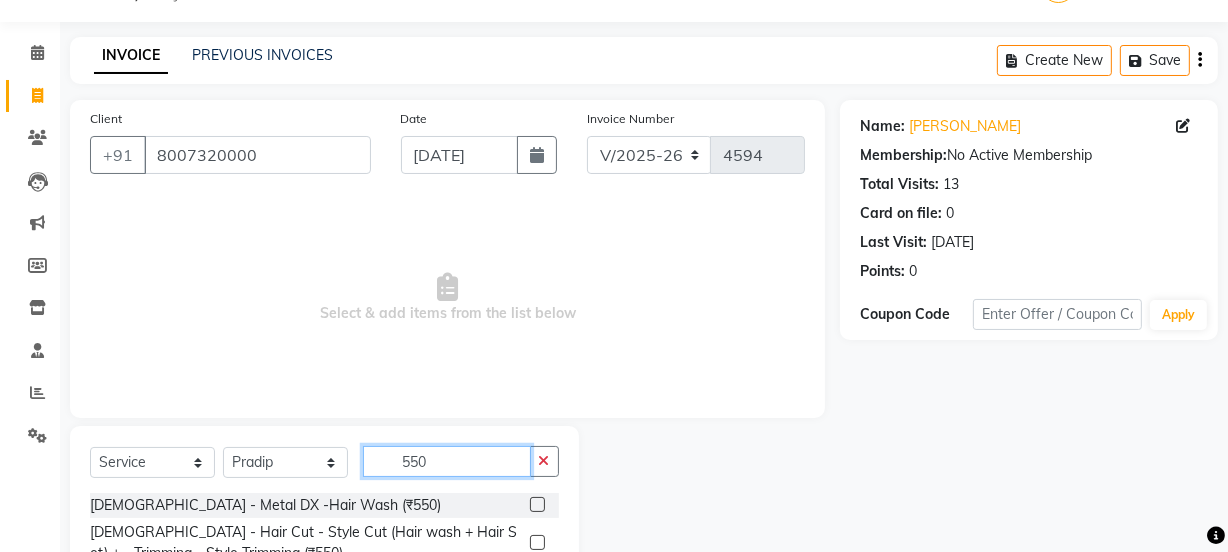 scroll, scrollTop: 211, scrollLeft: 0, axis: vertical 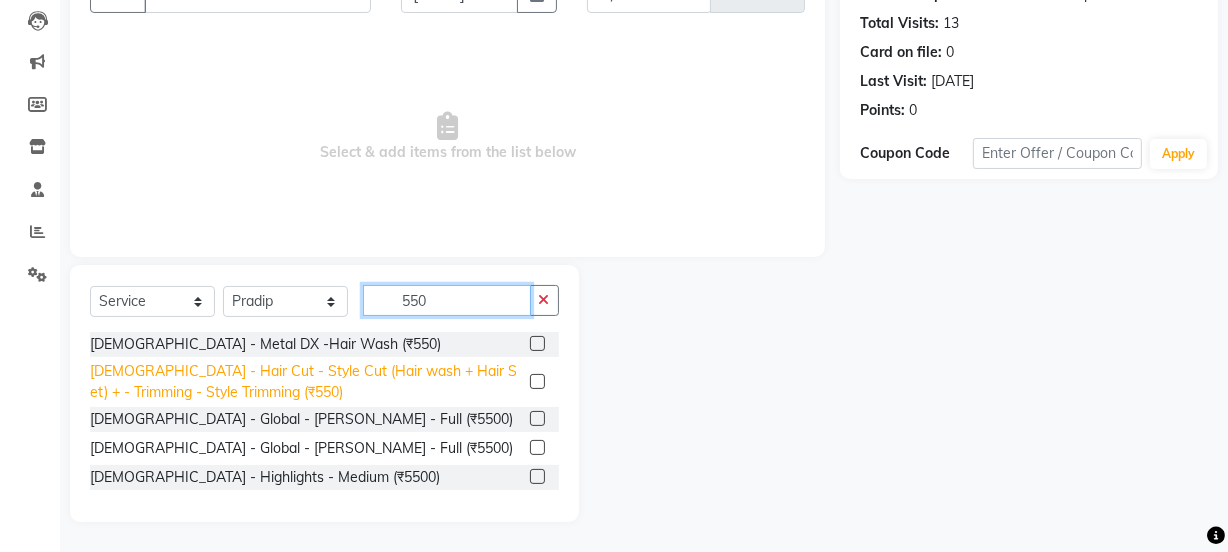 type on "550" 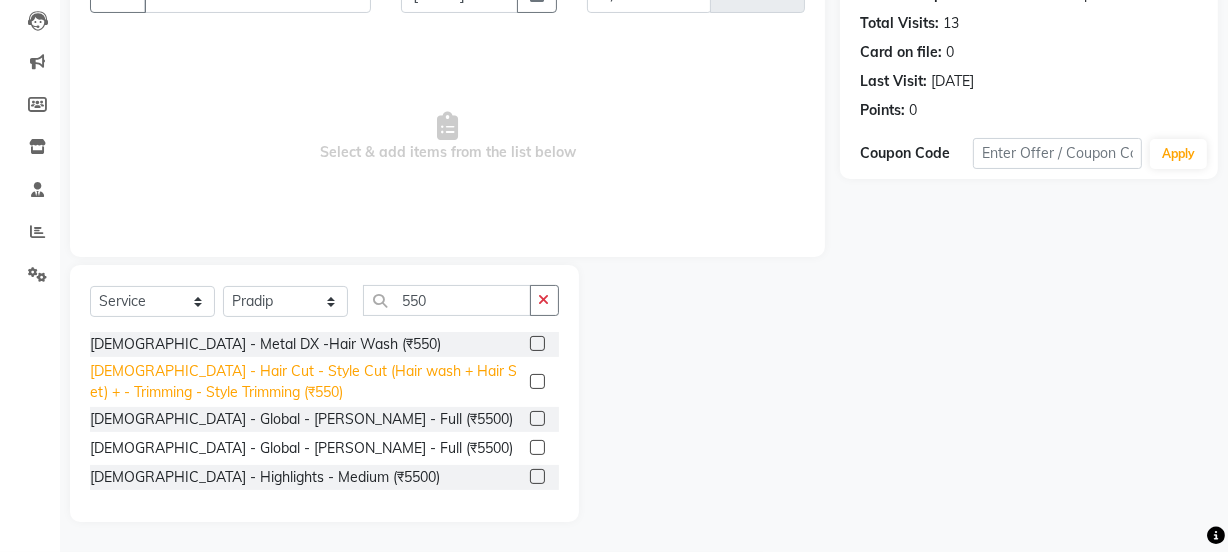 click on "[DEMOGRAPHIC_DATA] - Hair Cut - Style Cut (Hair wash + Hair Set) + - Trimming - Style Trimming (₹550)" 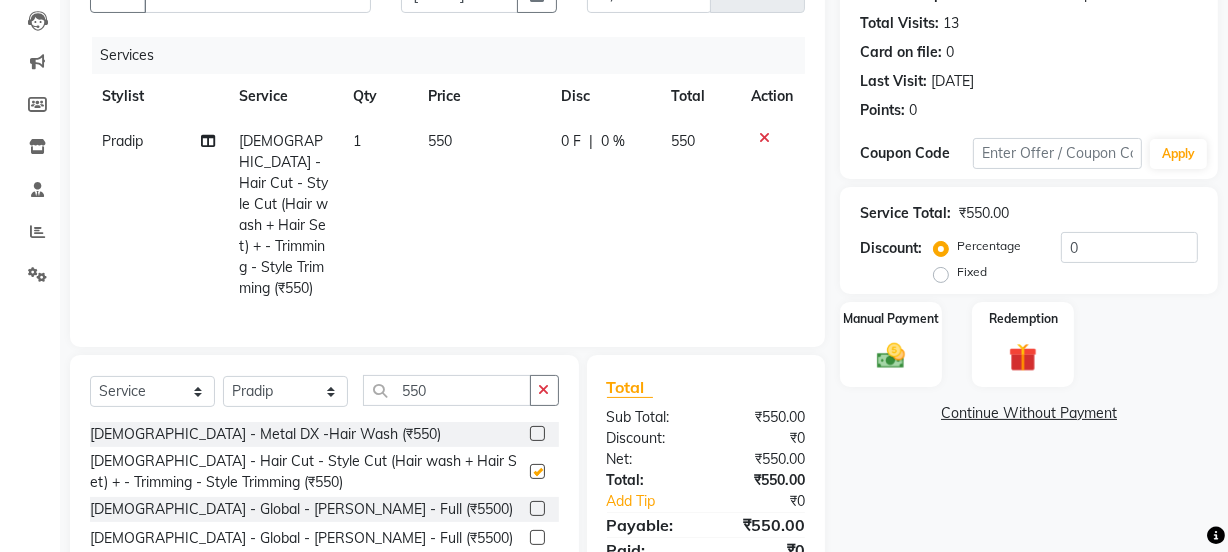 checkbox on "false" 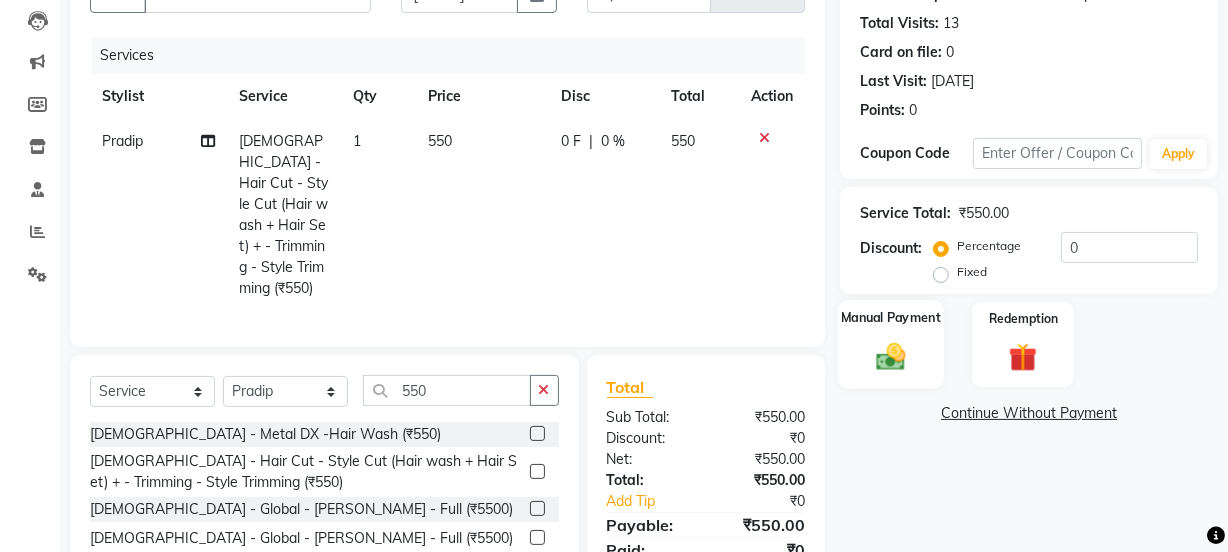 click 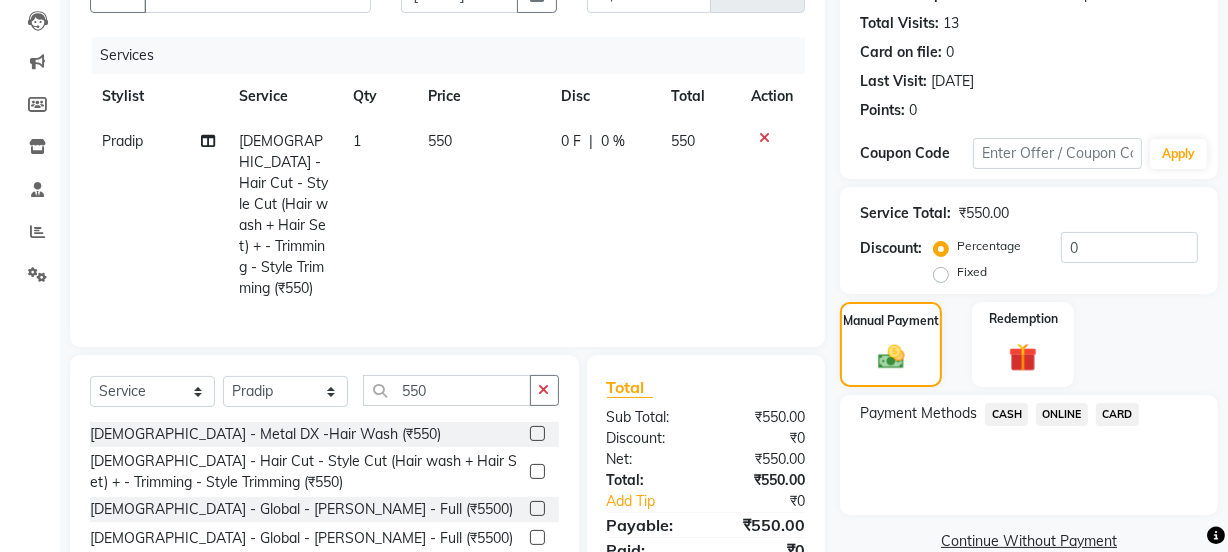 click on "ONLINE" 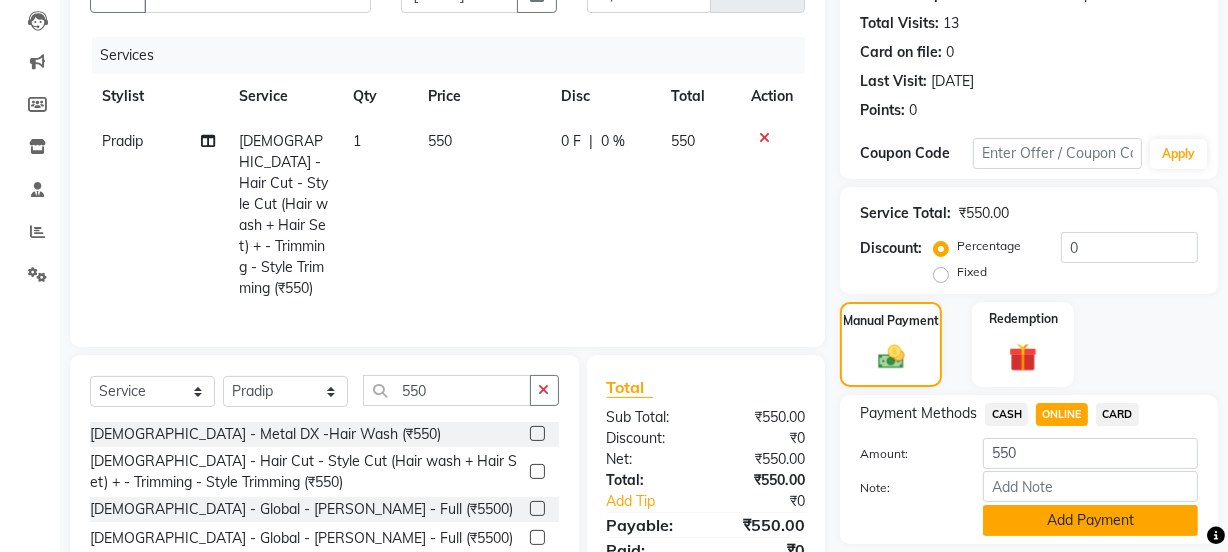 click on "Add Payment" 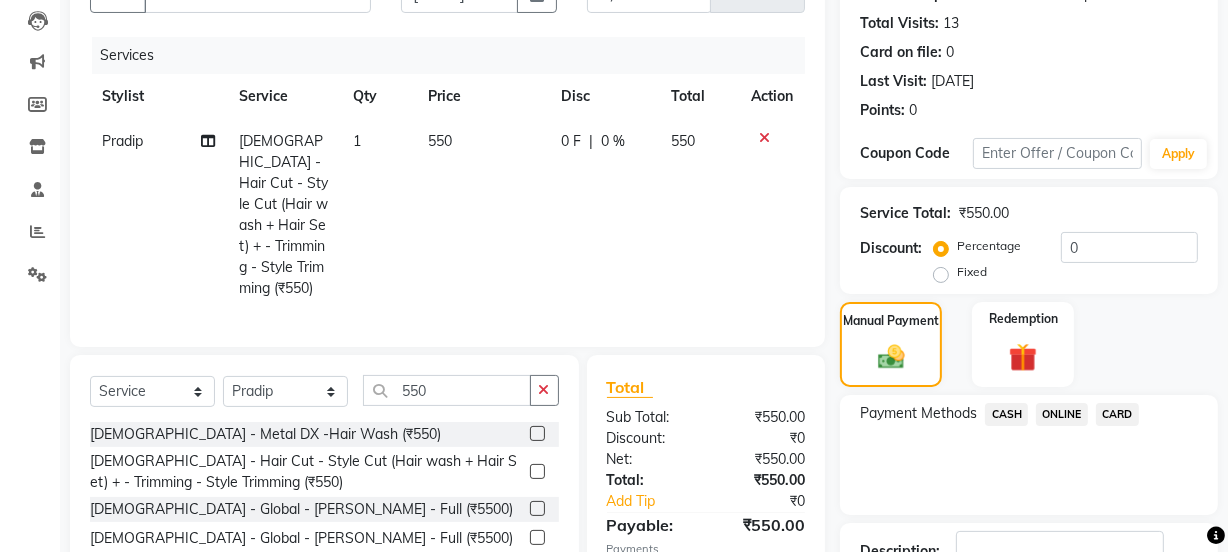 scroll, scrollTop: 357, scrollLeft: 0, axis: vertical 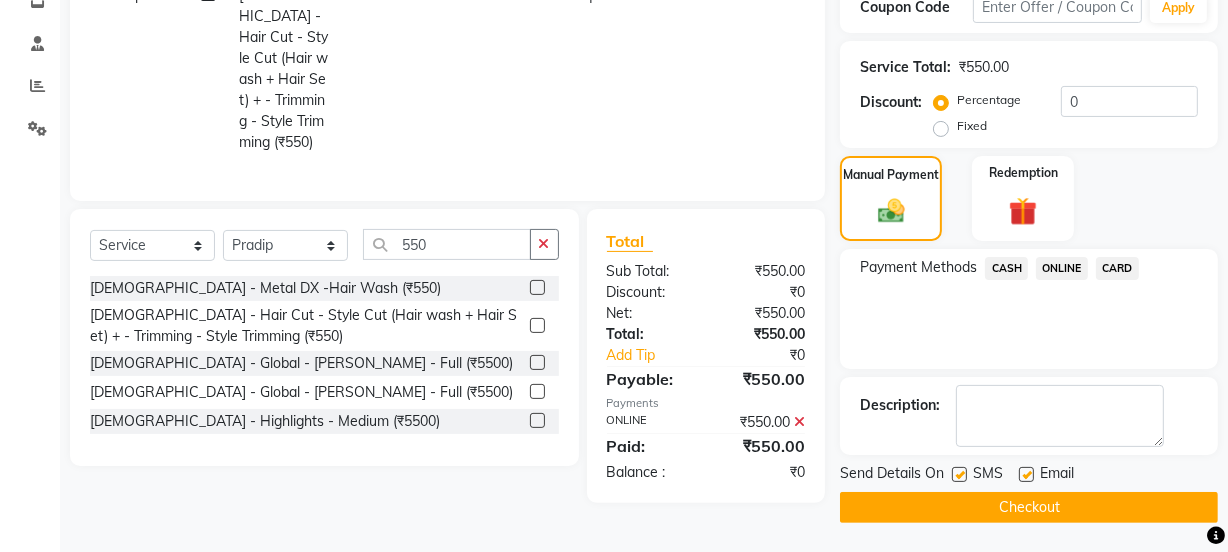 click on "Checkout" 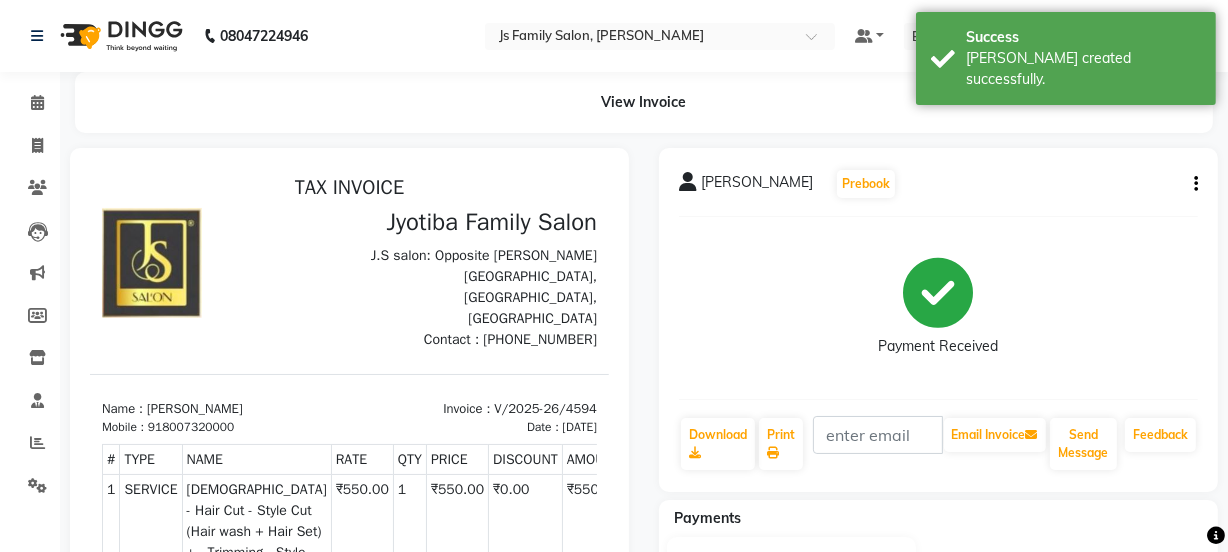 scroll, scrollTop: 0, scrollLeft: 0, axis: both 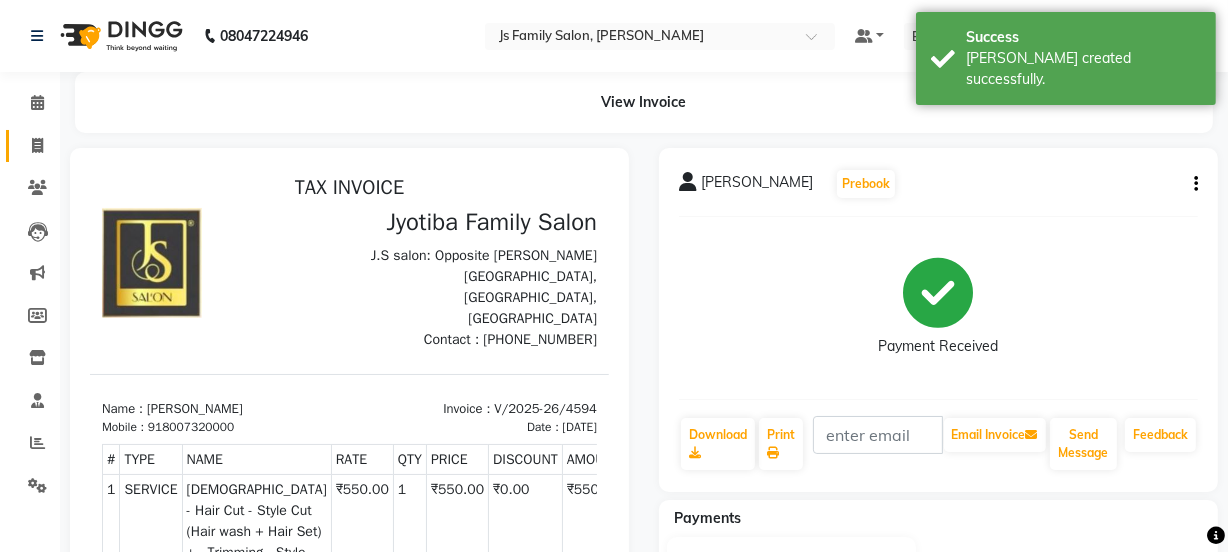 click on "Invoice" 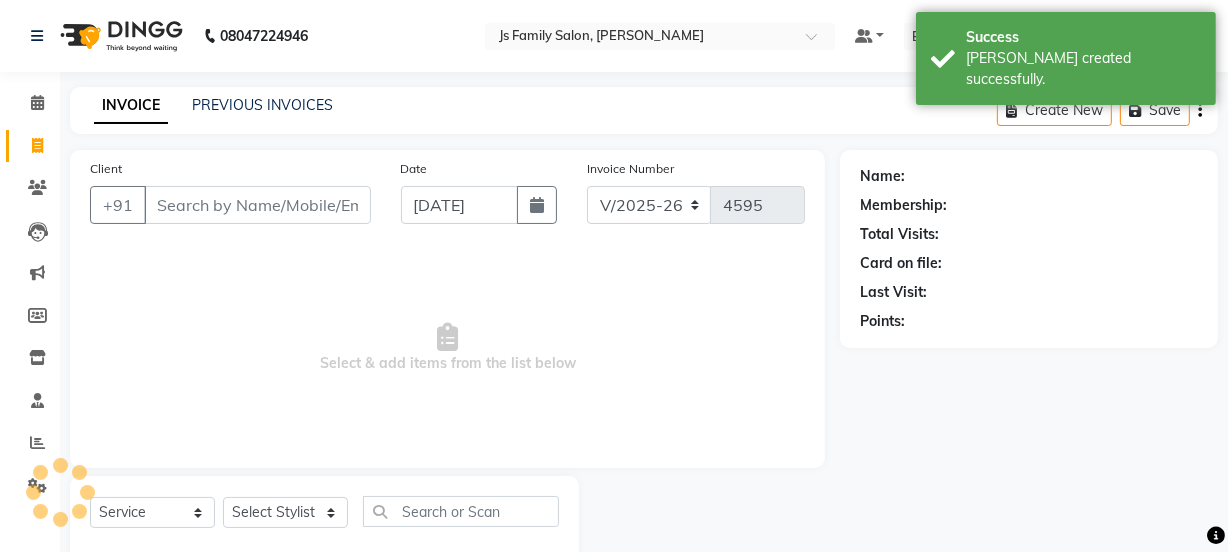 scroll, scrollTop: 50, scrollLeft: 0, axis: vertical 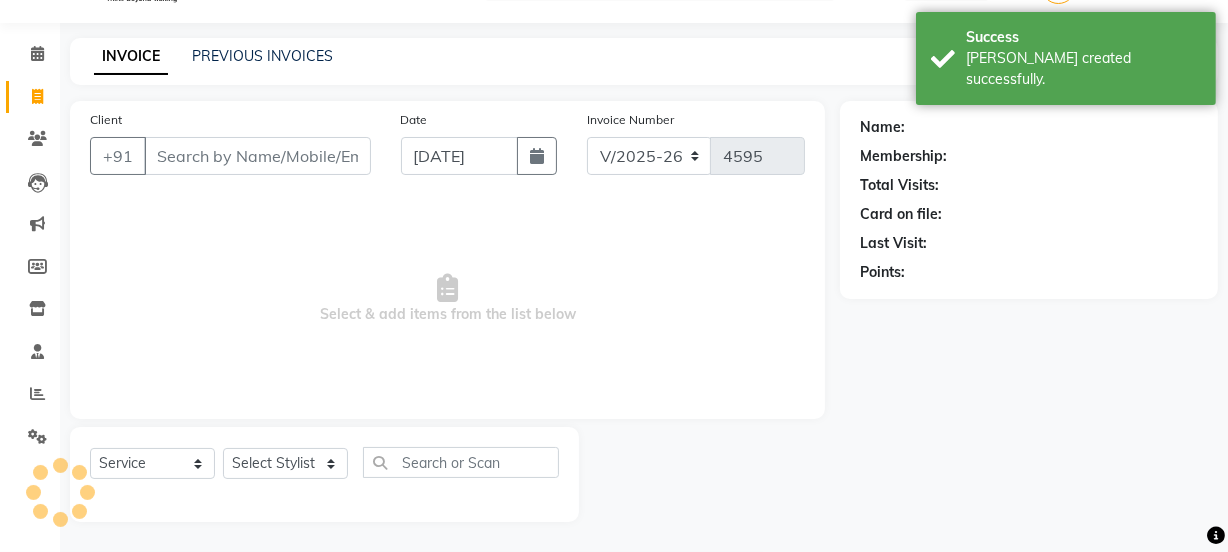 click on "Client" at bounding box center (257, 156) 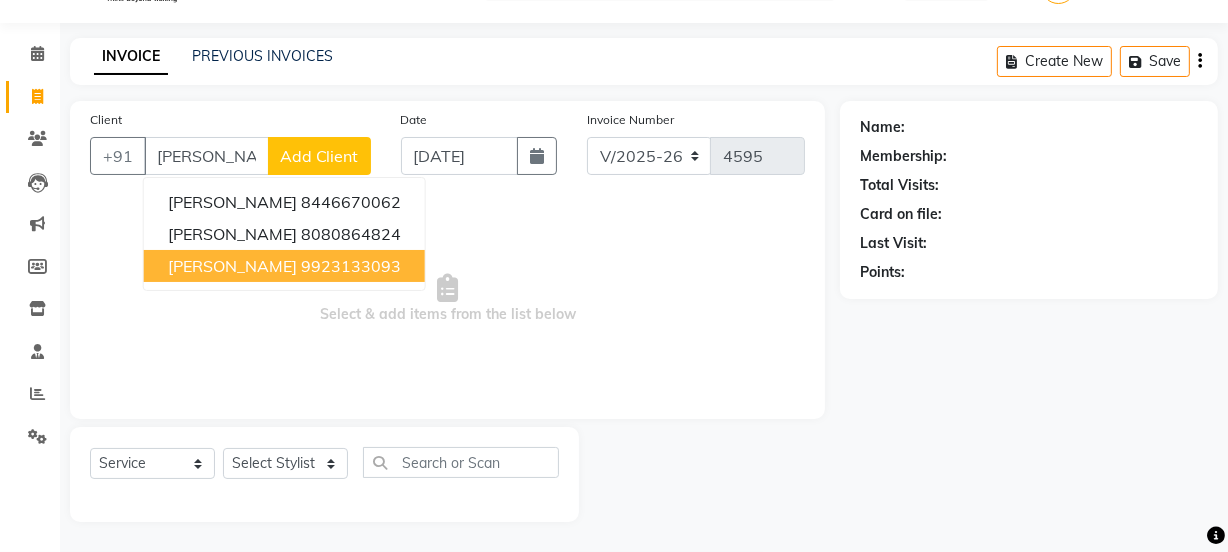 click on "[PERSON_NAME]" at bounding box center (232, 266) 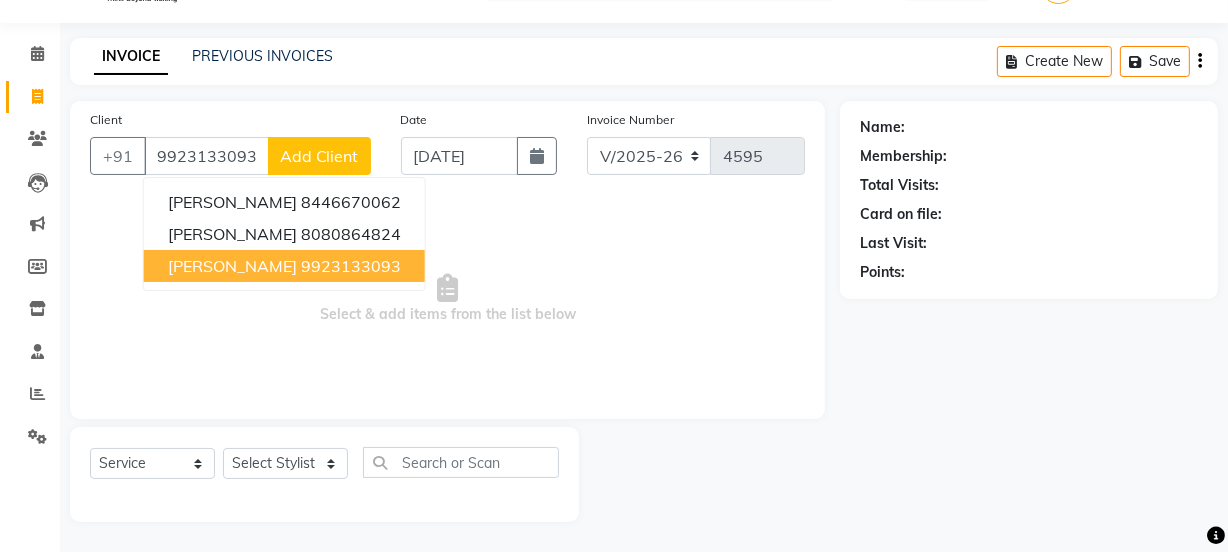 type on "9923133093" 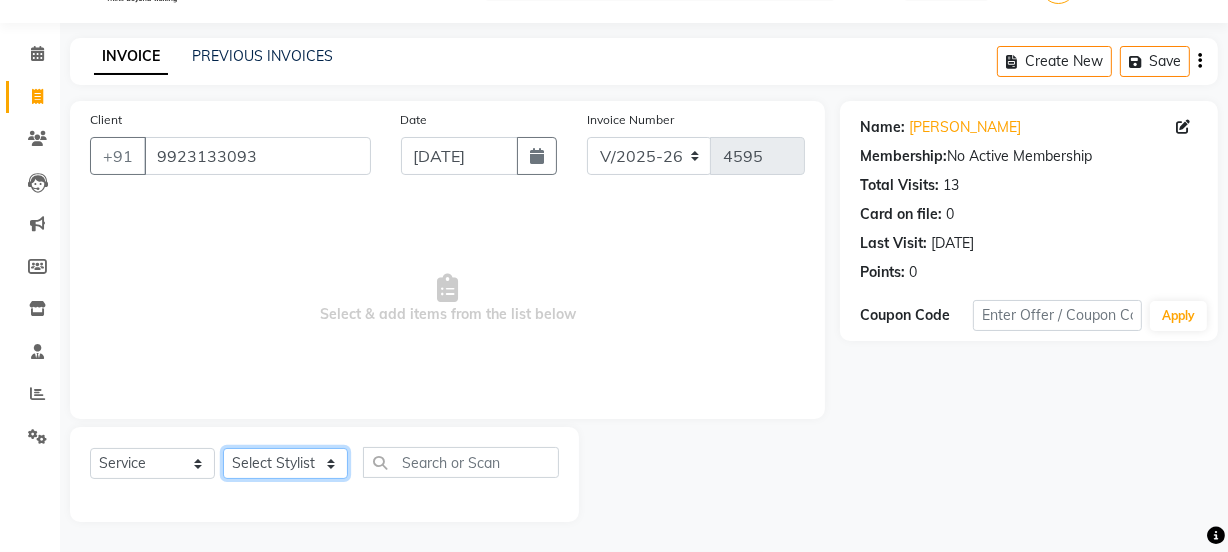 click on "Select Stylist [PERSON_NAME] Vaidyakar kokan  n Mahadev [PERSON_NAME] [PERSON_NAME] [PERSON_NAME]  Prem Mane Rajan Roma Rajput Sai [PERSON_NAME] Shop [PERSON_NAME] [PERSON_NAME] suport staff [PERSON_NAME]  [PERSON_NAME] [PERSON_NAME] [PERSON_NAME]" 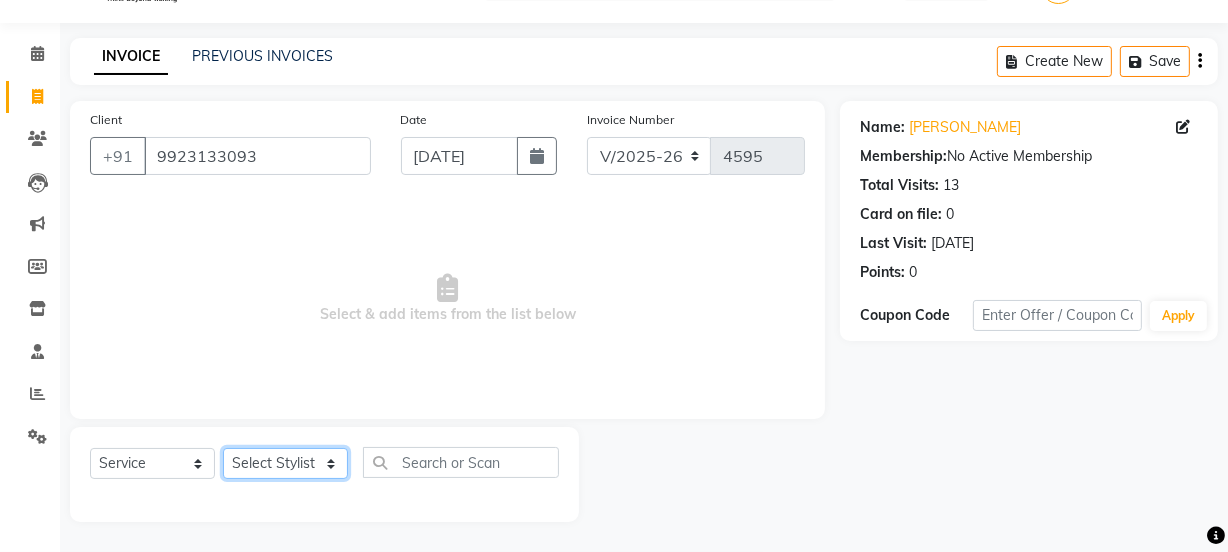 select on "33251" 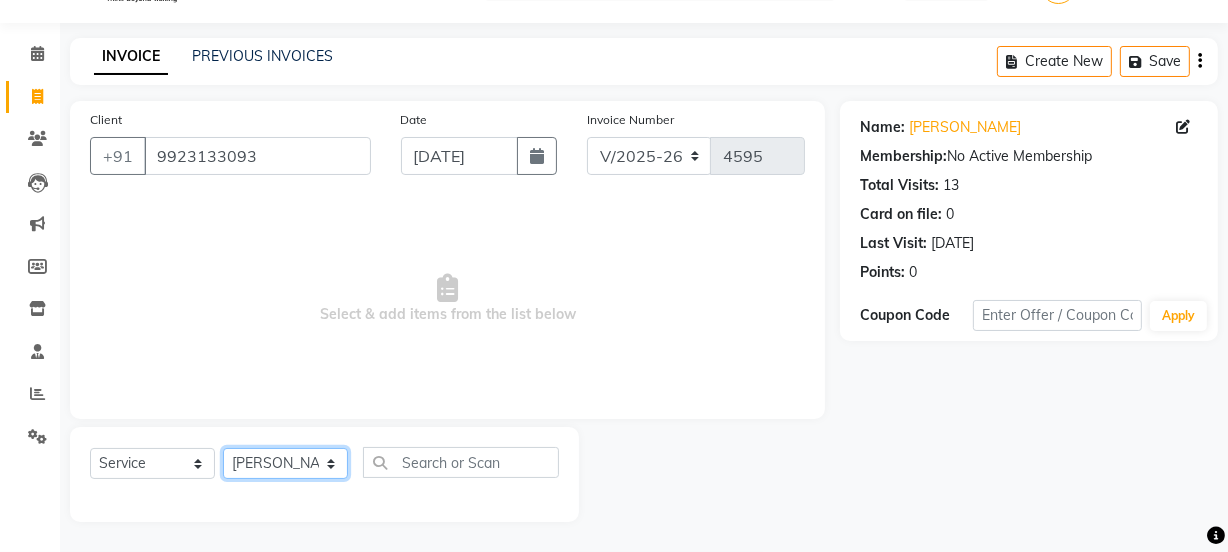 click on "Select Stylist [PERSON_NAME] Vaidyakar kokan  n Mahadev [PERSON_NAME] [PERSON_NAME] [PERSON_NAME]  Prem Mane Rajan Roma Rajput Sai [PERSON_NAME] Shop [PERSON_NAME] [PERSON_NAME] suport staff [PERSON_NAME]  [PERSON_NAME] [PERSON_NAME] [PERSON_NAME]" 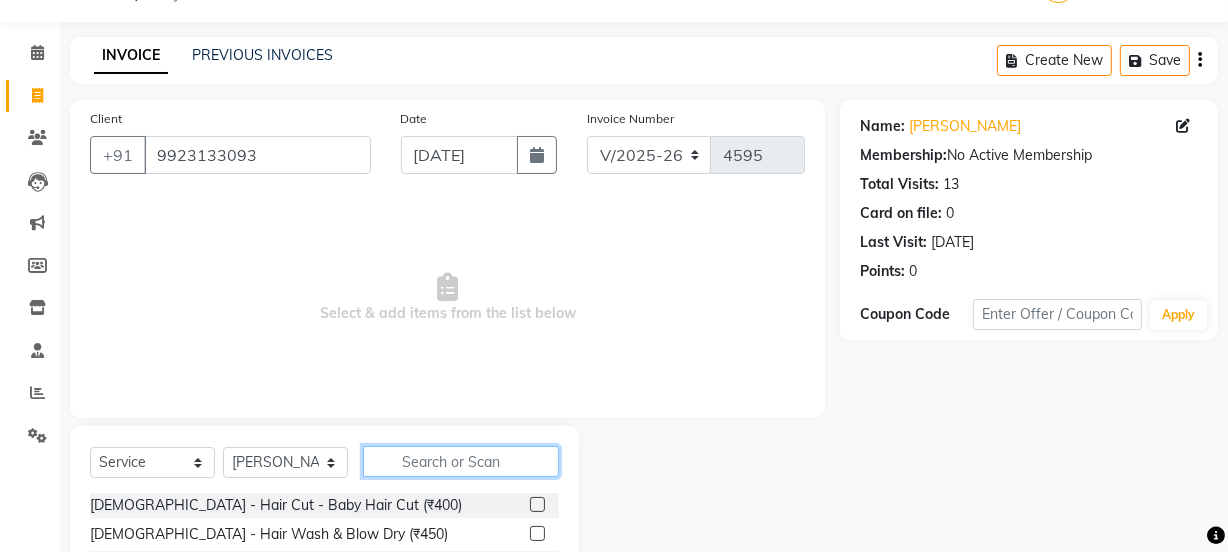 click 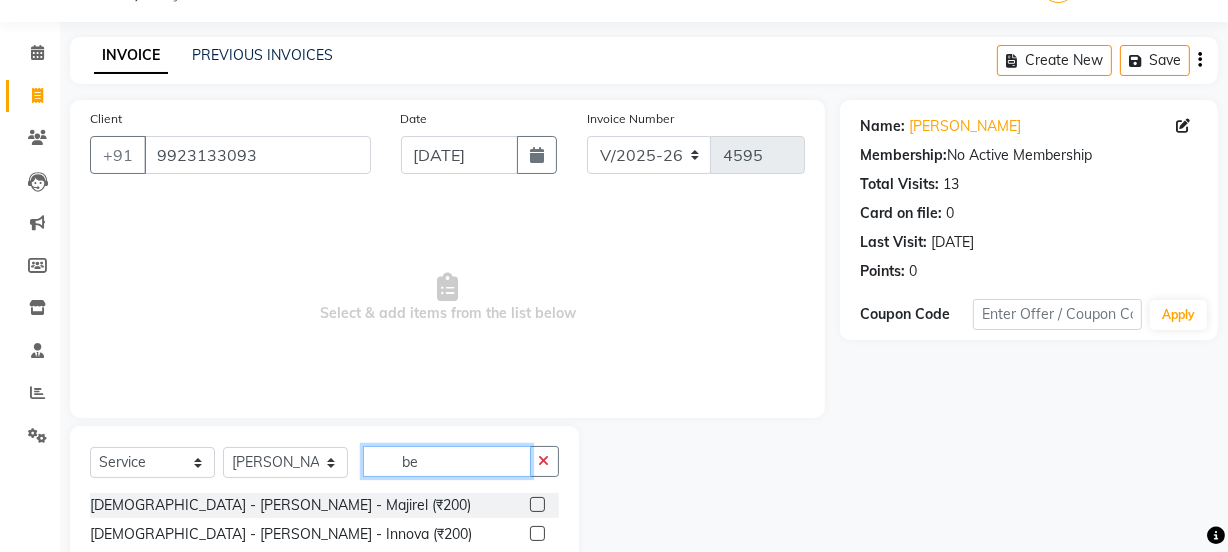 type on "b" 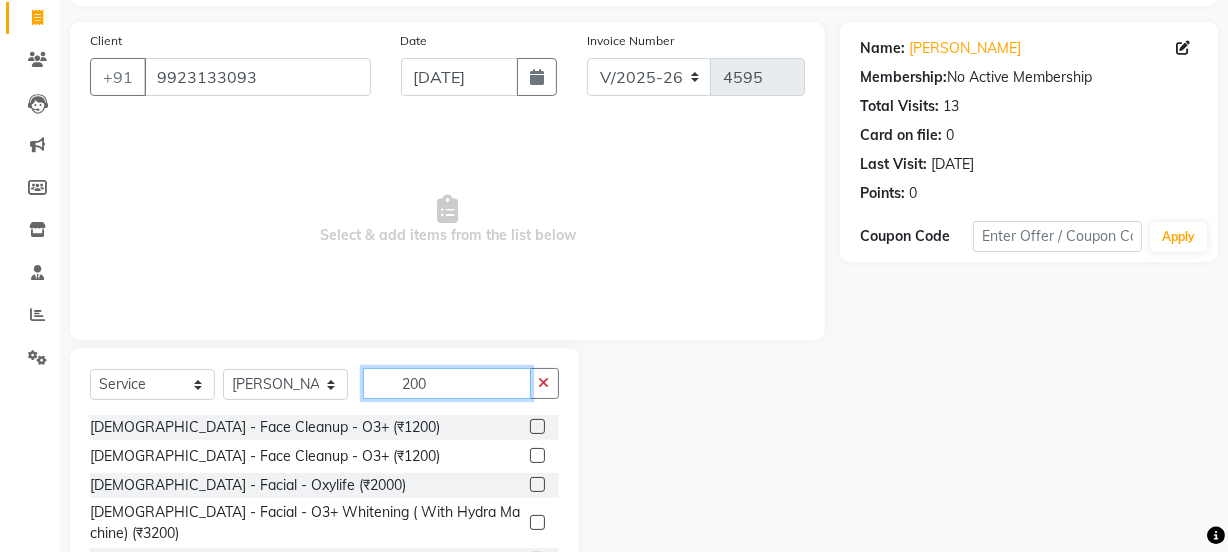 scroll, scrollTop: 250, scrollLeft: 0, axis: vertical 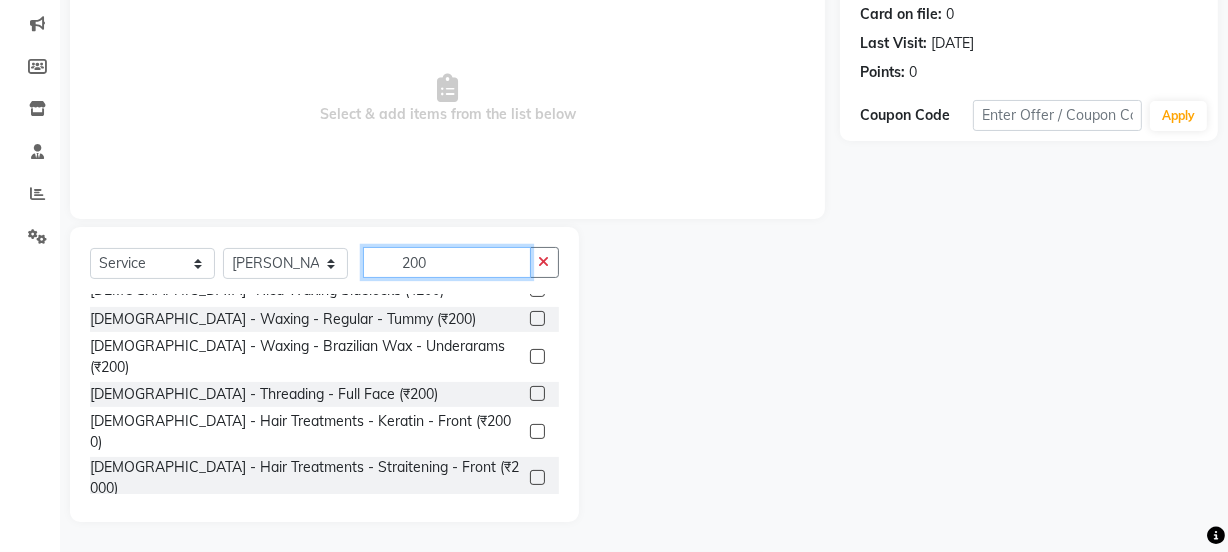 type on "200" 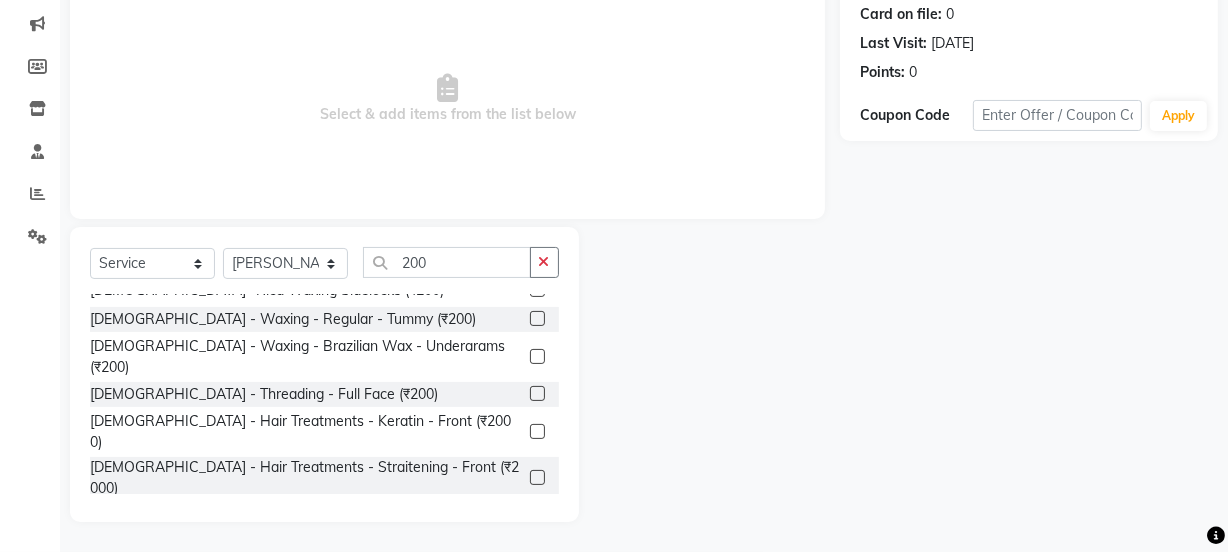click on "[DEMOGRAPHIC_DATA] - Trimming - Style Trimming (₹200)" 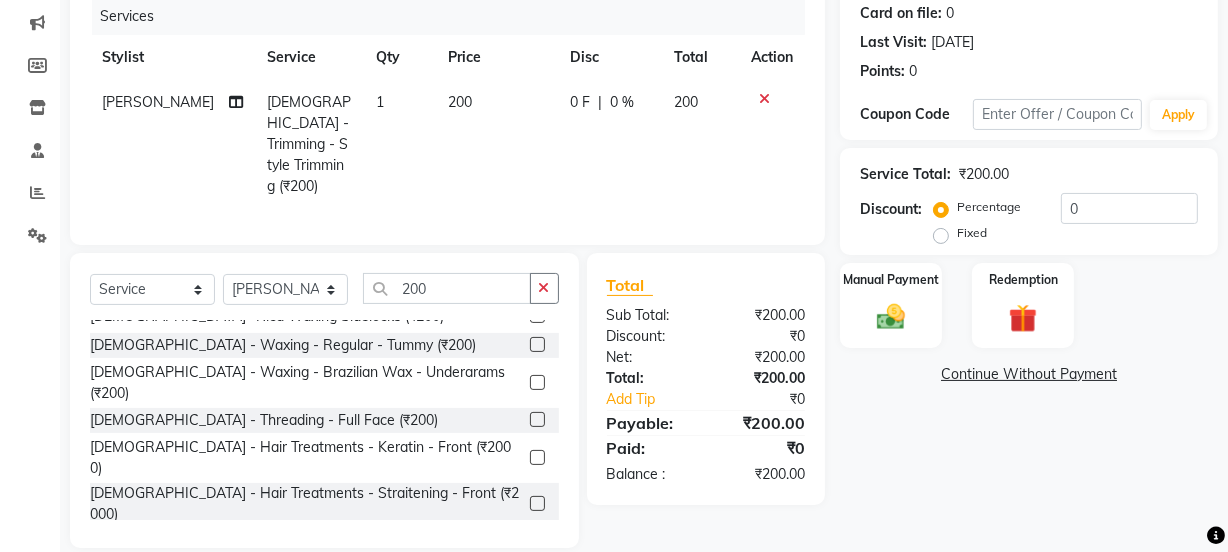 checkbox on "false" 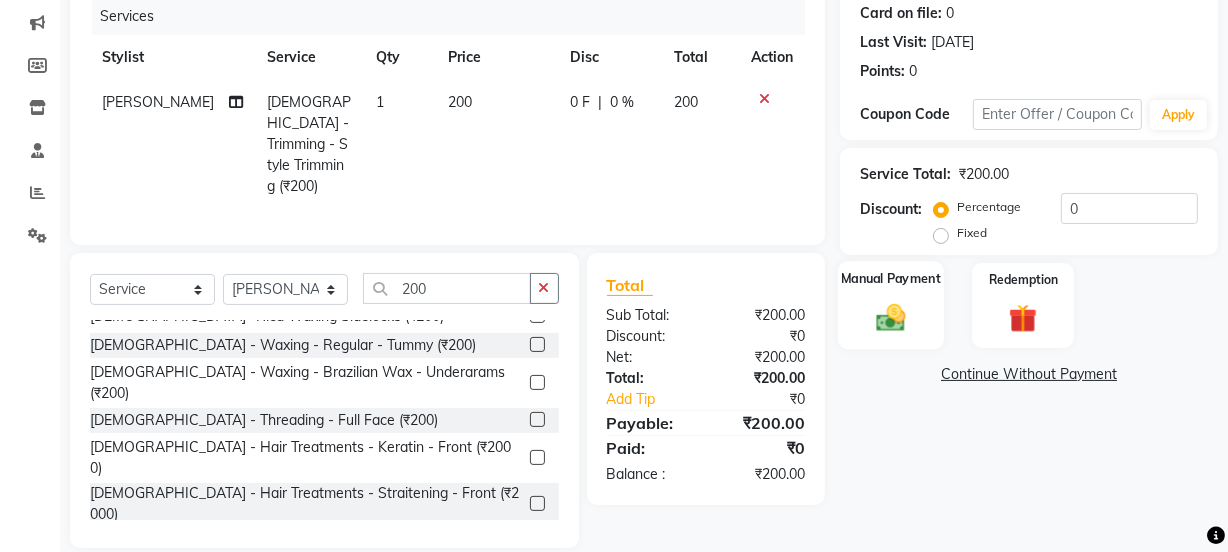 click 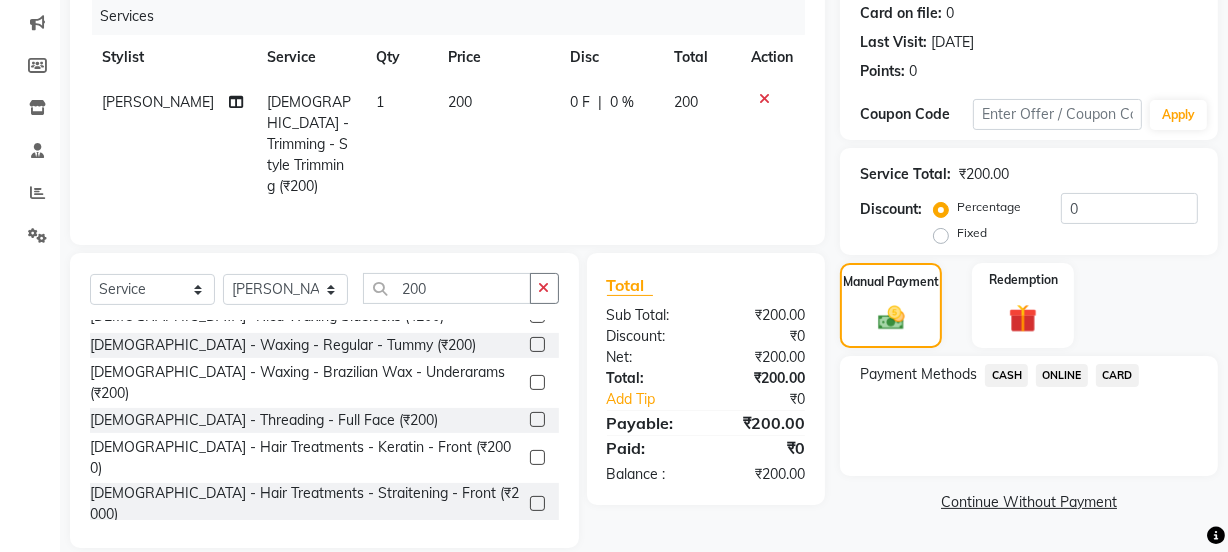 click on "ONLINE" 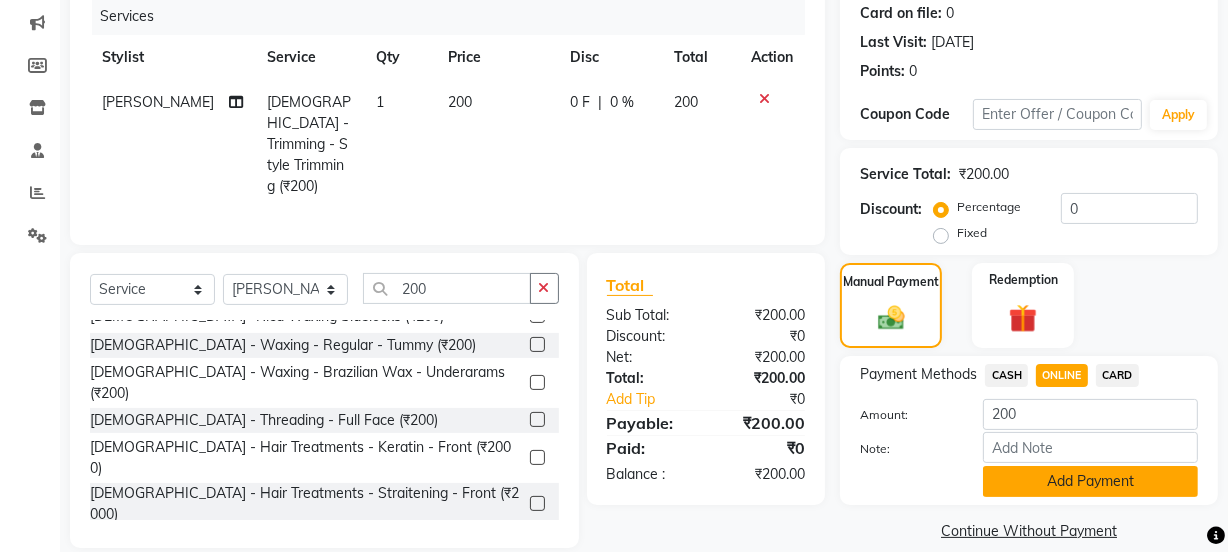 click on "Add Payment" 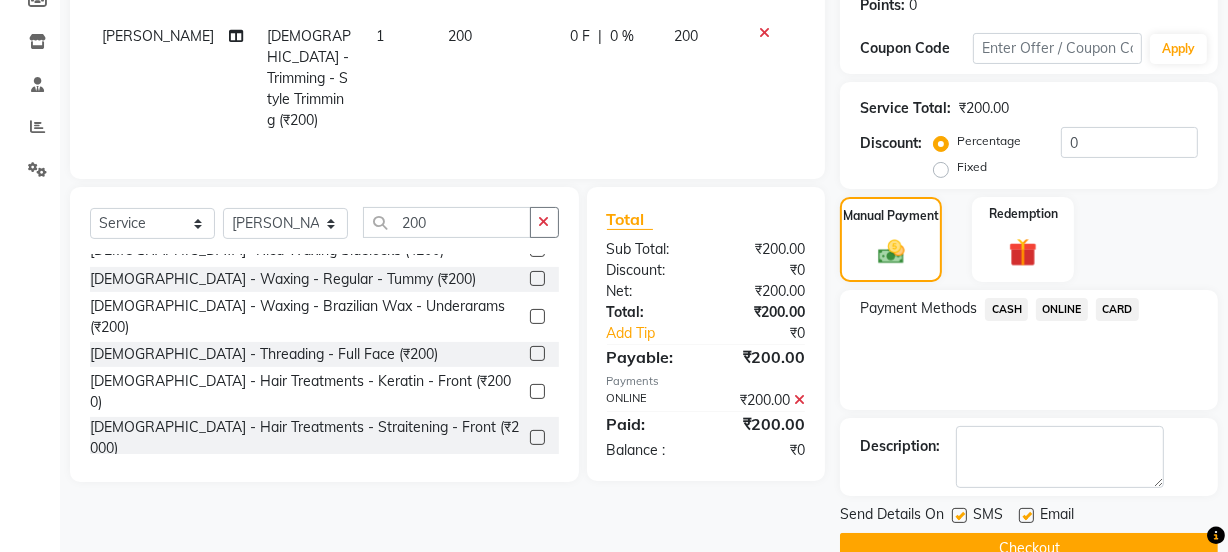 scroll, scrollTop: 357, scrollLeft: 0, axis: vertical 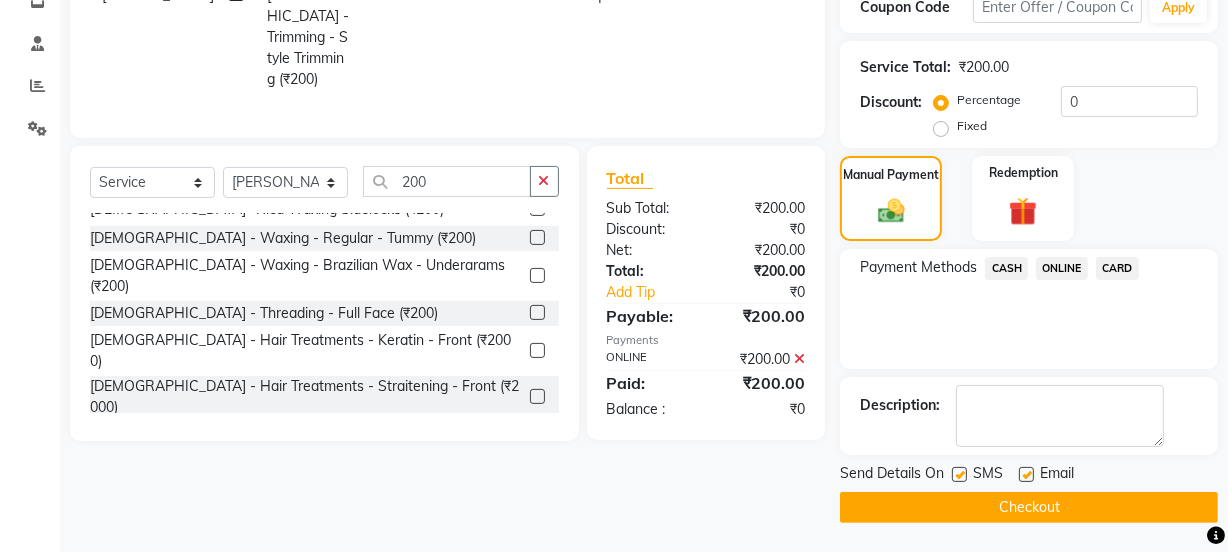 click on "Checkout" 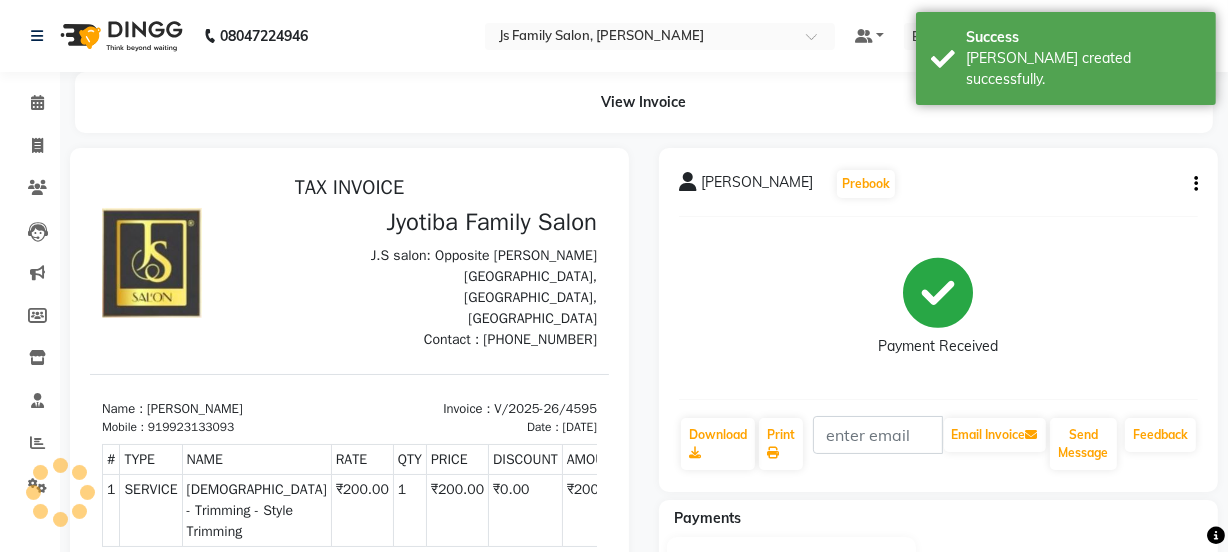 scroll, scrollTop: 0, scrollLeft: 0, axis: both 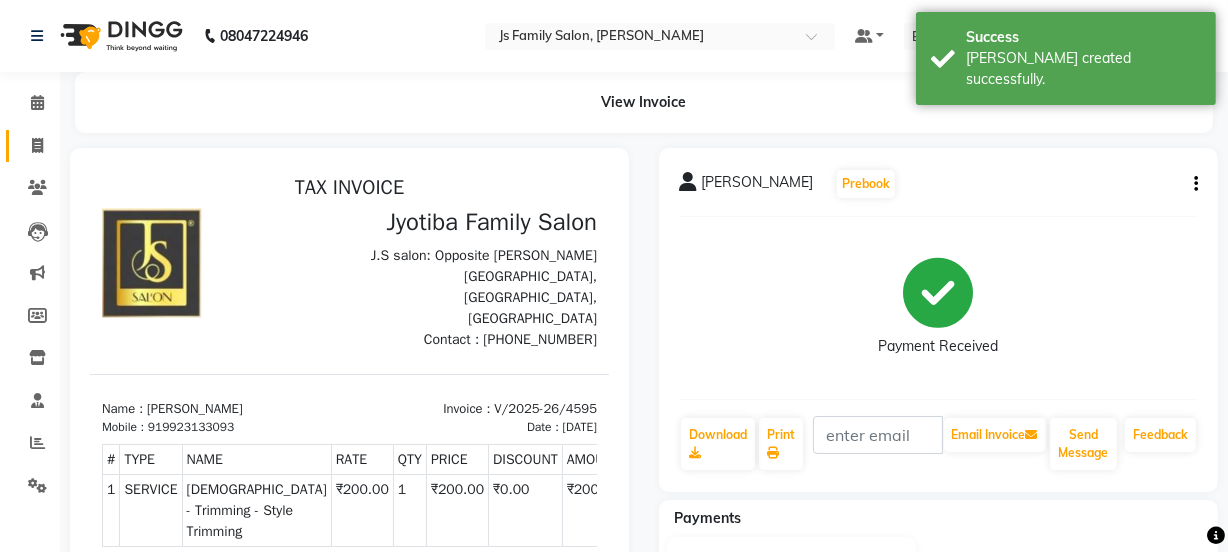 click on "Invoice" 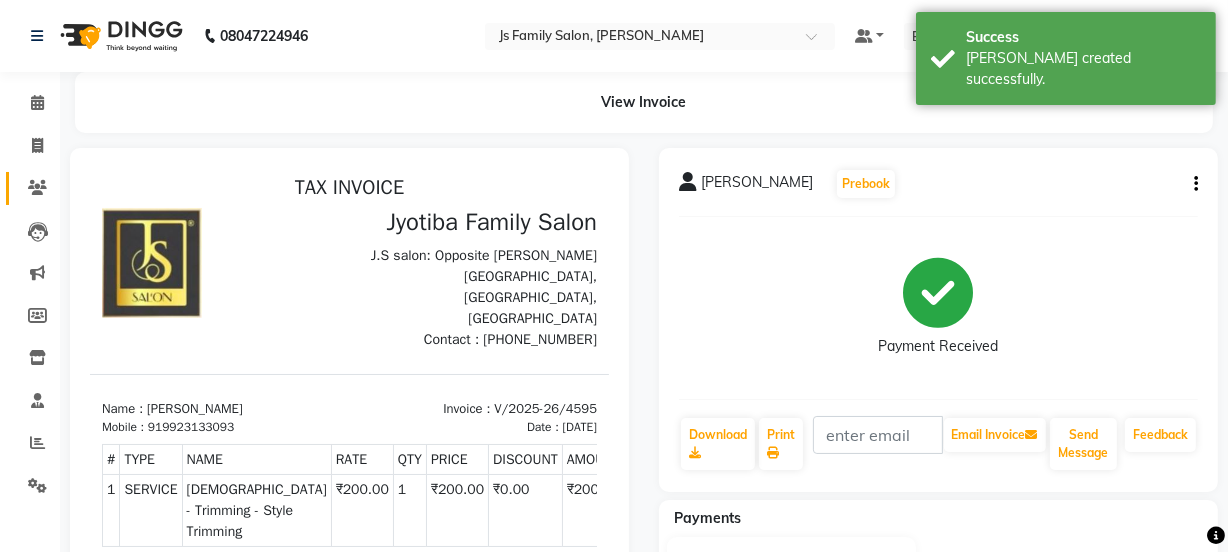 select on "3729" 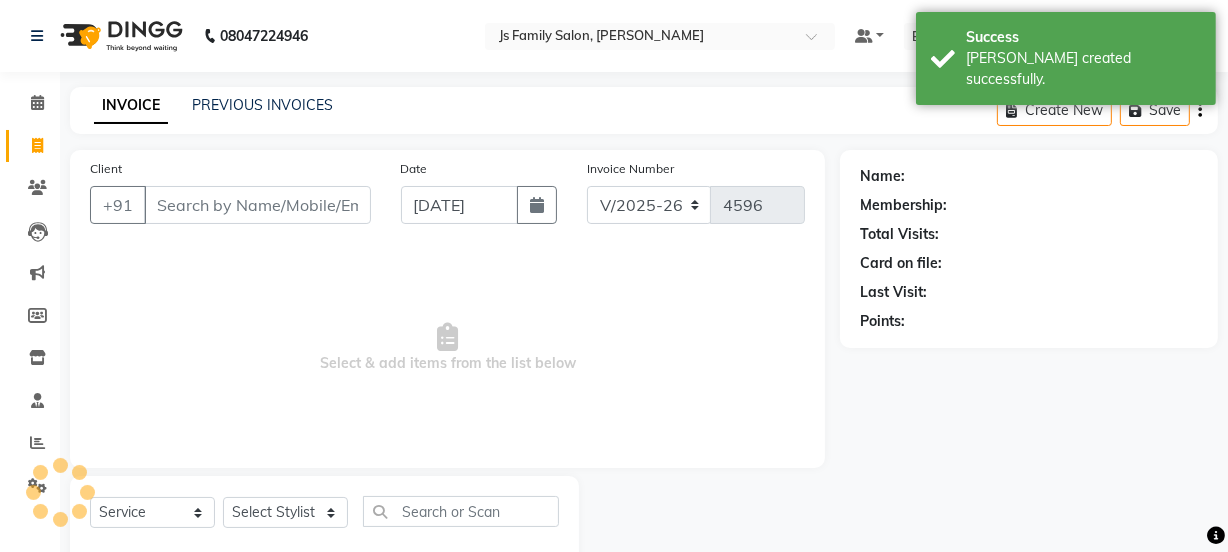 scroll, scrollTop: 50, scrollLeft: 0, axis: vertical 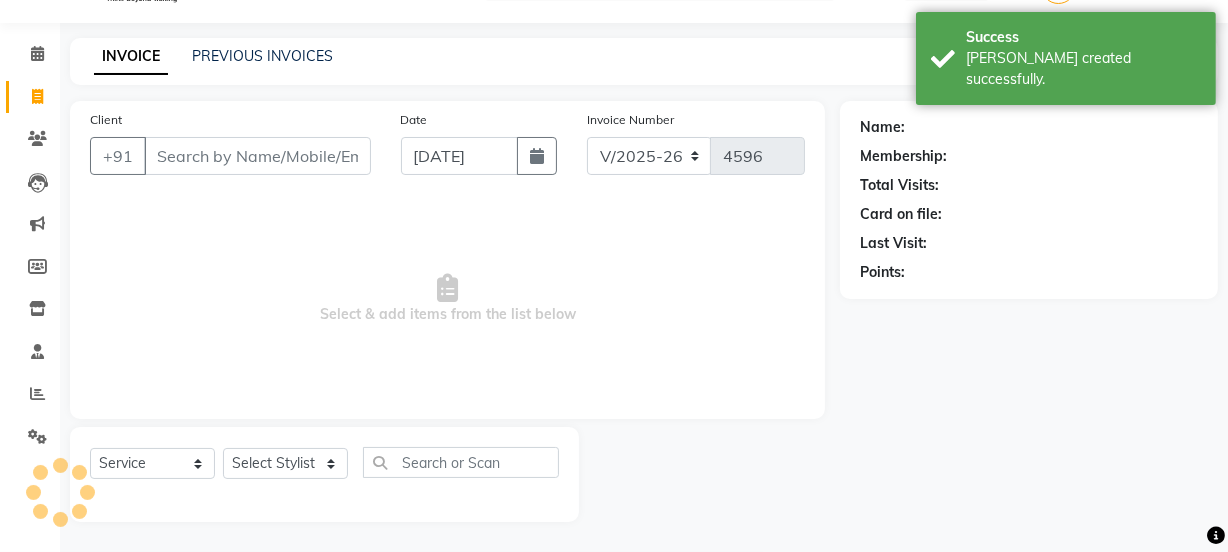 click on "Client" at bounding box center [257, 156] 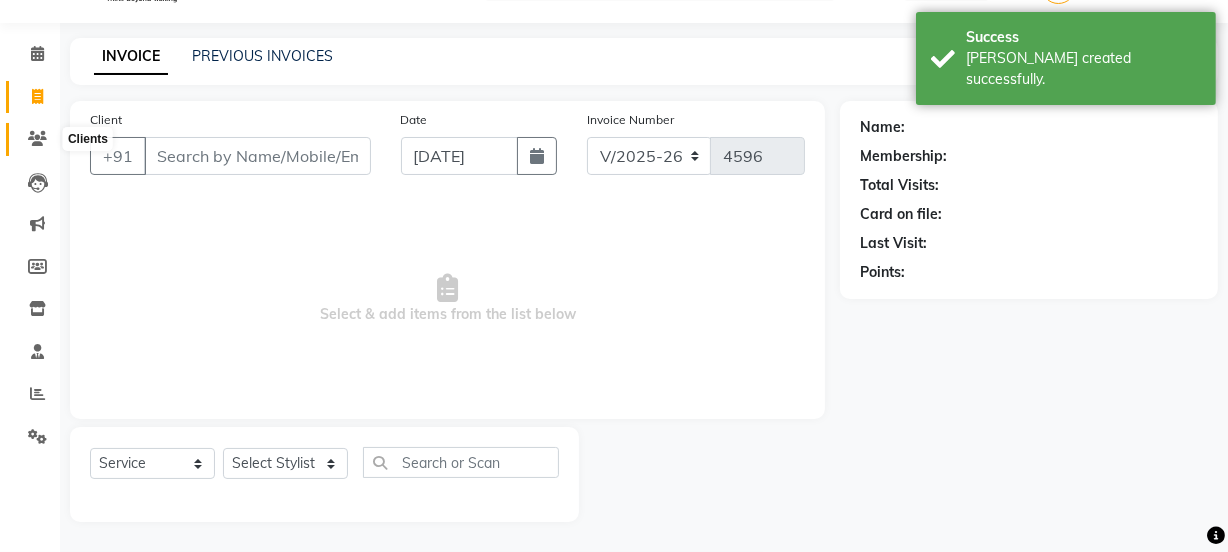 click 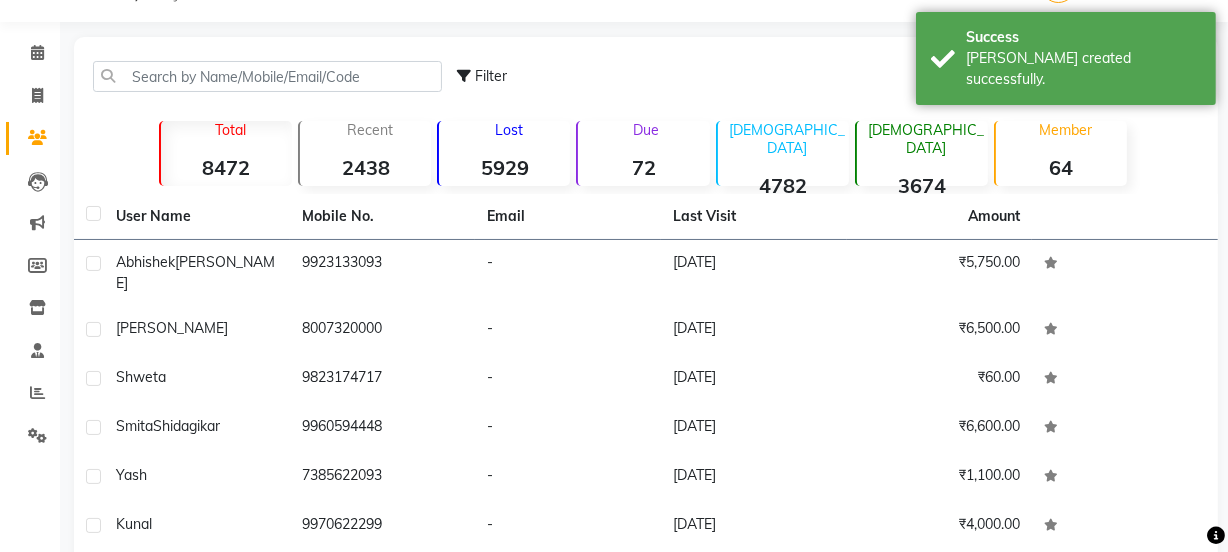 click on "64" 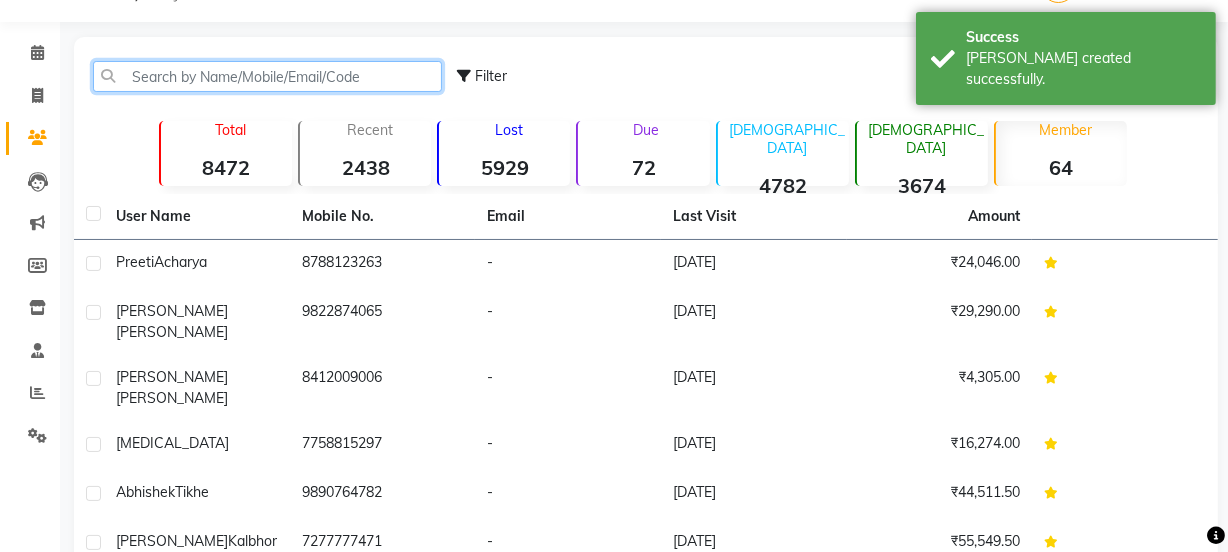 click 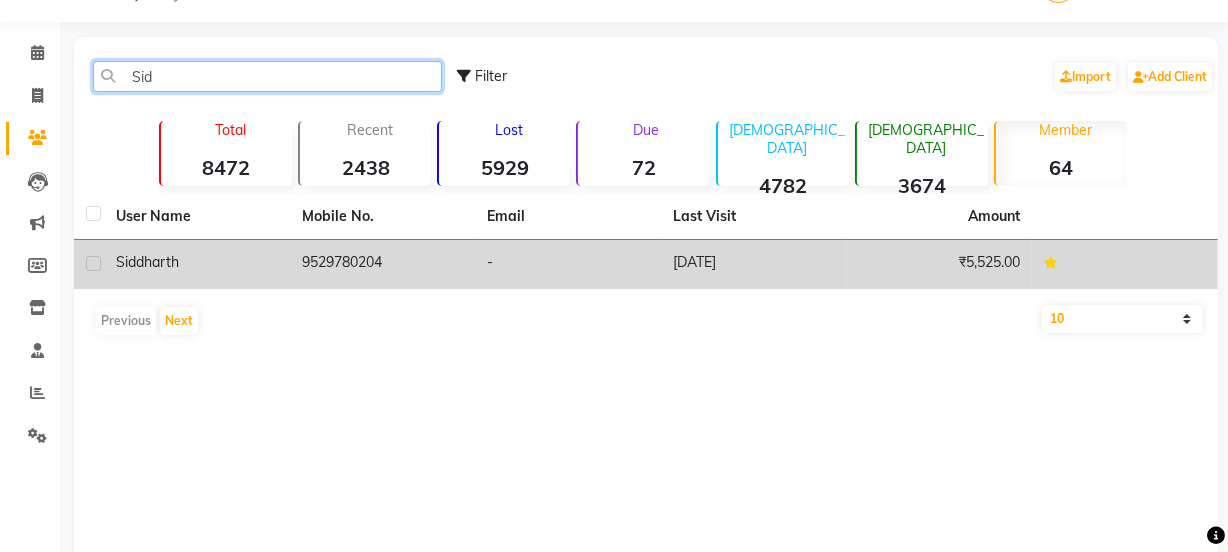 type on "Sid" 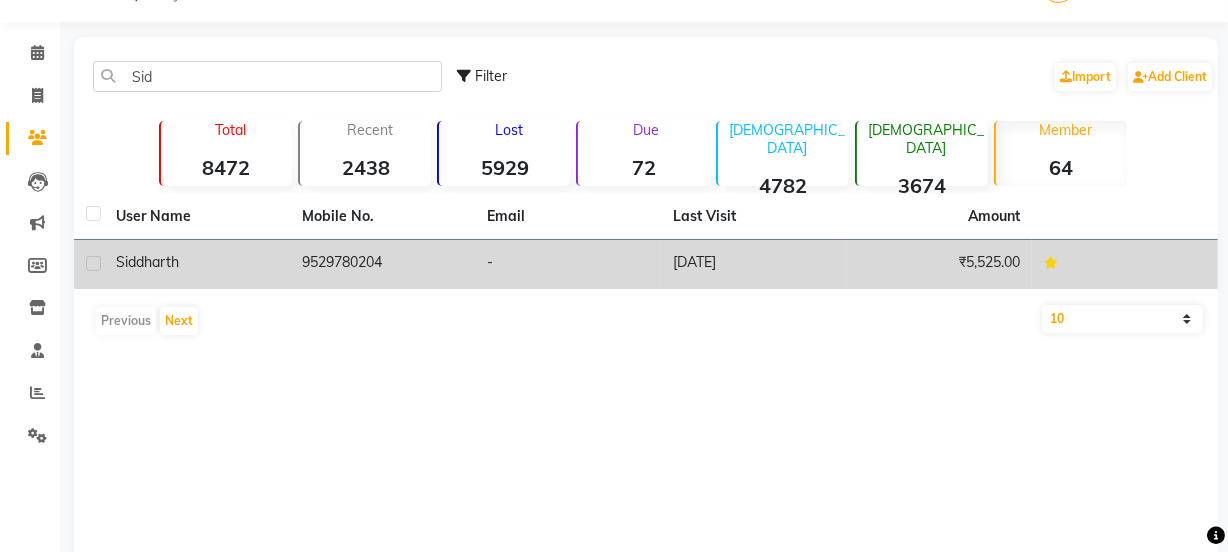 drag, startPoint x: 300, startPoint y: 259, endPoint x: 423, endPoint y: 263, distance: 123.065025 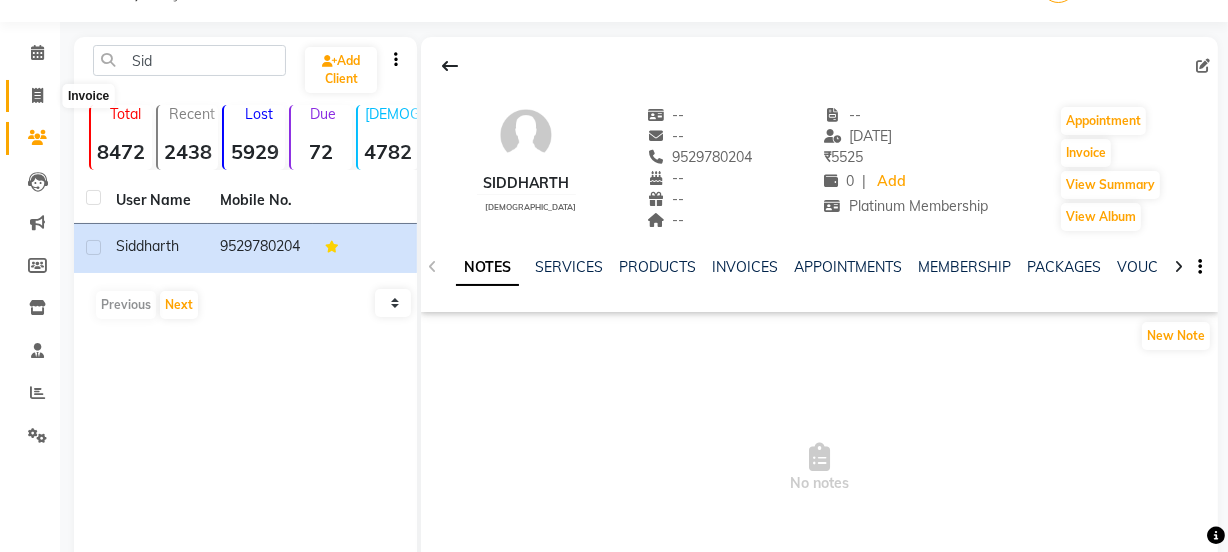 click 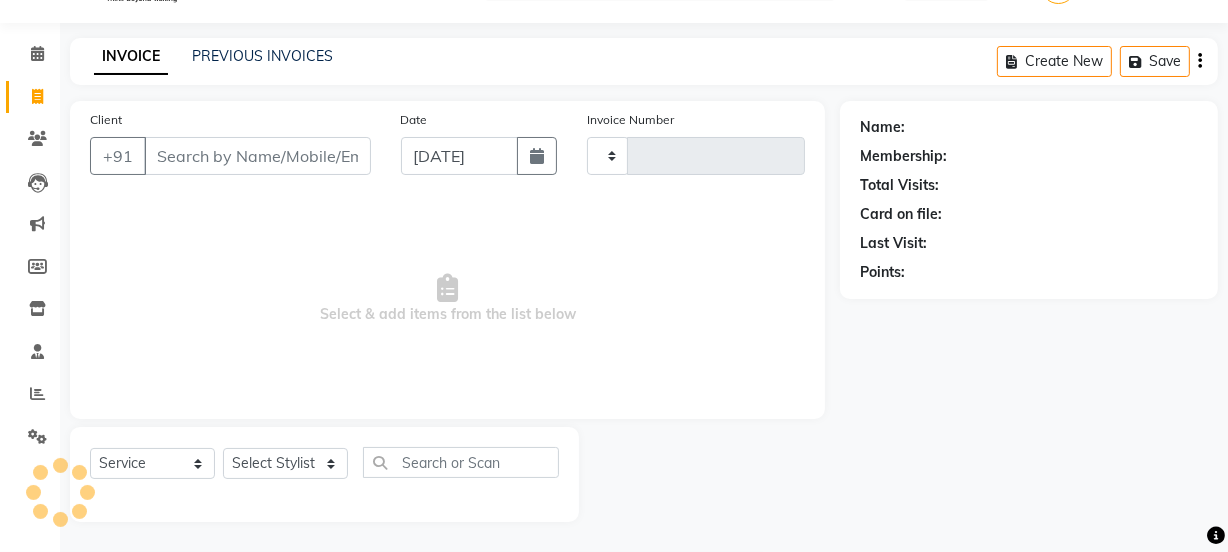 type on "4596" 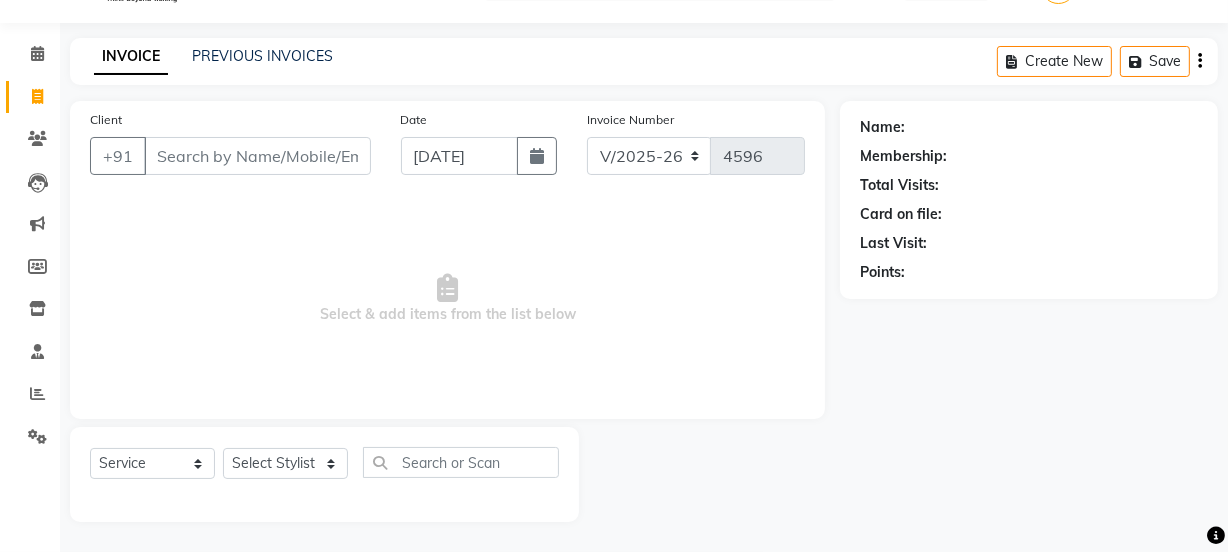 click on "Client" at bounding box center (257, 156) 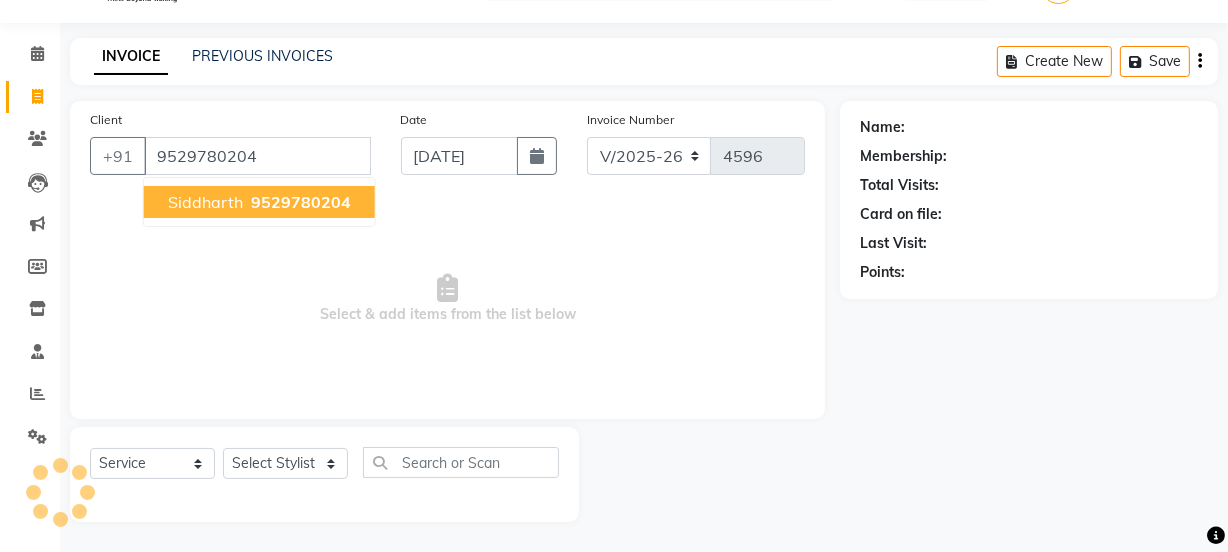 type on "9529780204" 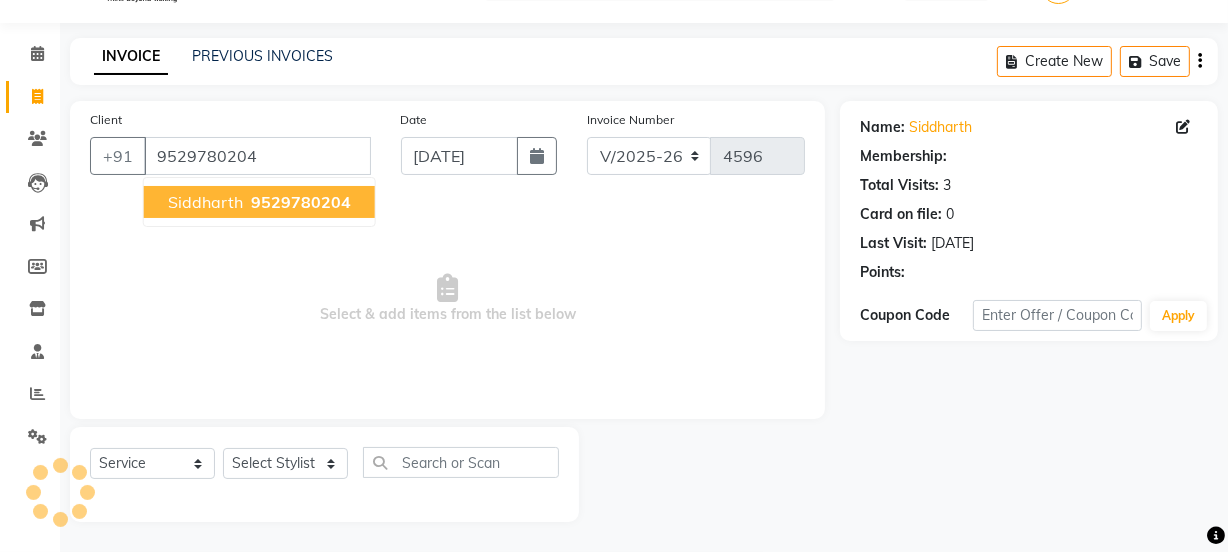 select on "1: Object" 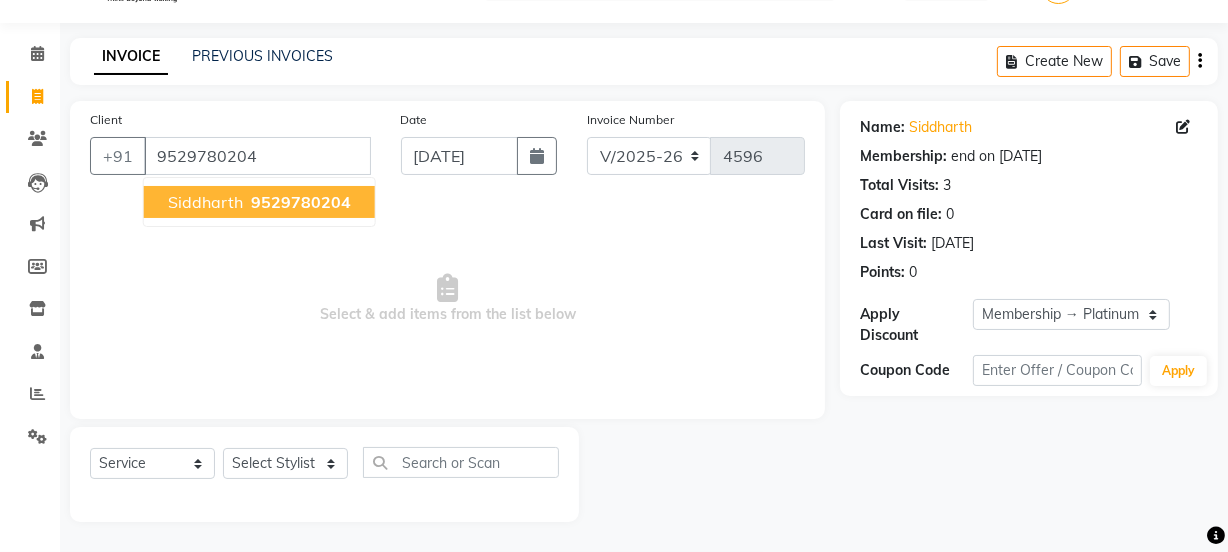 click on "Siddharth   9529780204" at bounding box center [259, 202] 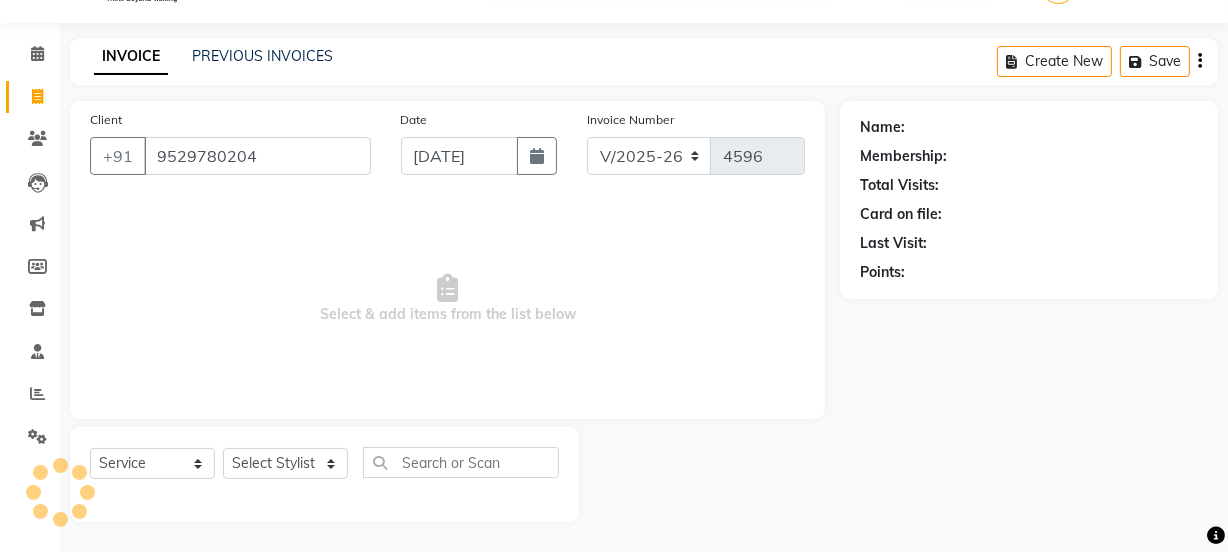 select on "1: Object" 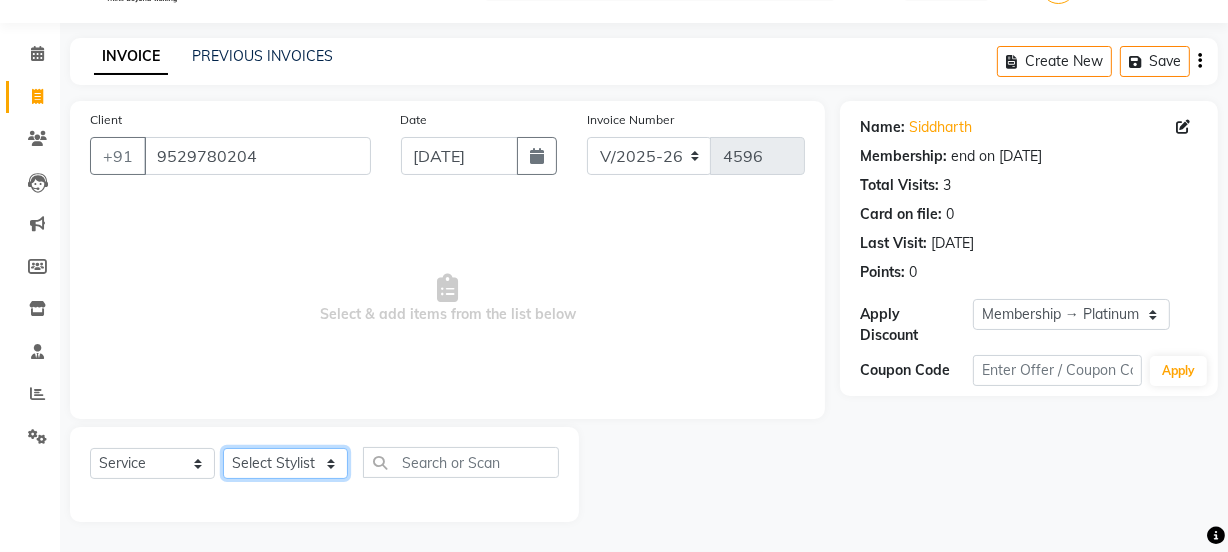 click on "Select Stylist [PERSON_NAME] Vaidyakar kokan  n Mahadev [PERSON_NAME] [PERSON_NAME] [PERSON_NAME]  Prem Mane Rajan Roma Rajput Sai [PERSON_NAME] Shop [PERSON_NAME] [PERSON_NAME] suport staff [PERSON_NAME]  [PERSON_NAME] [PERSON_NAME] [PERSON_NAME]" 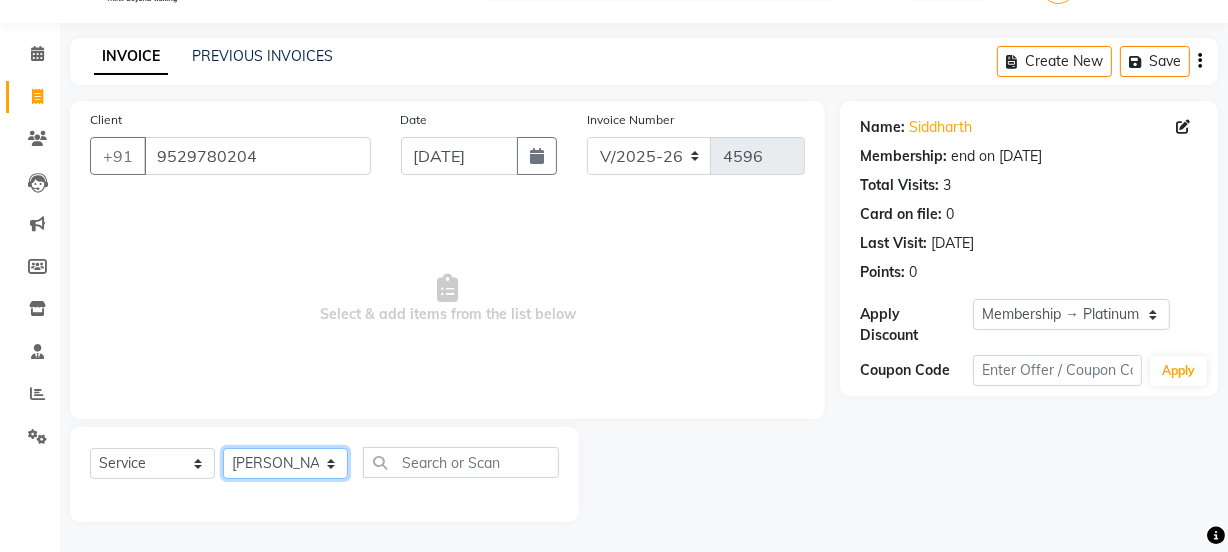 click on "Select Stylist [PERSON_NAME] Vaidyakar kokan  n Mahadev [PERSON_NAME] [PERSON_NAME] [PERSON_NAME]  Prem Mane Rajan Roma Rajput Sai [PERSON_NAME] Shop [PERSON_NAME] [PERSON_NAME] suport staff [PERSON_NAME]  [PERSON_NAME] [PERSON_NAME] [PERSON_NAME]" 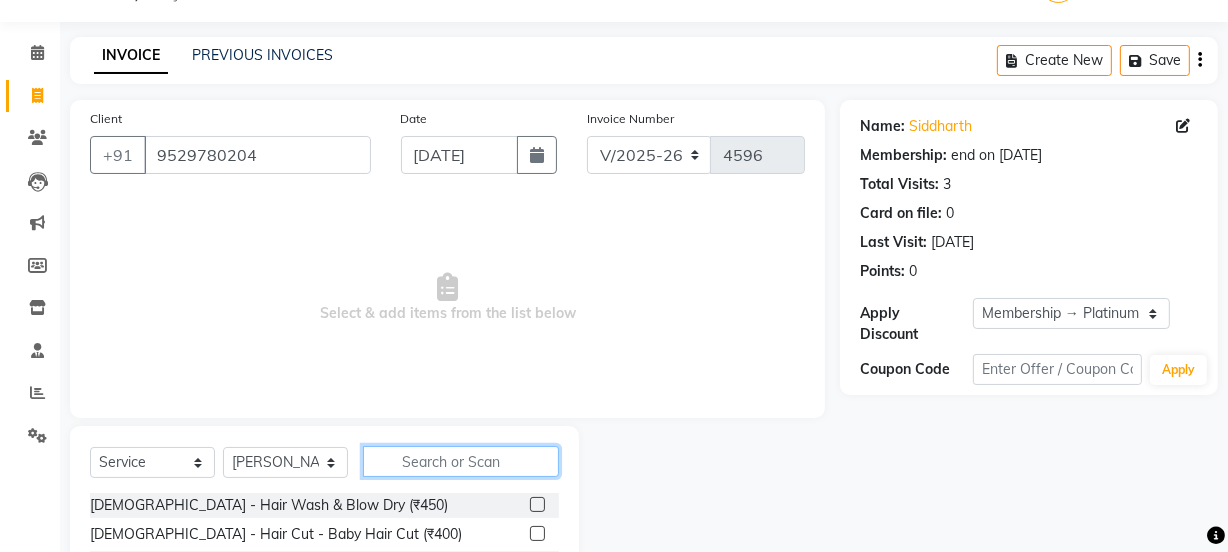 click 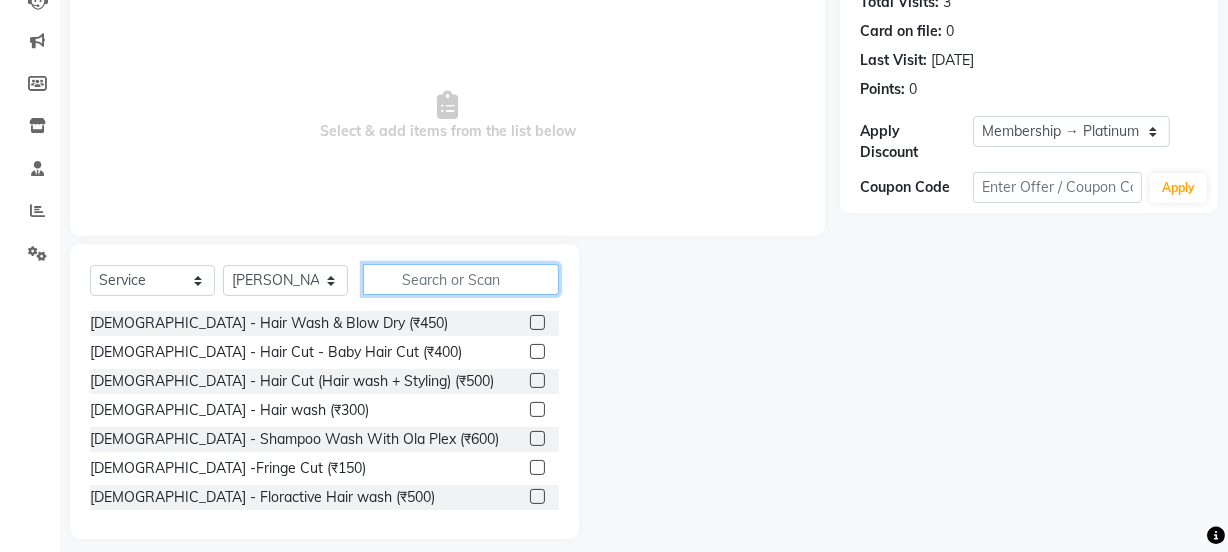 scroll, scrollTop: 250, scrollLeft: 0, axis: vertical 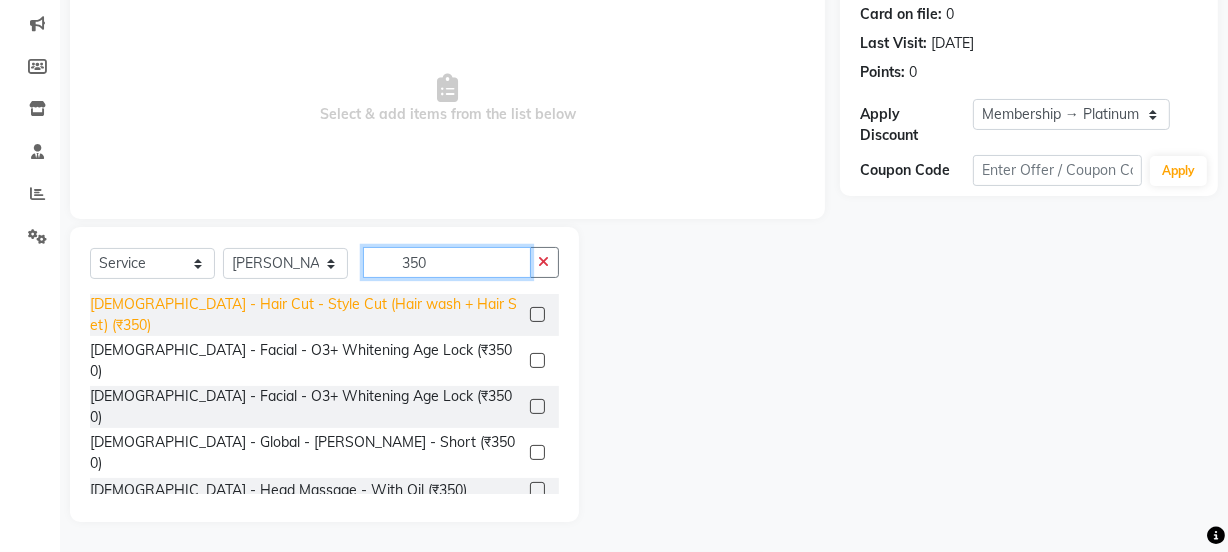 type on "350" 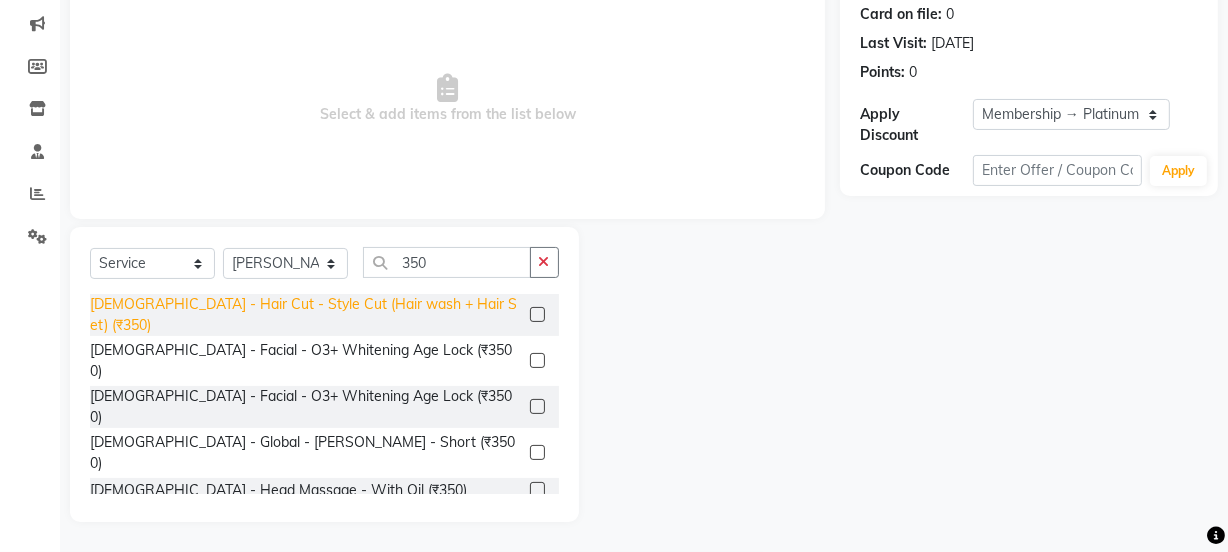 click on "[DEMOGRAPHIC_DATA] - Hair Cut - Style Cut (Hair wash + Hair Set) (₹350)" 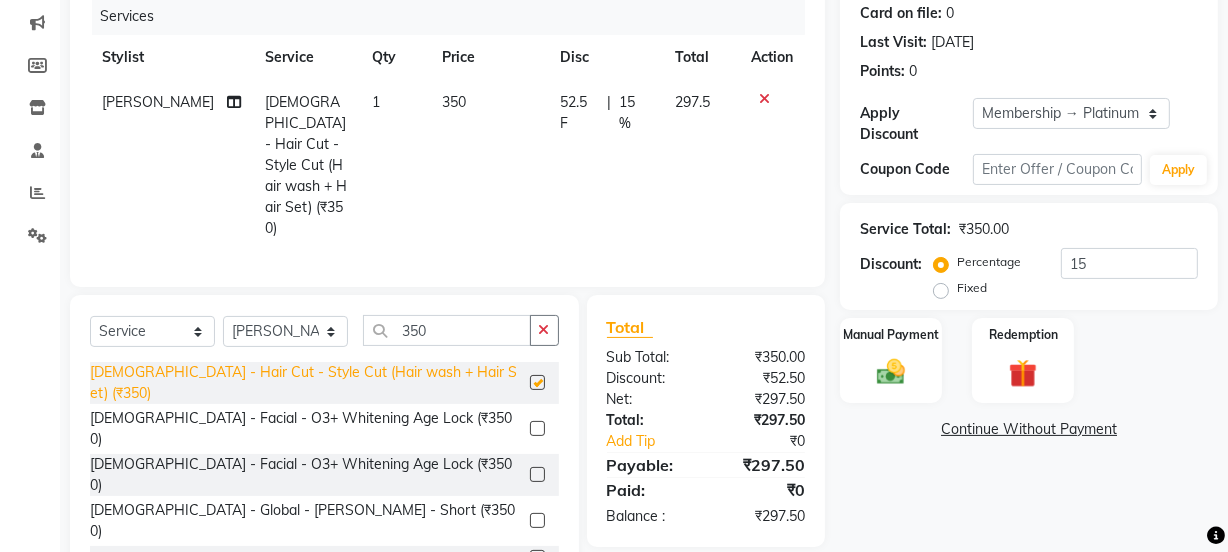 checkbox on "false" 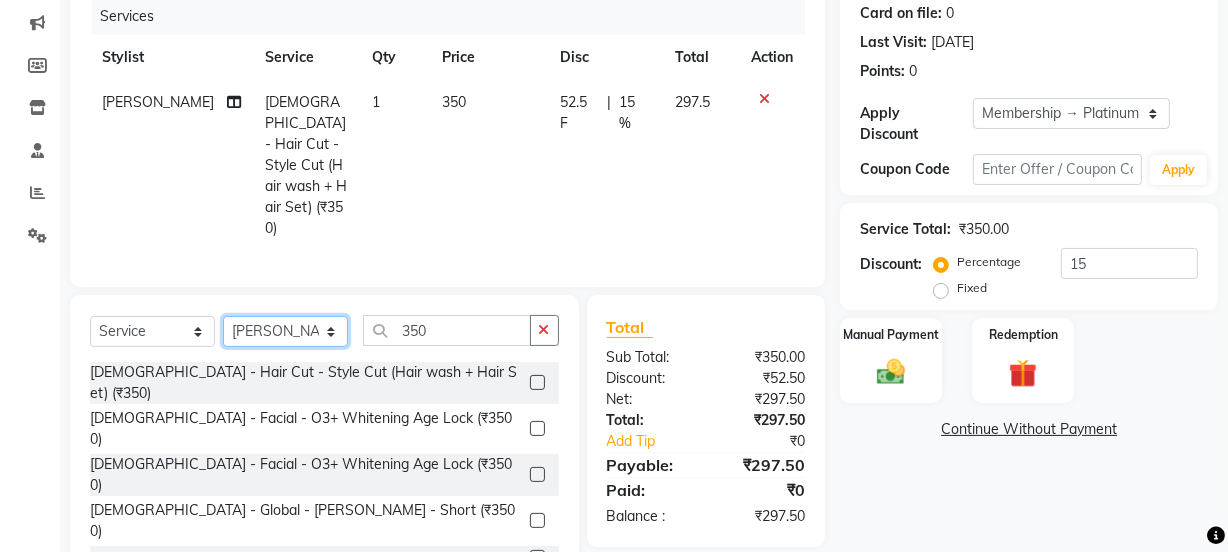 click on "Select Stylist [PERSON_NAME] Vaidyakar kokan  n Mahadev [PERSON_NAME] [PERSON_NAME] [PERSON_NAME]  Prem Mane Rajan Roma Rajput Sai [PERSON_NAME] Shop [PERSON_NAME] [PERSON_NAME] suport staff [PERSON_NAME]  [PERSON_NAME] [PERSON_NAME] [PERSON_NAME]" 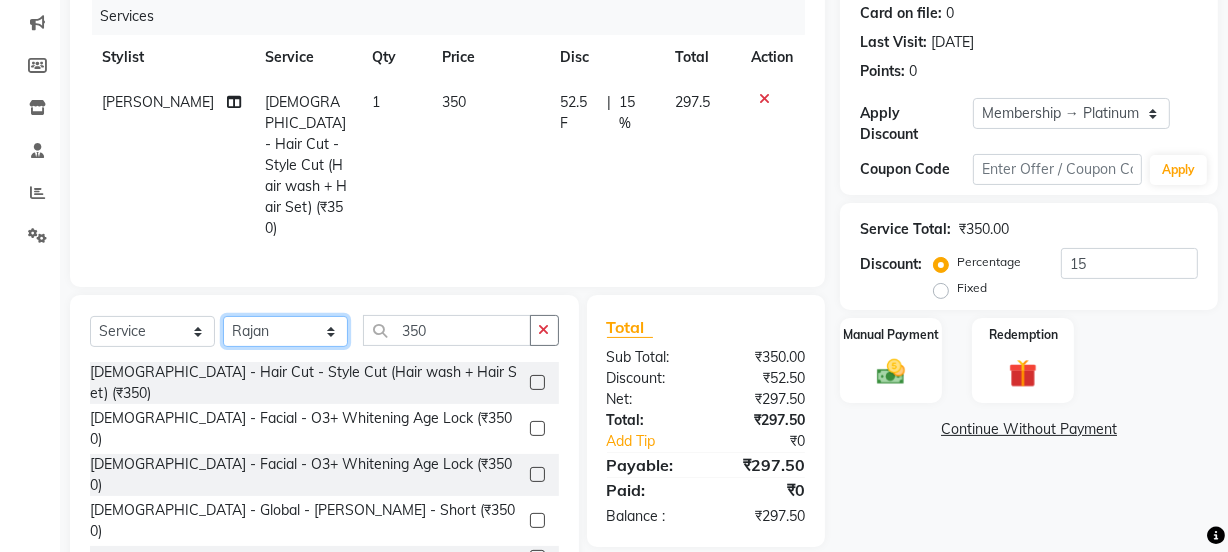click on "Select Stylist [PERSON_NAME] Vaidyakar kokan  n Mahadev [PERSON_NAME] [PERSON_NAME] [PERSON_NAME]  Prem Mane Rajan Roma Rajput Sai [PERSON_NAME] Shop [PERSON_NAME] [PERSON_NAME] suport staff [PERSON_NAME]  [PERSON_NAME] [PERSON_NAME] [PERSON_NAME]" 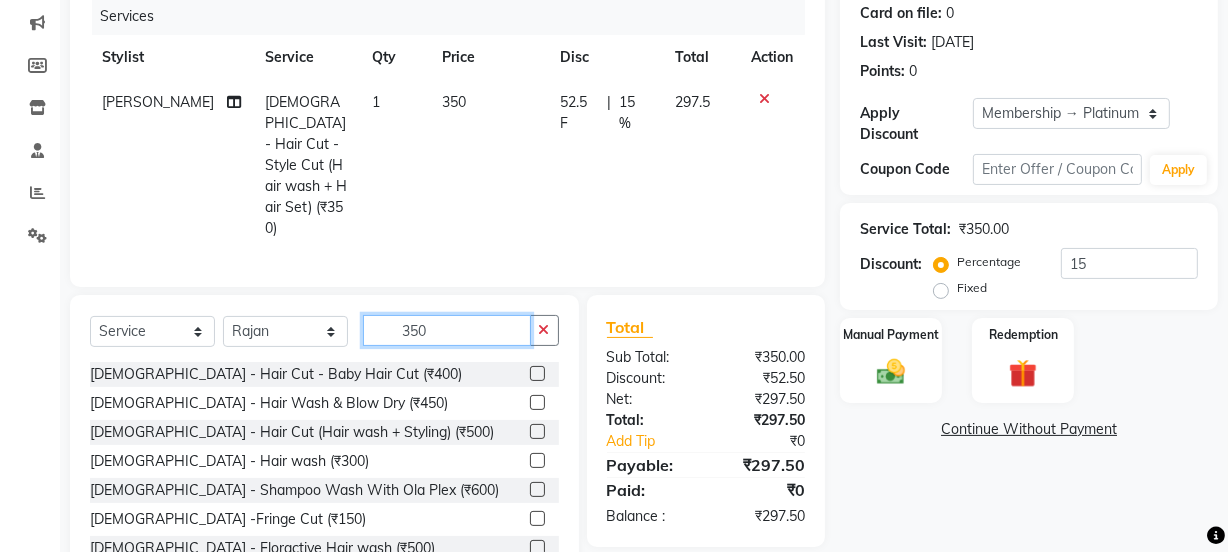 click on "350" 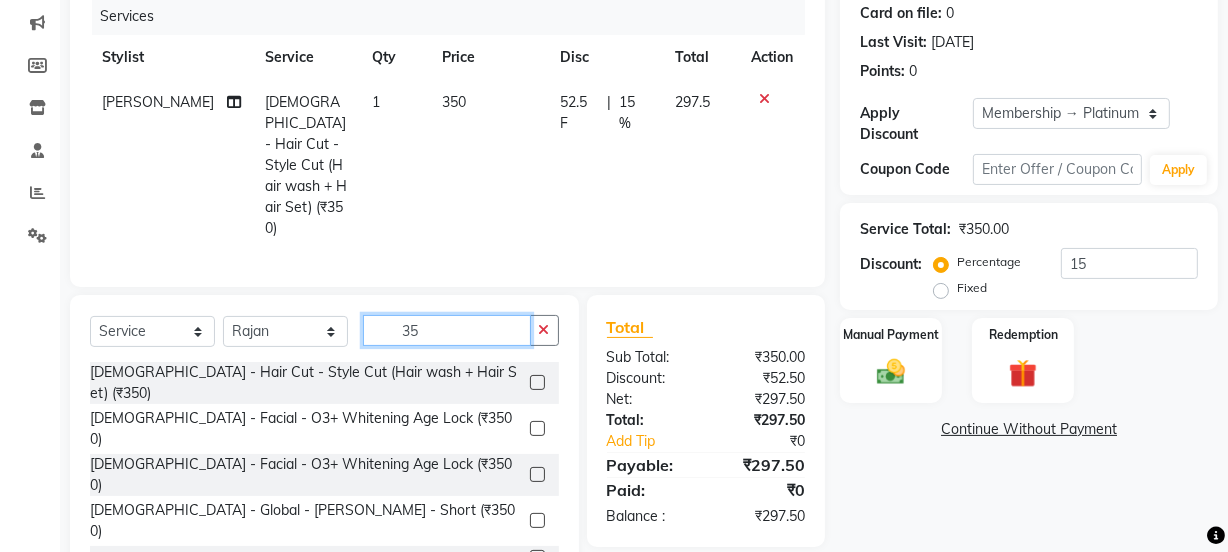 type on "3" 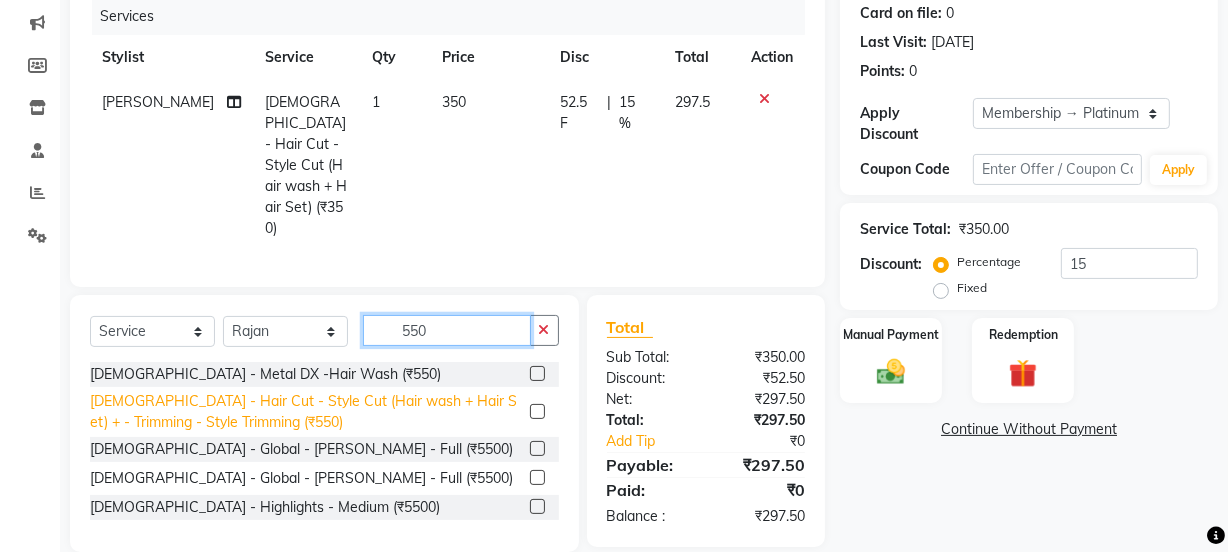 type on "550" 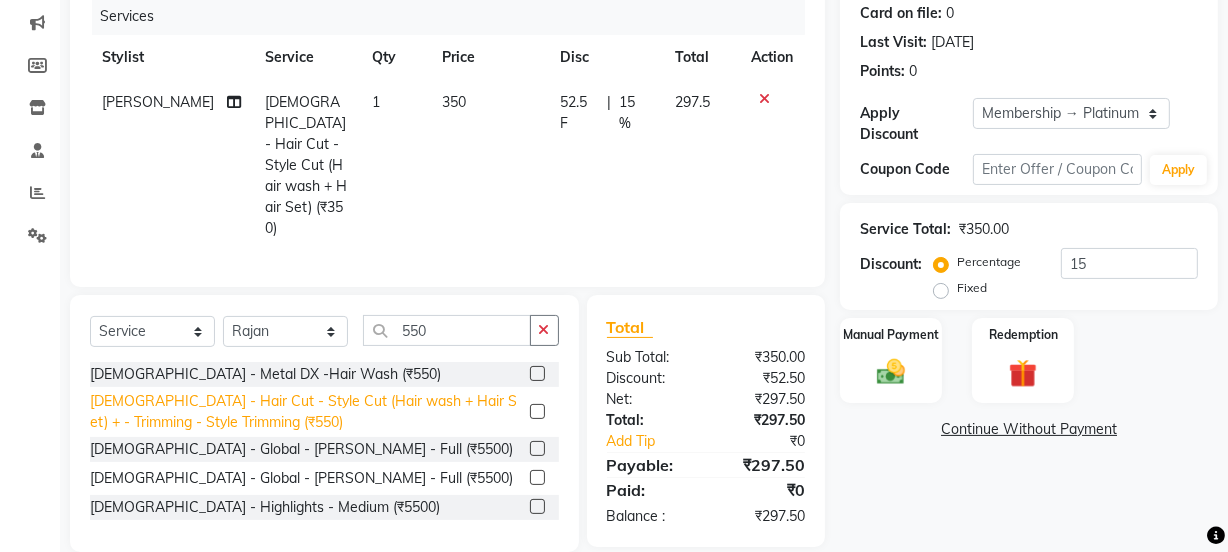 click on "[DEMOGRAPHIC_DATA] - Hair Cut - Style Cut (Hair wash + Hair Set) + - Trimming - Style Trimming (₹550)" 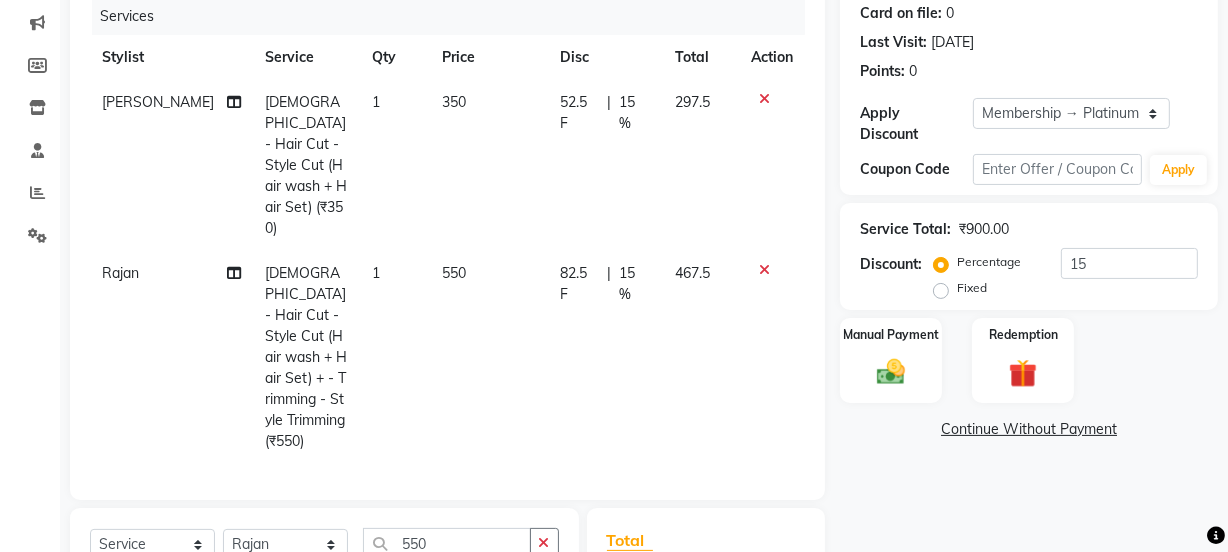 checkbox on "false" 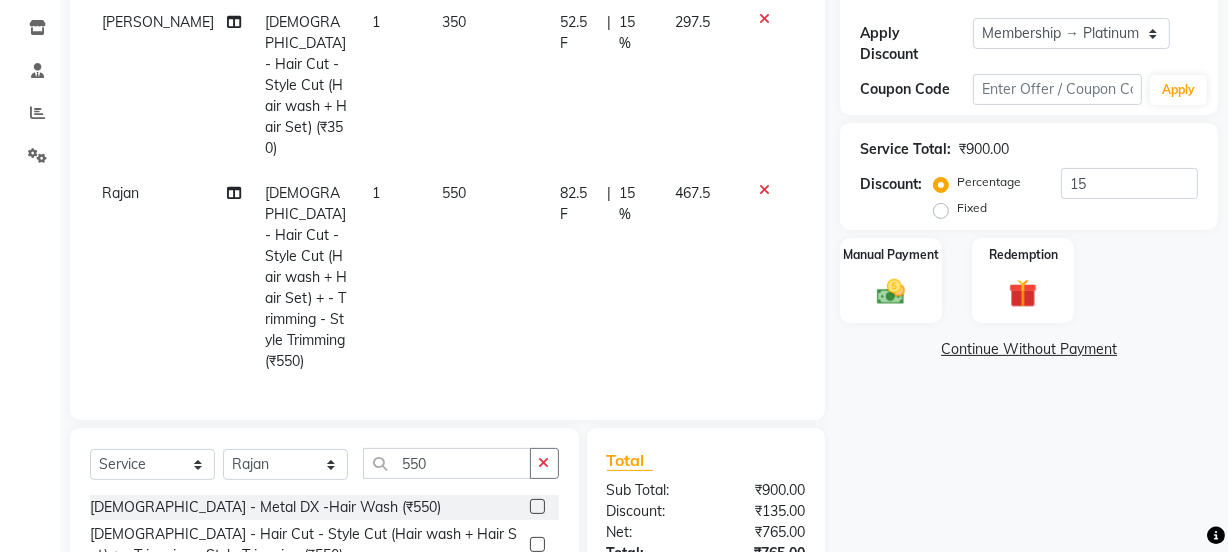 scroll, scrollTop: 423, scrollLeft: 0, axis: vertical 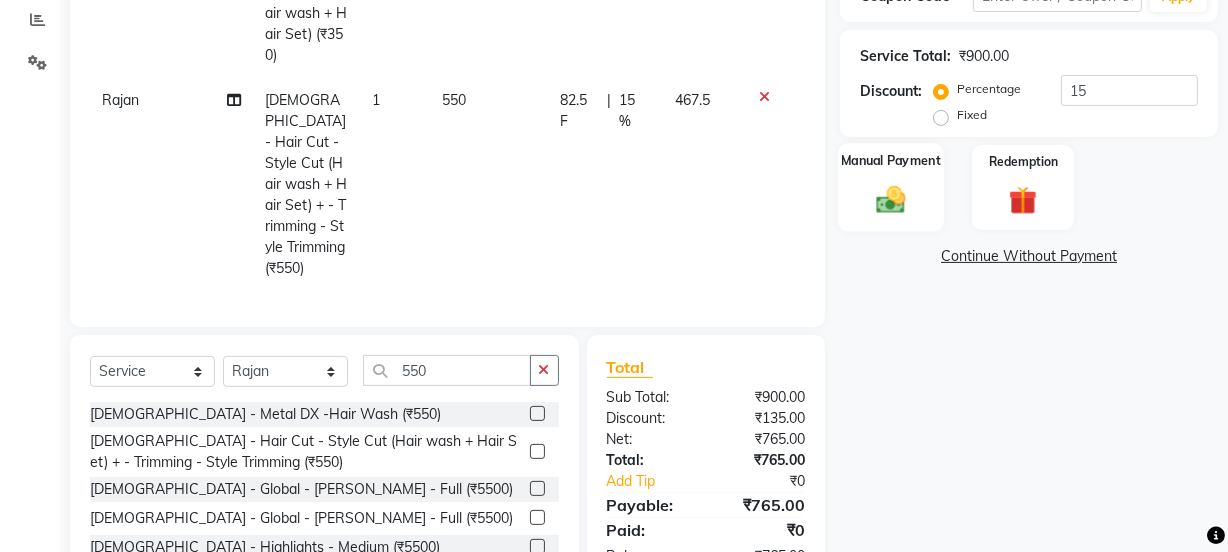 click on "Manual Payment" 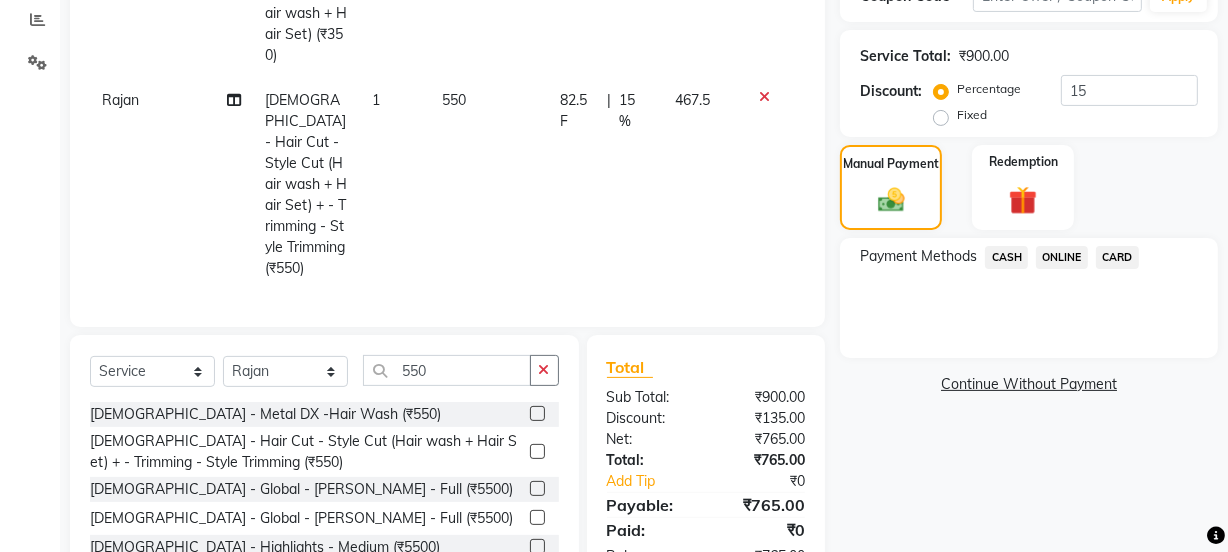click on "ONLINE" 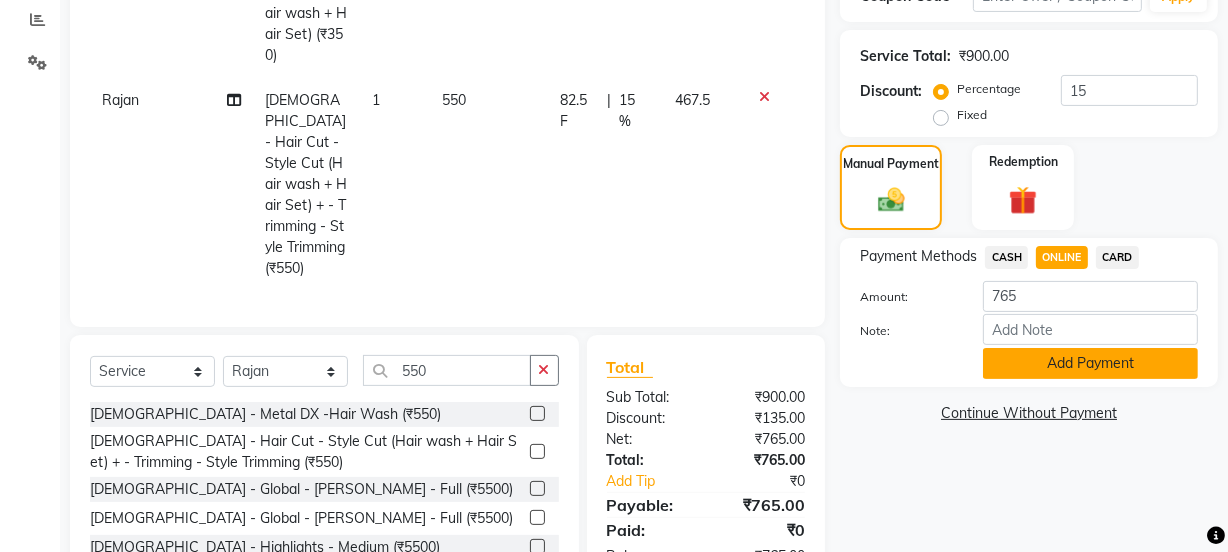 click on "Add Payment" 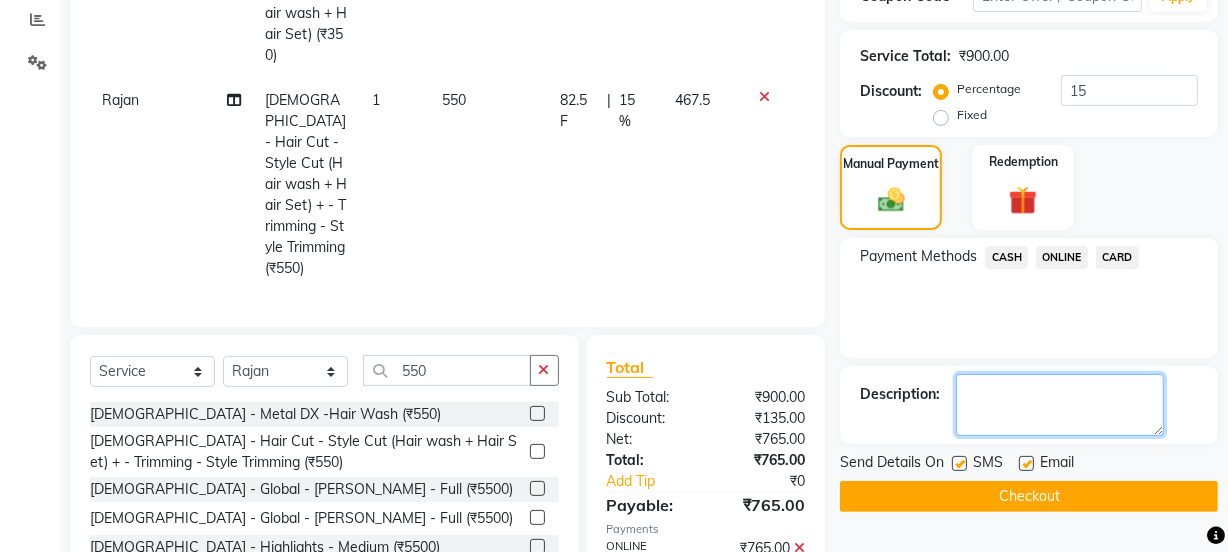 click 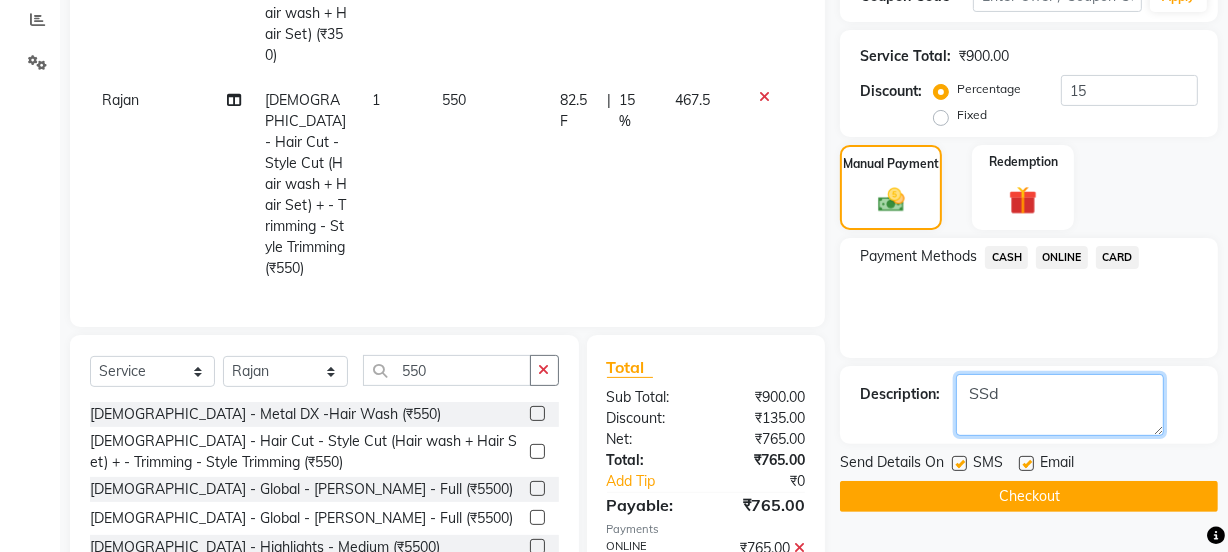 type on "SSd" 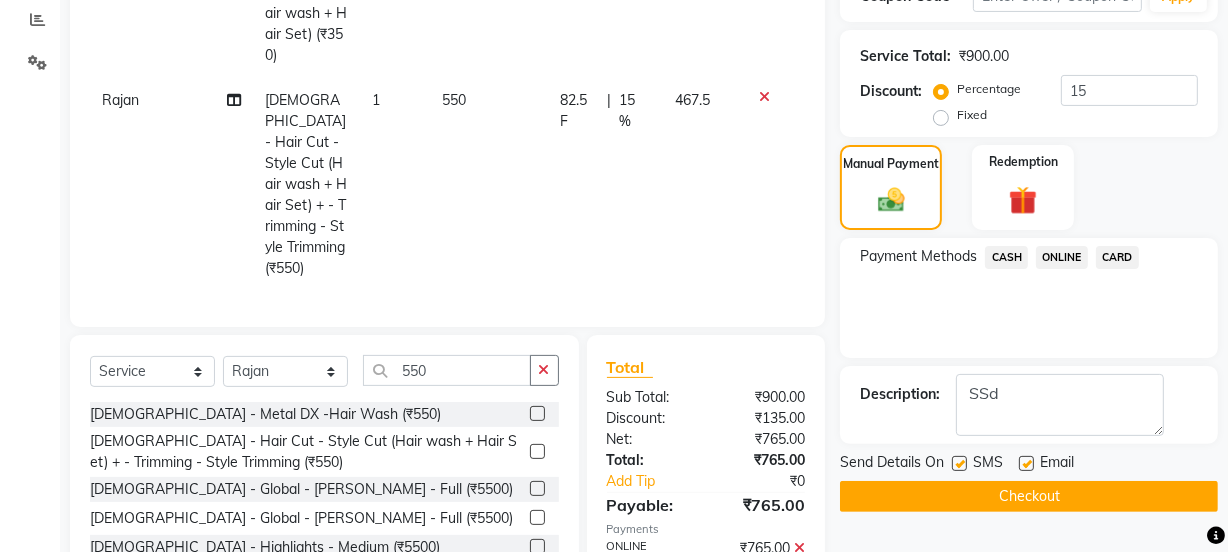 click on "Checkout" 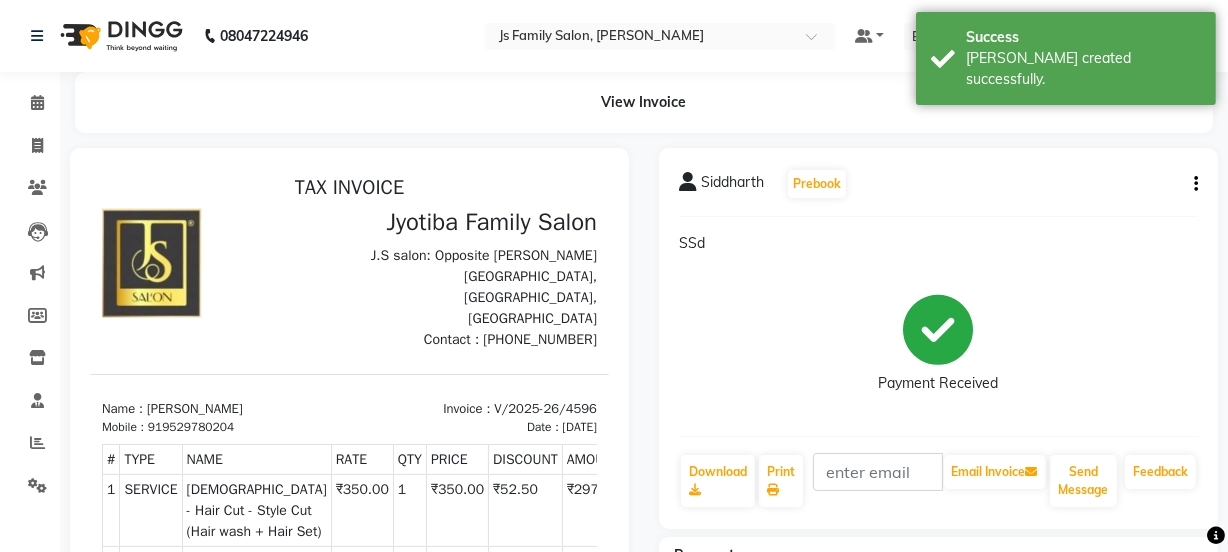 scroll, scrollTop: 0, scrollLeft: 0, axis: both 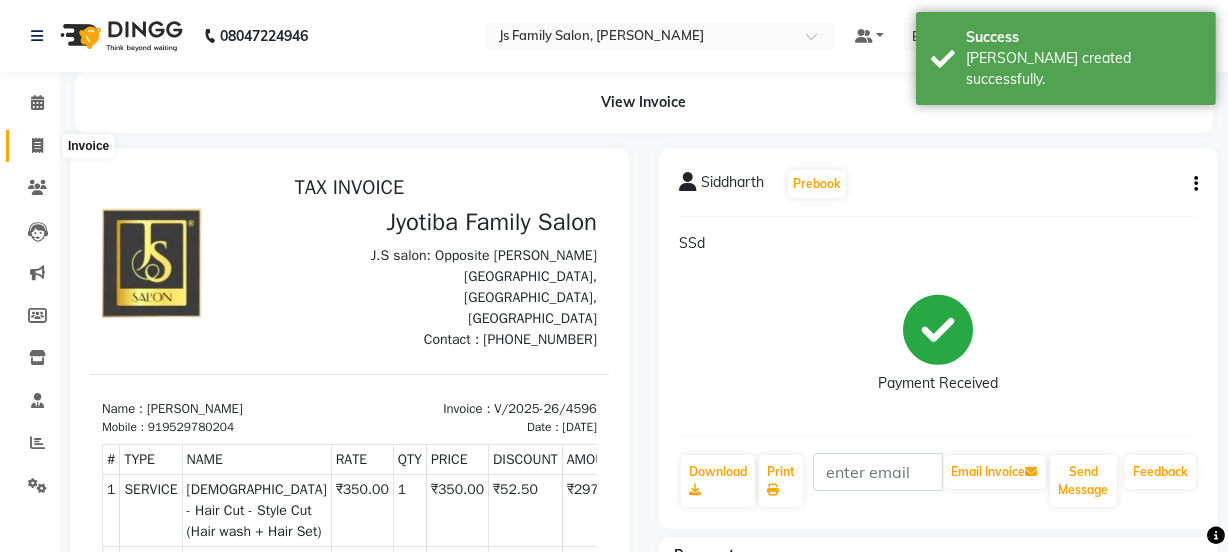 click 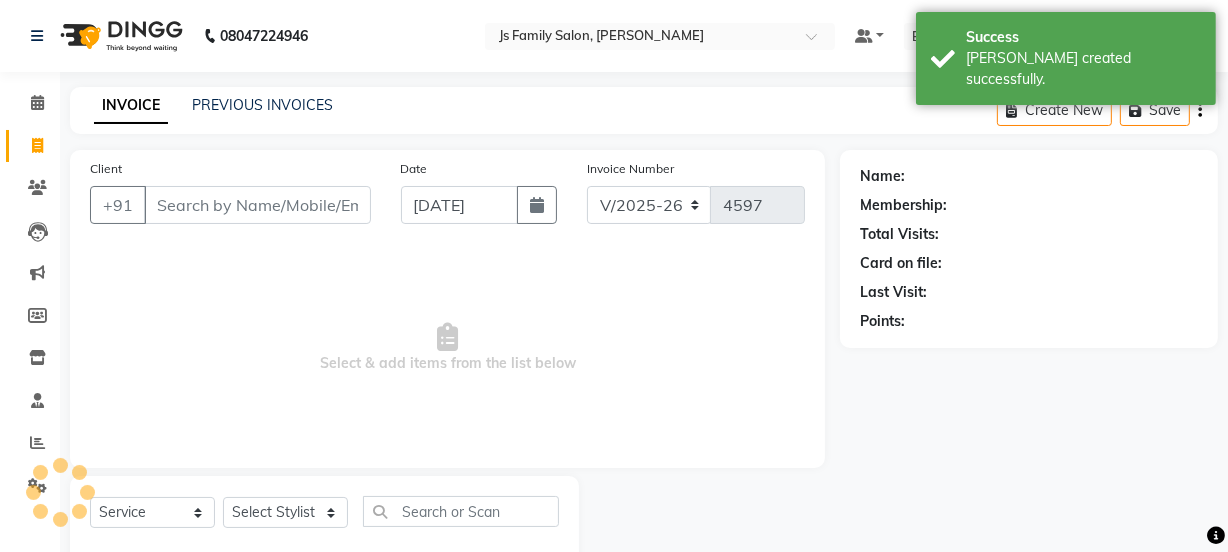 scroll, scrollTop: 50, scrollLeft: 0, axis: vertical 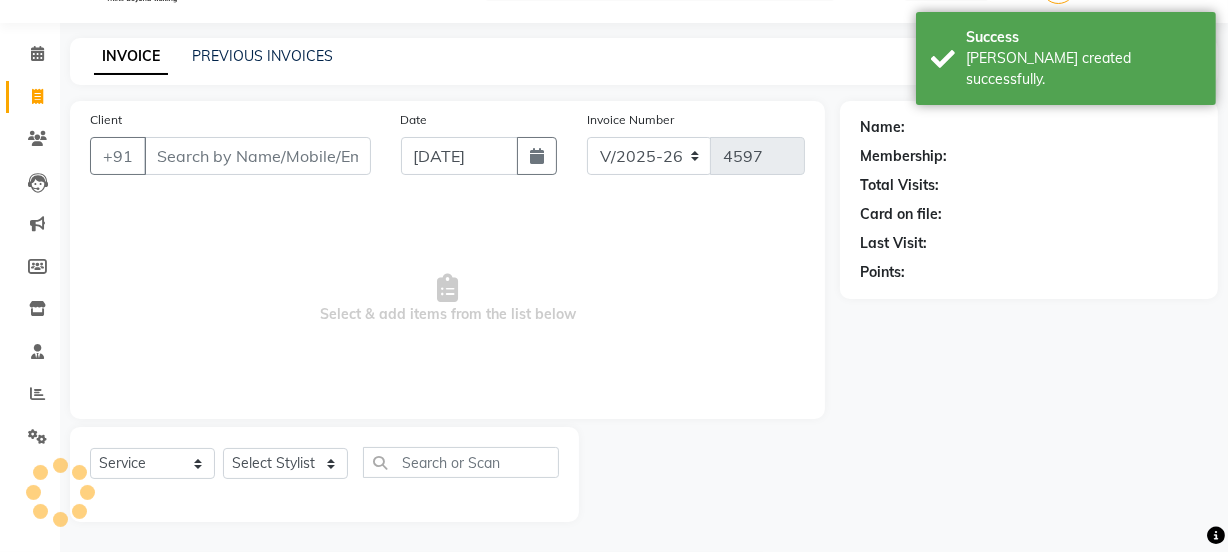 click on "Client" at bounding box center [257, 156] 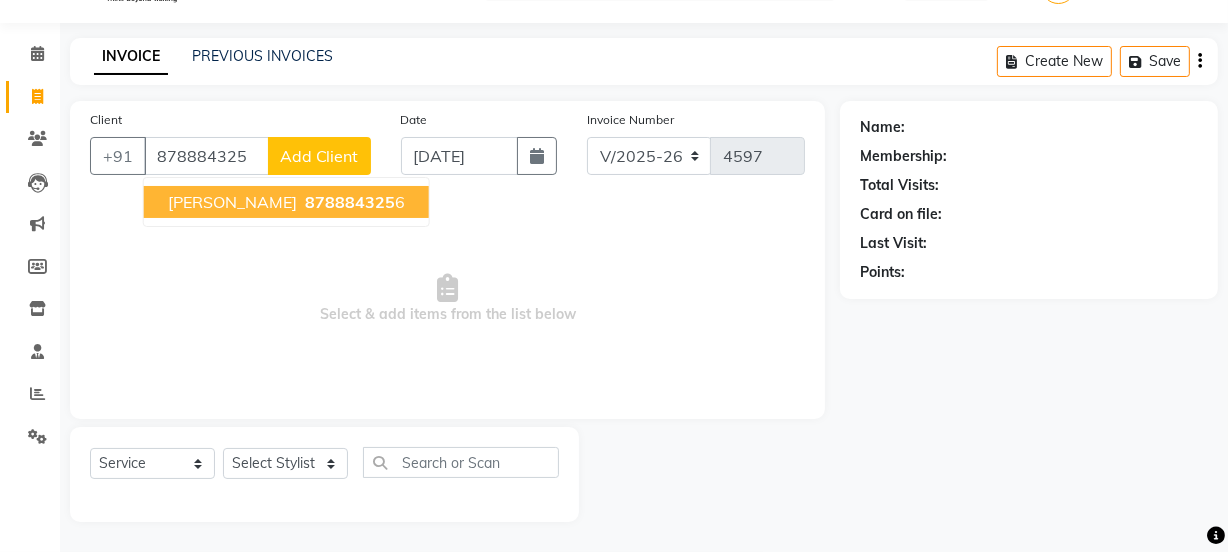 click on "878884325" at bounding box center (350, 202) 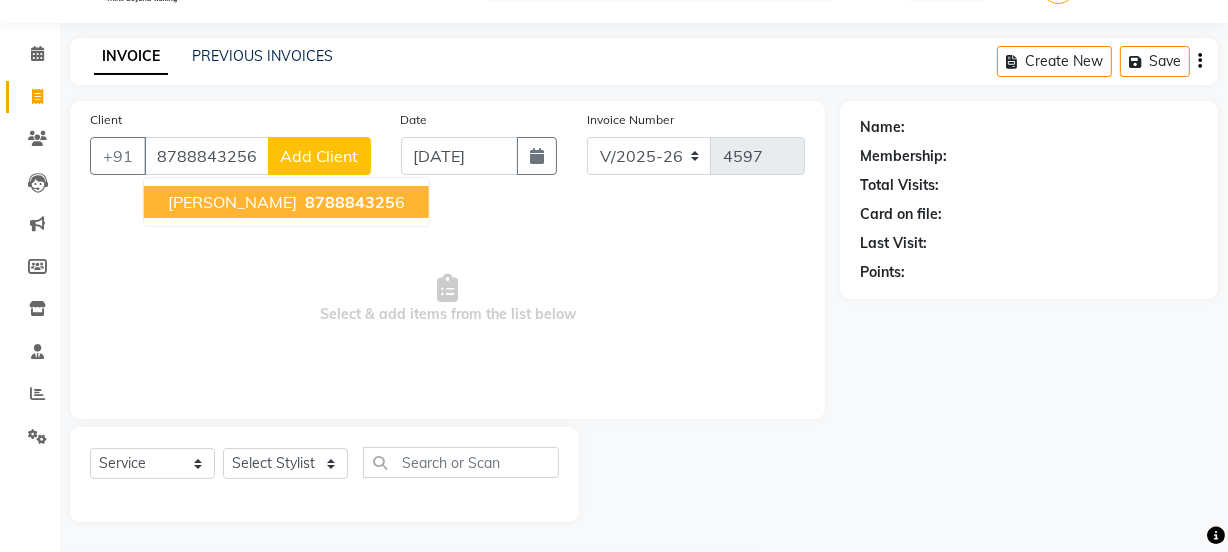 type on "8788843256" 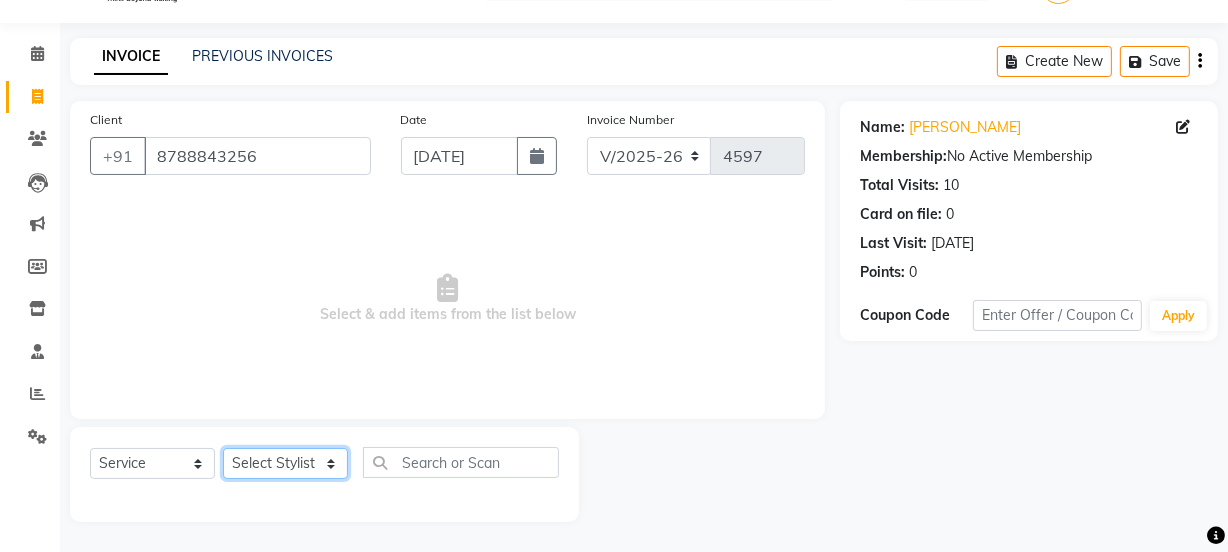 click on "Select Stylist [PERSON_NAME] Vaidyakar kokan  n Mahadev [PERSON_NAME] [PERSON_NAME] [PERSON_NAME]  Prem Mane Rajan Roma Rajput Sai [PERSON_NAME] Shop [PERSON_NAME] [PERSON_NAME] suport staff [PERSON_NAME]  [PERSON_NAME] [PERSON_NAME] [PERSON_NAME]" 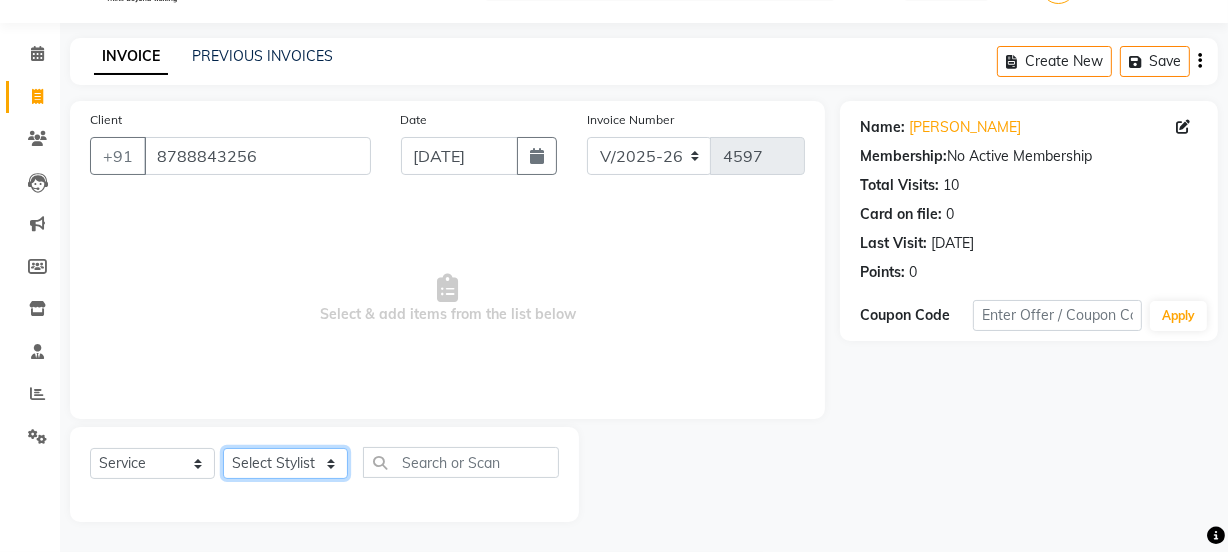 select on "28038" 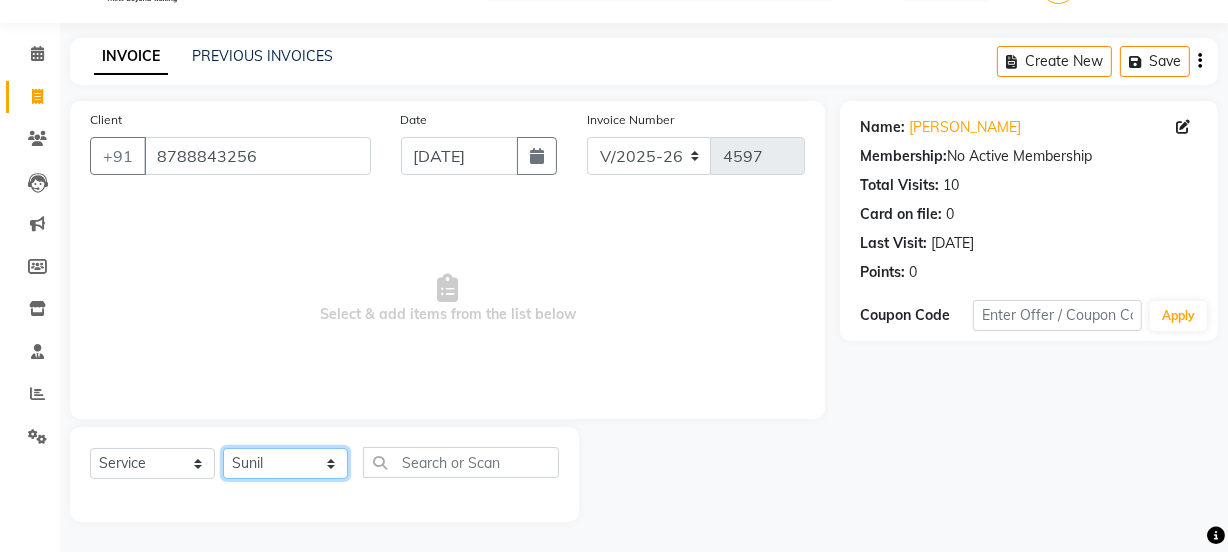 click on "Select Stylist [PERSON_NAME] Vaidyakar kokan  n Mahadev [PERSON_NAME] [PERSON_NAME] [PERSON_NAME]  Prem Mane Rajan Roma Rajput Sai [PERSON_NAME] Shop [PERSON_NAME] [PERSON_NAME] suport staff [PERSON_NAME]  [PERSON_NAME] [PERSON_NAME] [PERSON_NAME]" 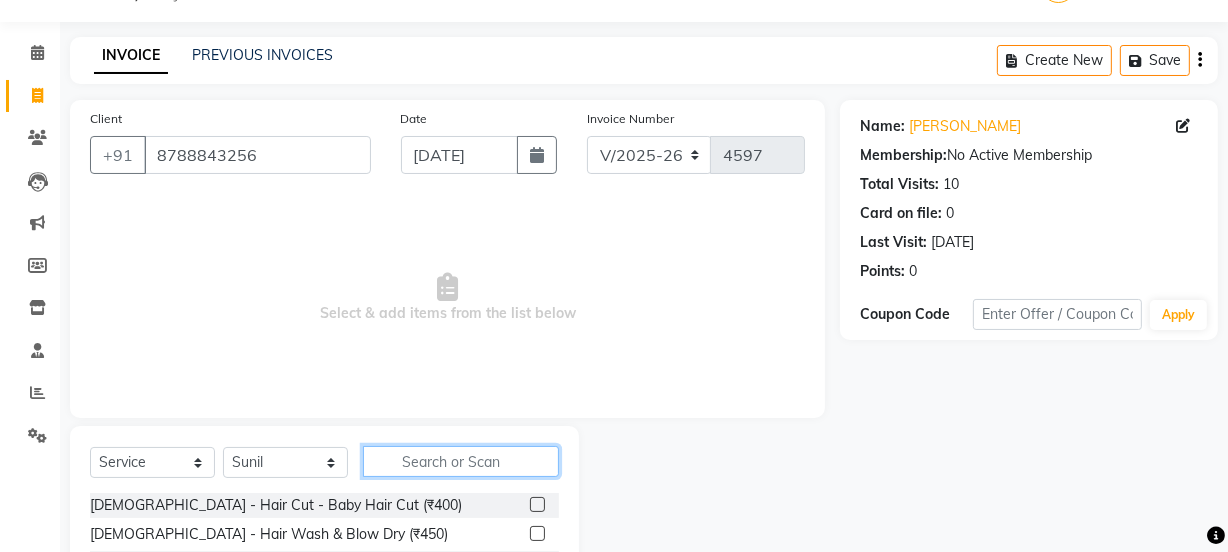 drag, startPoint x: 416, startPoint y: 463, endPoint x: 439, endPoint y: 450, distance: 26.41969 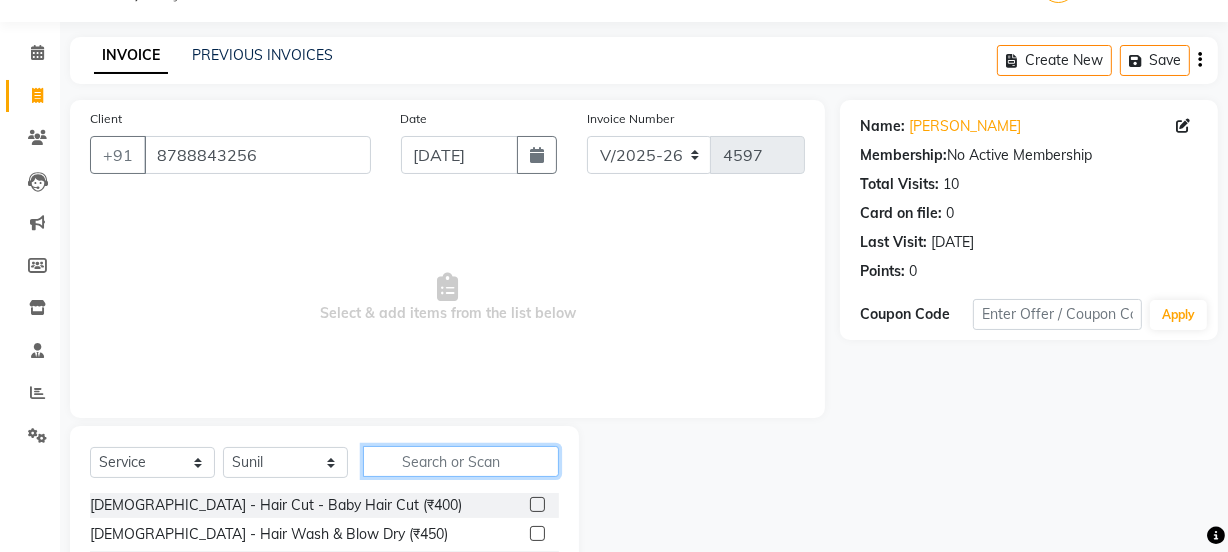 scroll, scrollTop: 250, scrollLeft: 0, axis: vertical 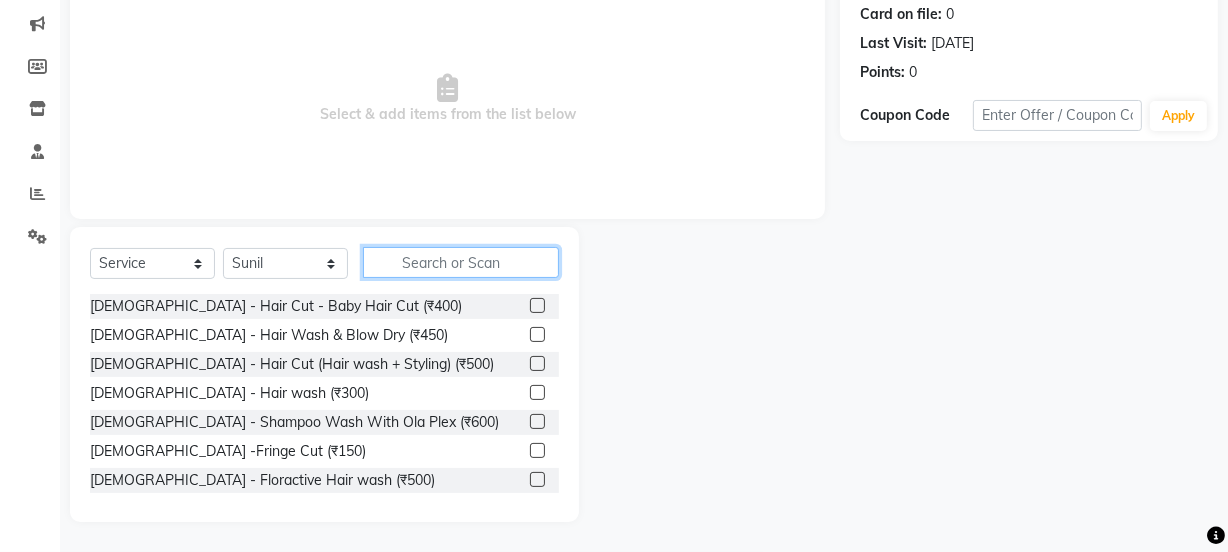 type on "1" 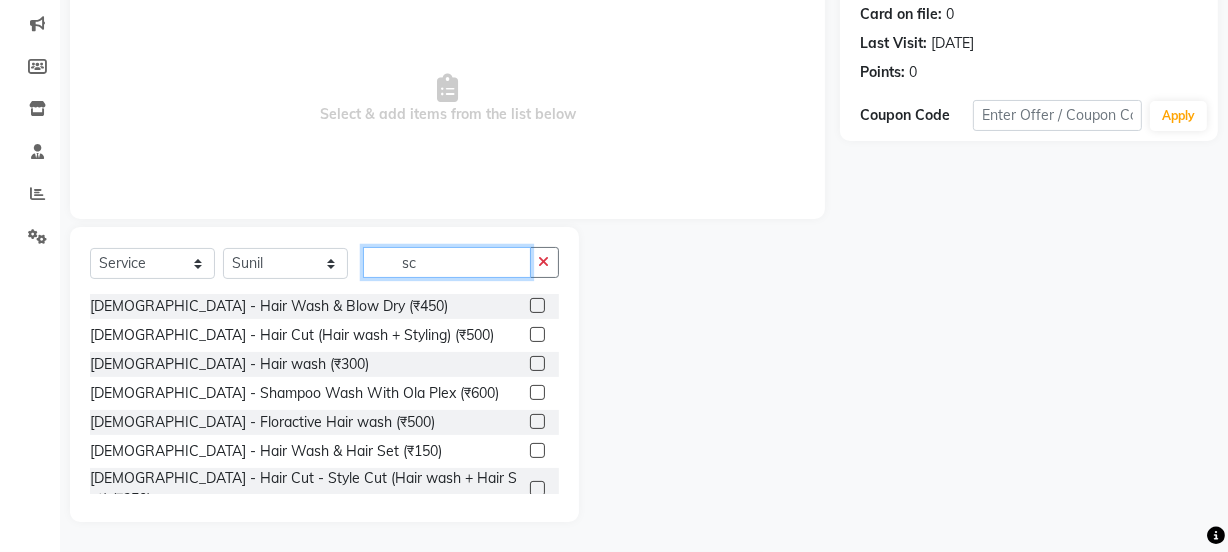 scroll, scrollTop: 153, scrollLeft: 0, axis: vertical 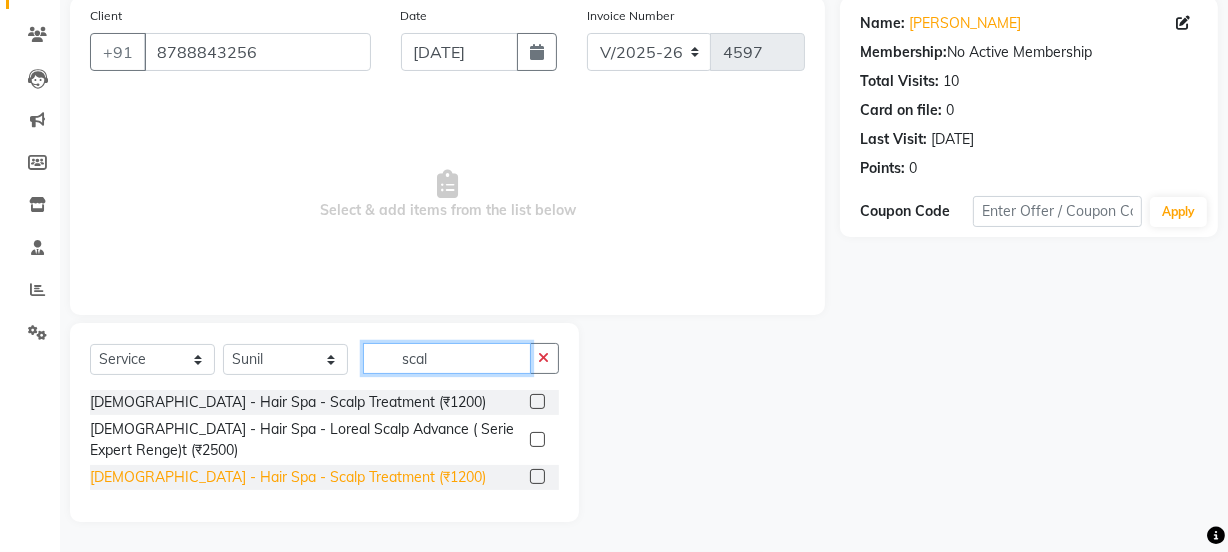type on "scal" 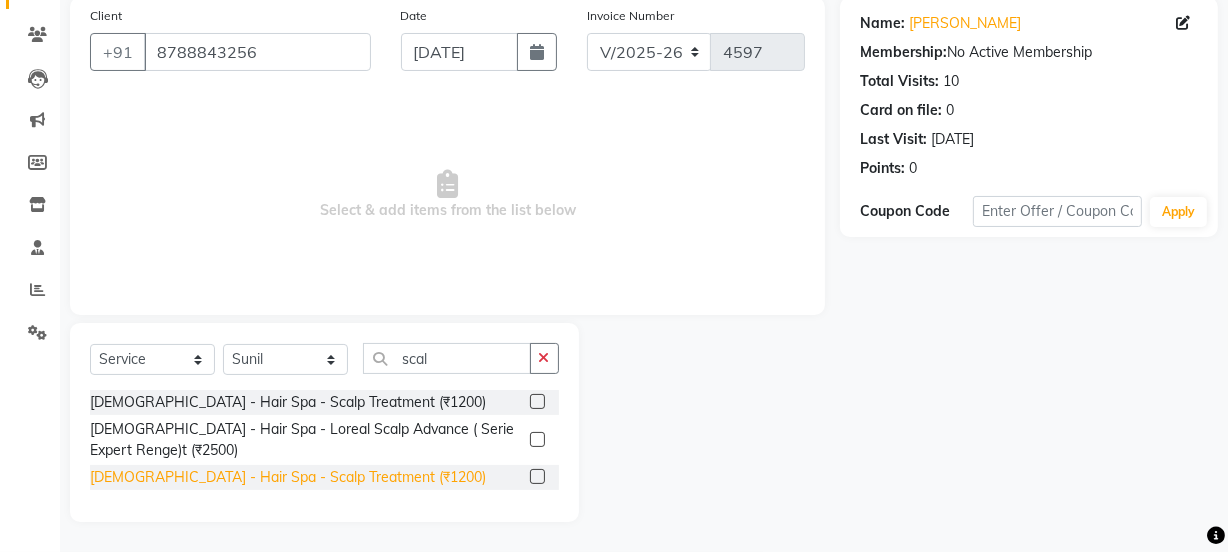click on "[DEMOGRAPHIC_DATA] - Hair Spa - Scalp Treatment (₹1200)" 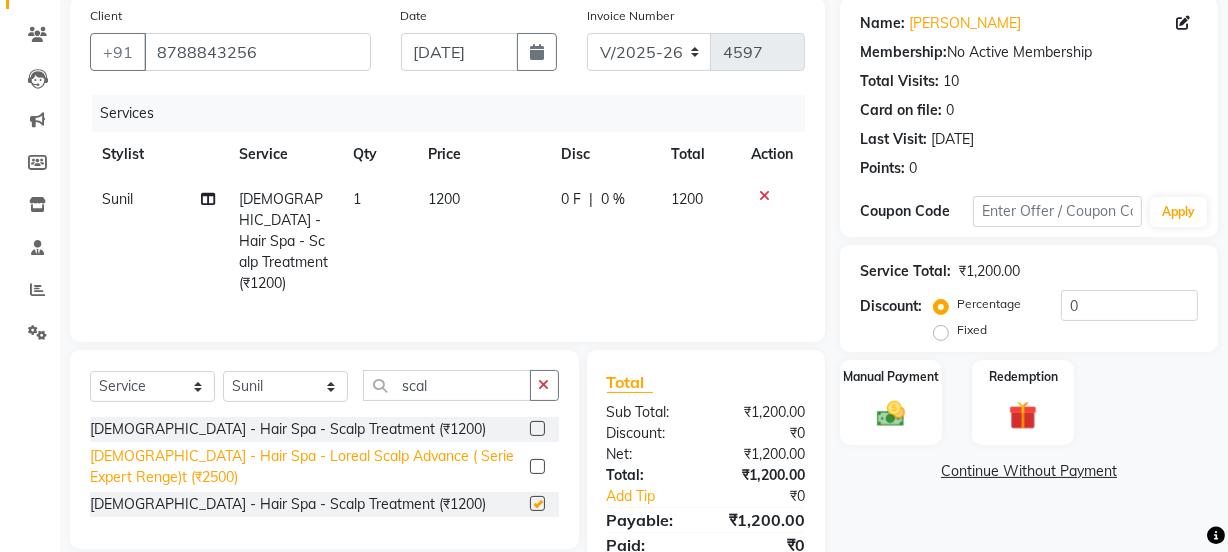 checkbox on "false" 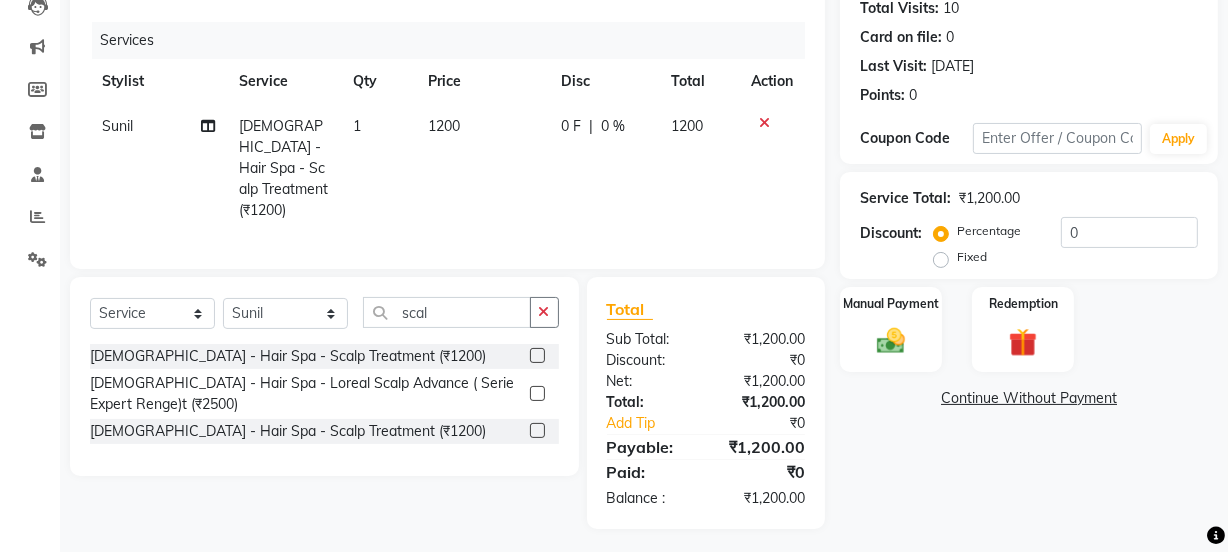 click on "1200" 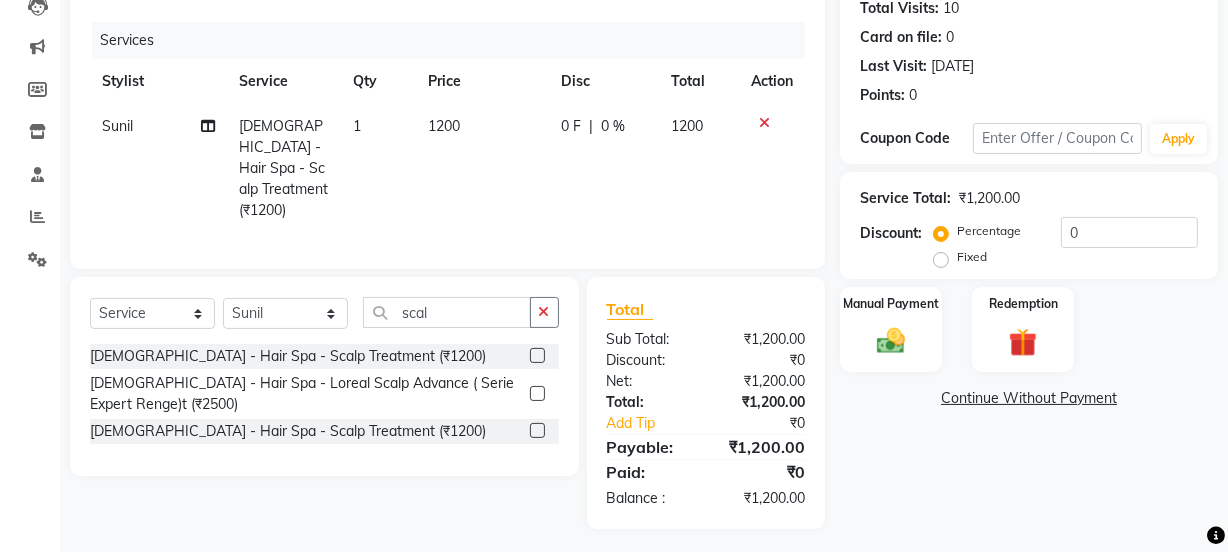 scroll, scrollTop: 206, scrollLeft: 0, axis: vertical 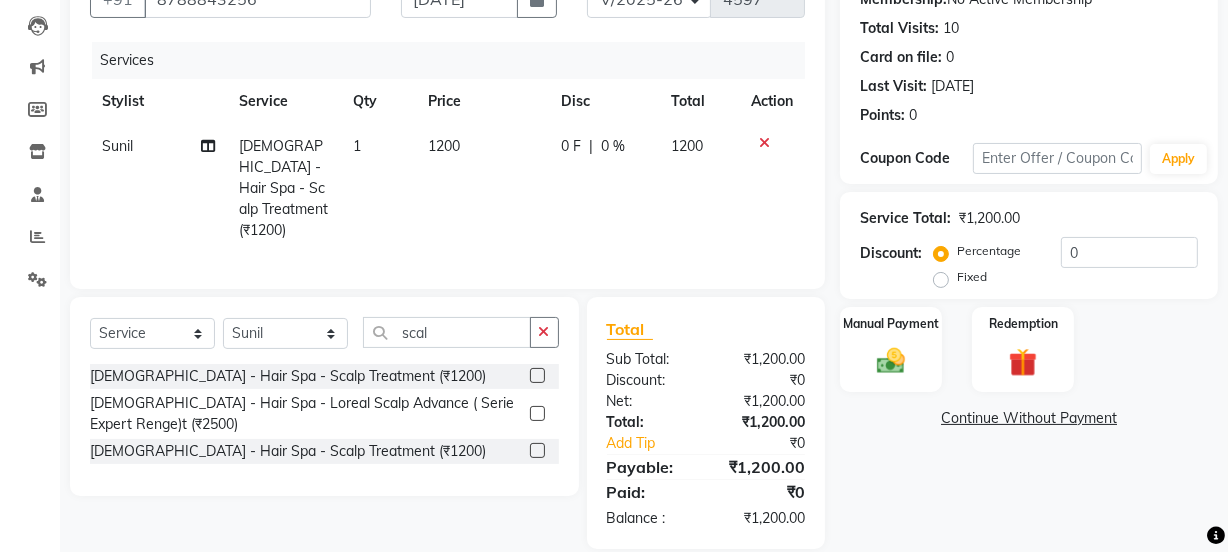 select on "28038" 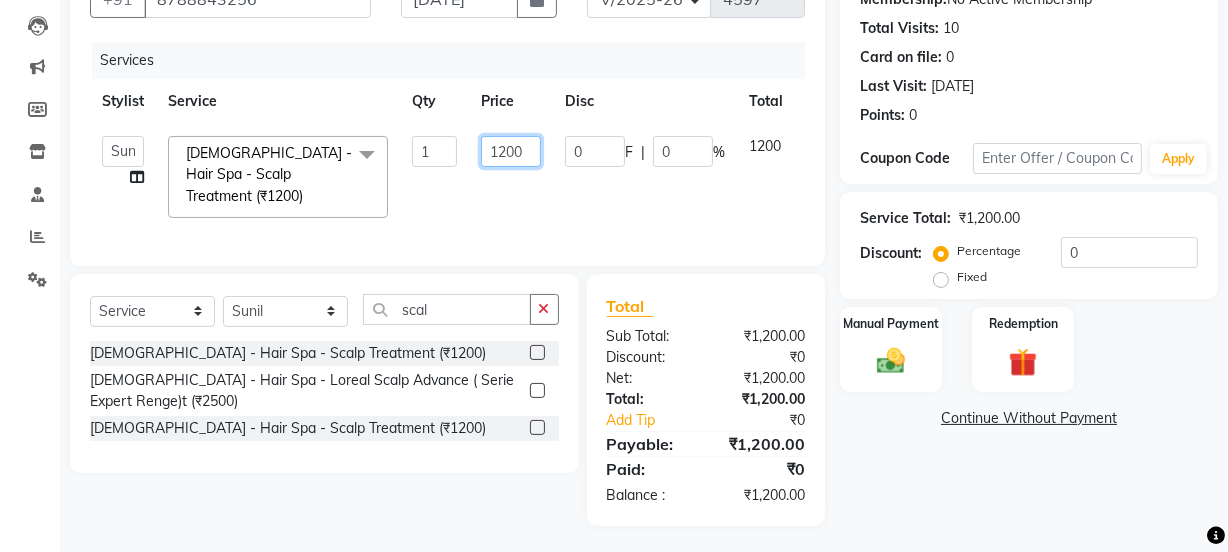 click on "1200" 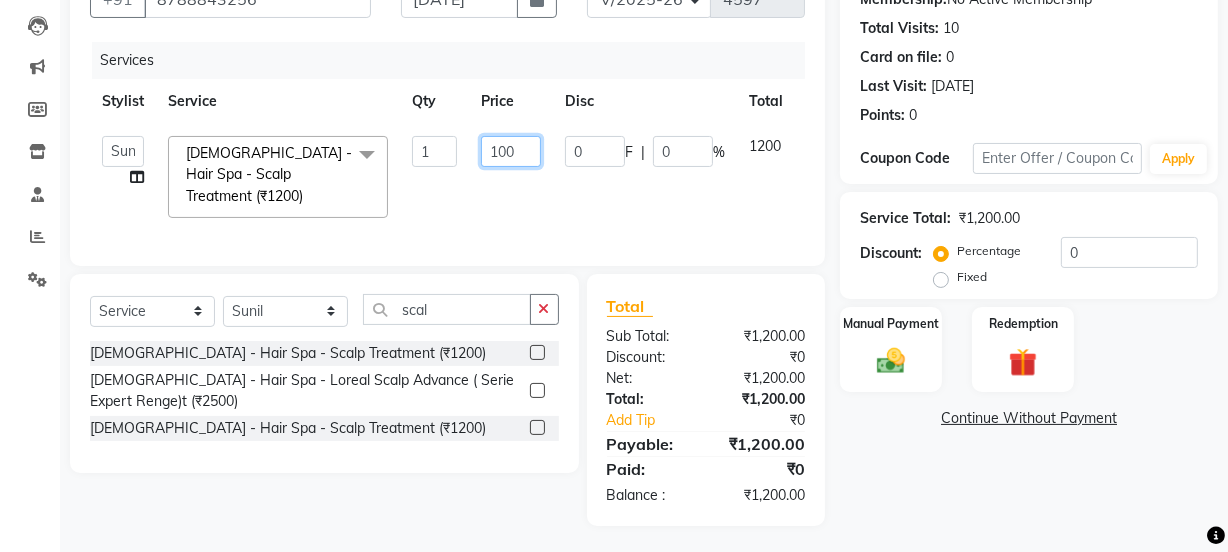 type on "1500" 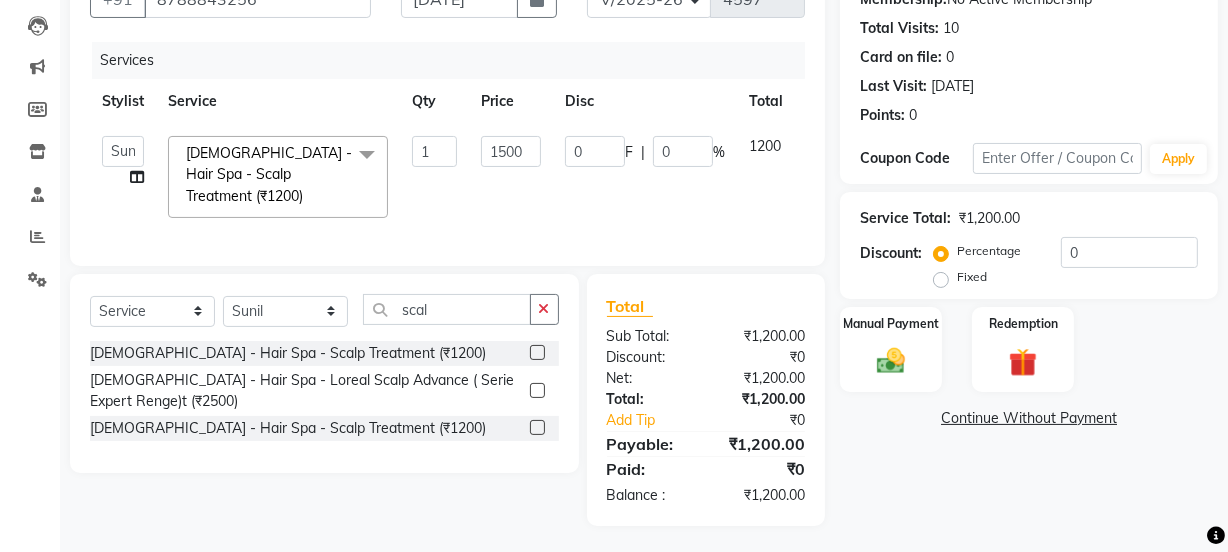 click on "1500" 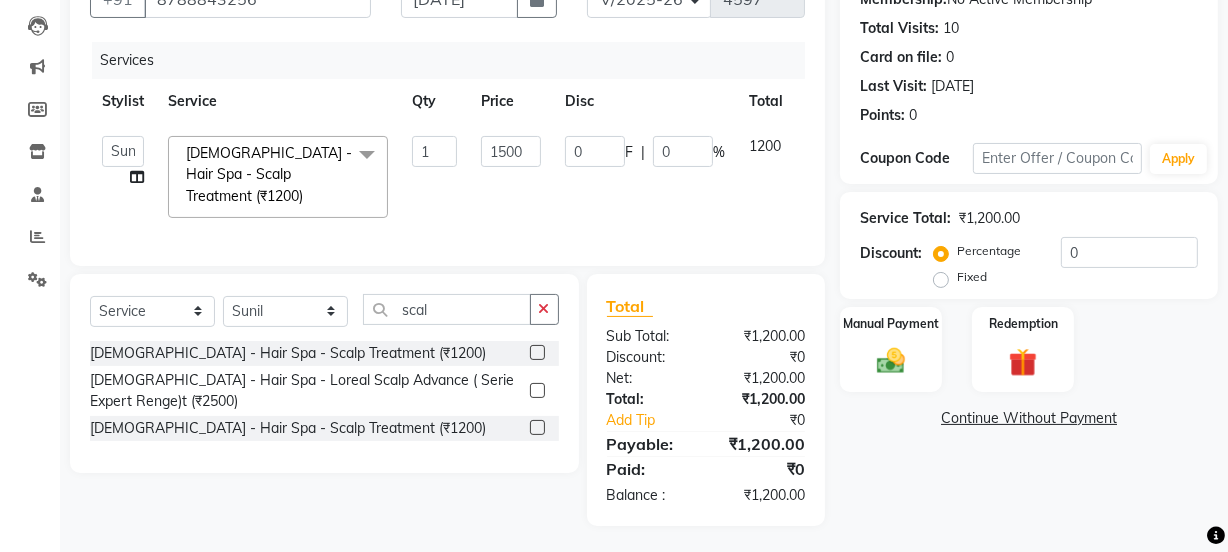 select on "28038" 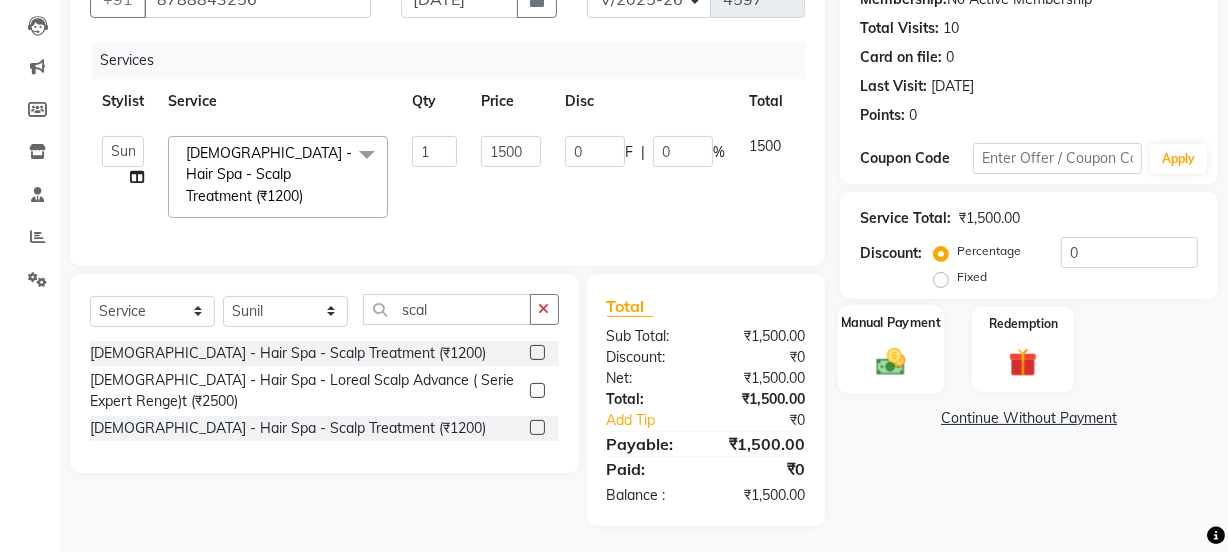 click on "Manual Payment" 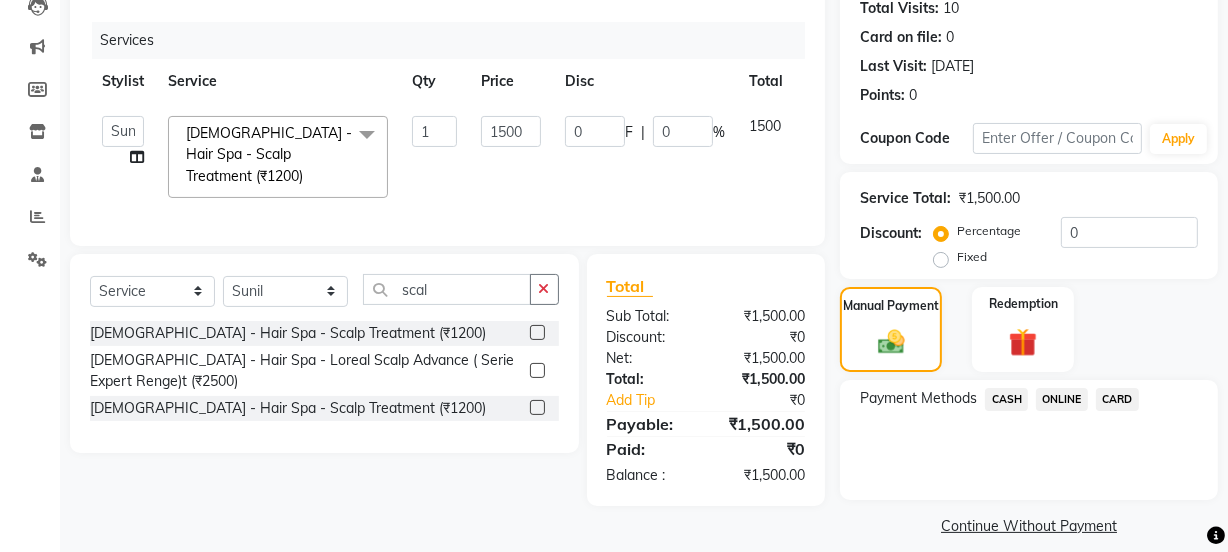 scroll, scrollTop: 244, scrollLeft: 0, axis: vertical 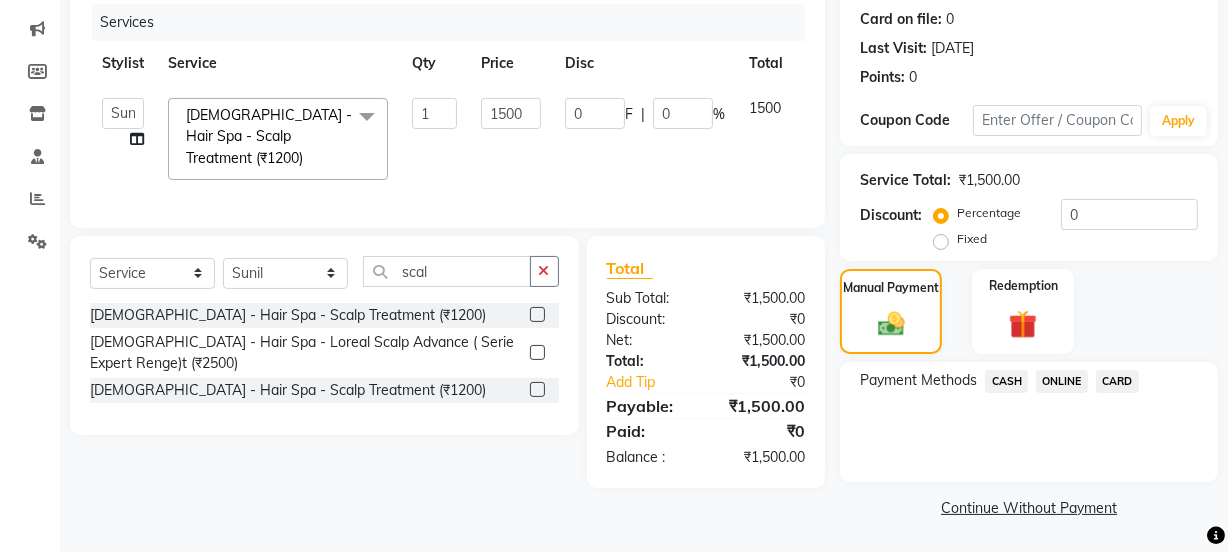 click on "ONLINE" 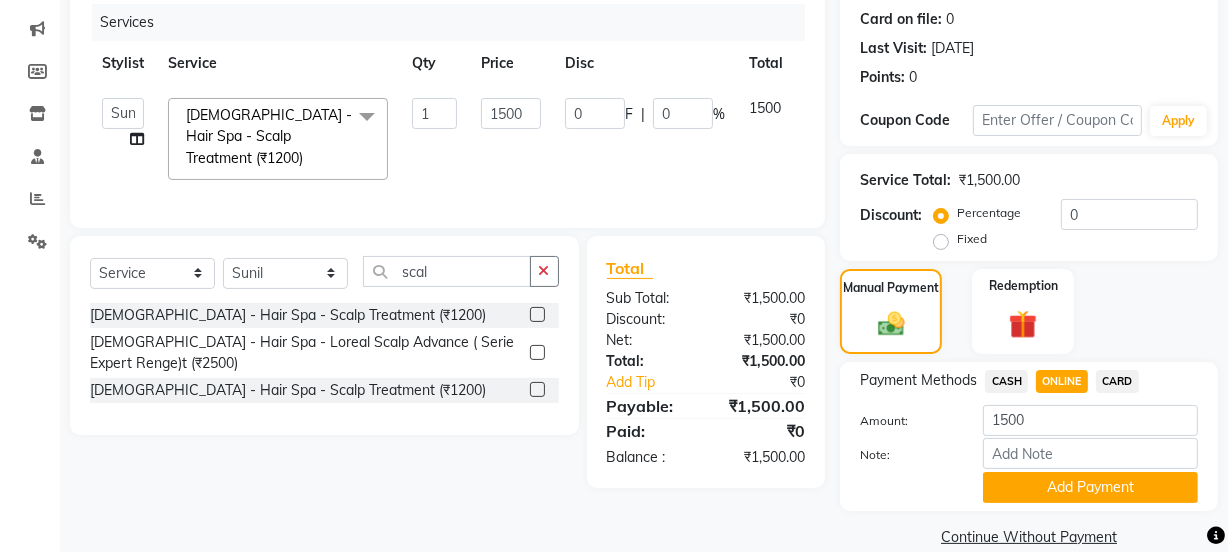 click on "Payment Methods  CASH   ONLINE   CARD  Amount: 1500 Note: Add Payment" 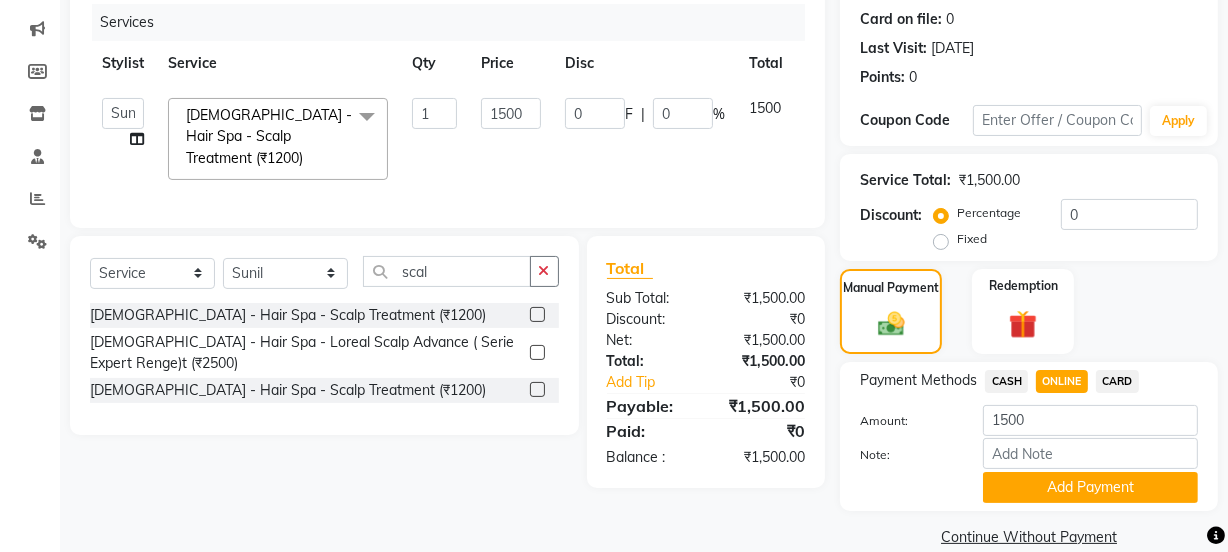 drag, startPoint x: 1066, startPoint y: 494, endPoint x: 1075, endPoint y: 485, distance: 12.727922 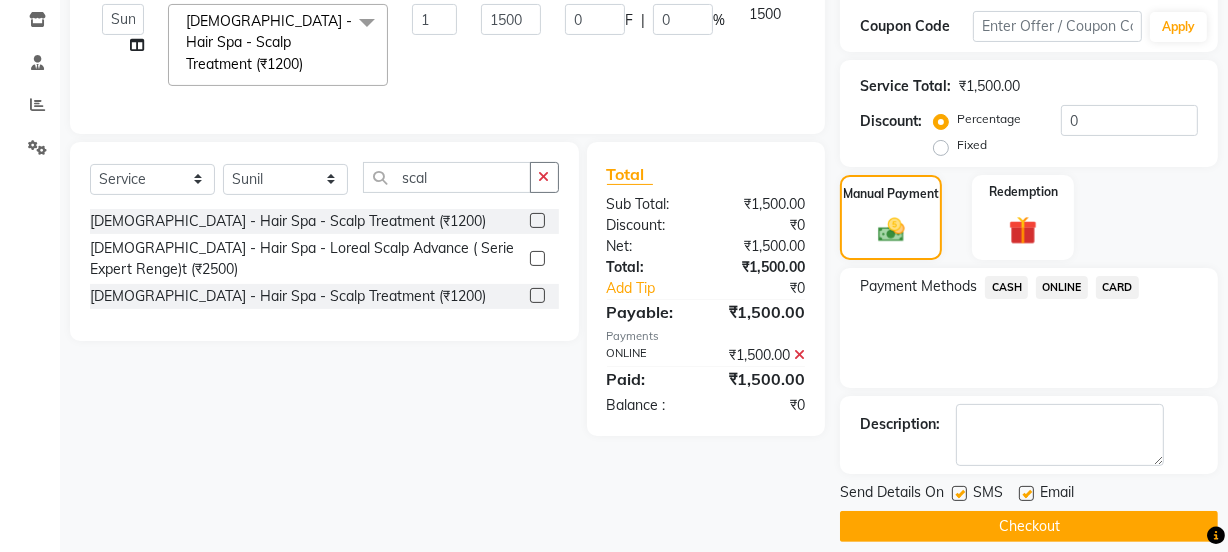 scroll, scrollTop: 357, scrollLeft: 0, axis: vertical 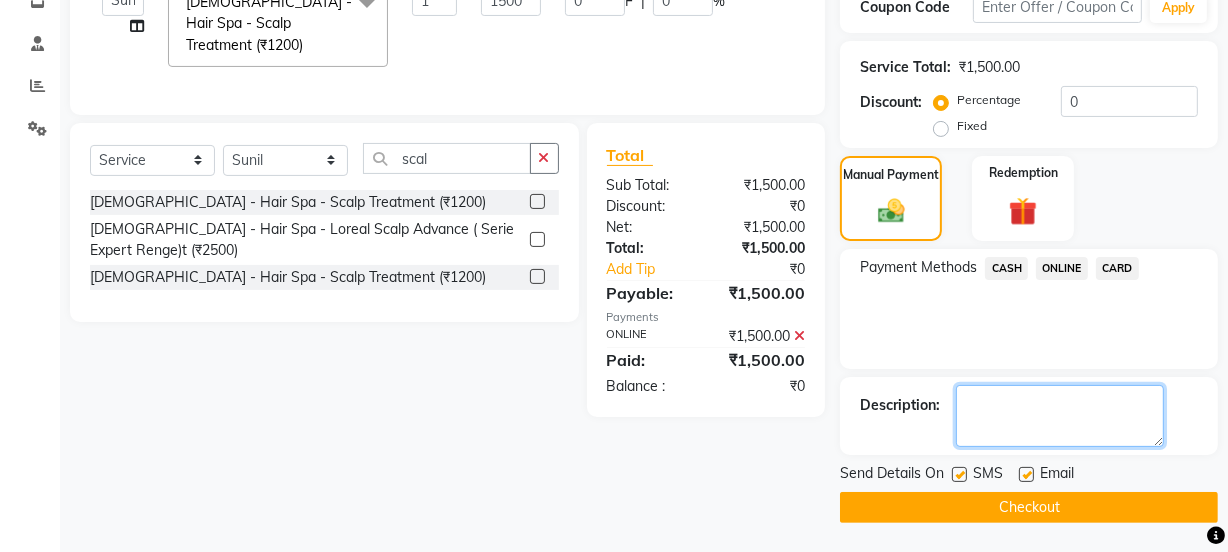 click 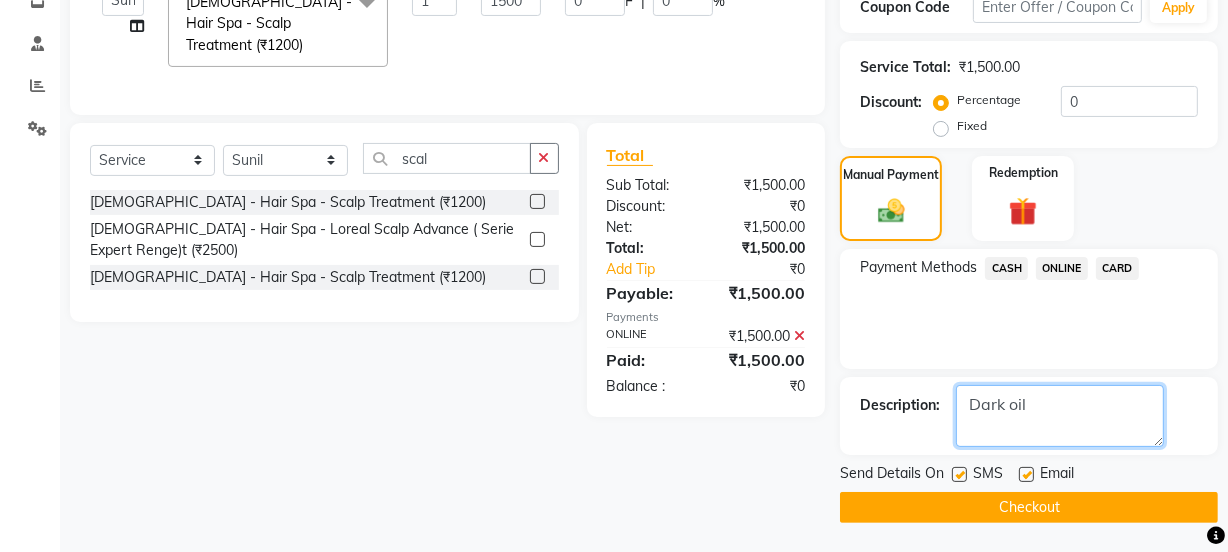 type on "Dark oil" 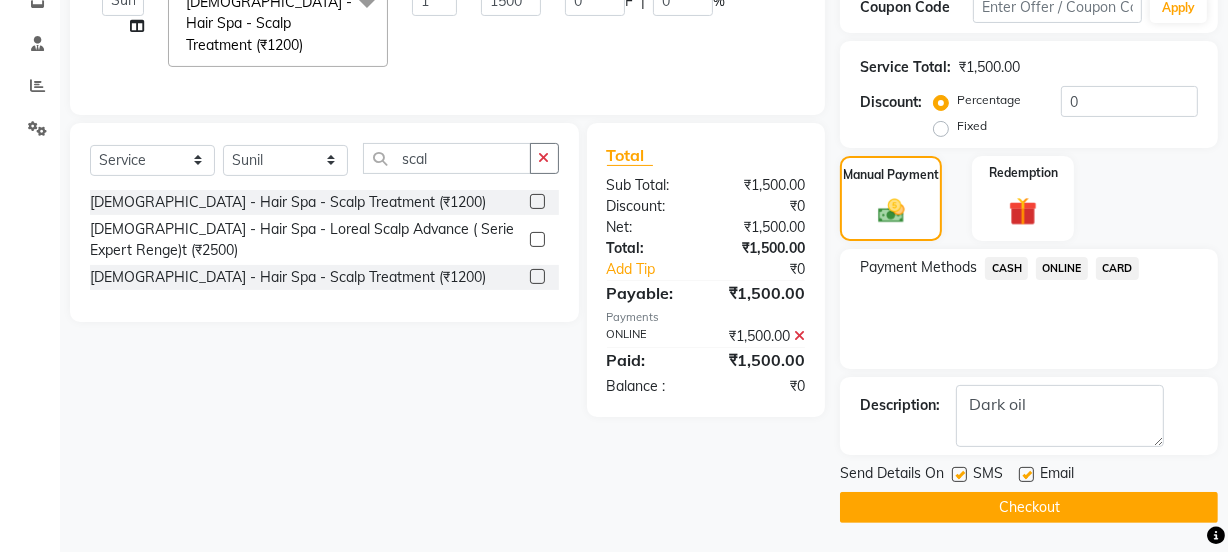 click on "Checkout" 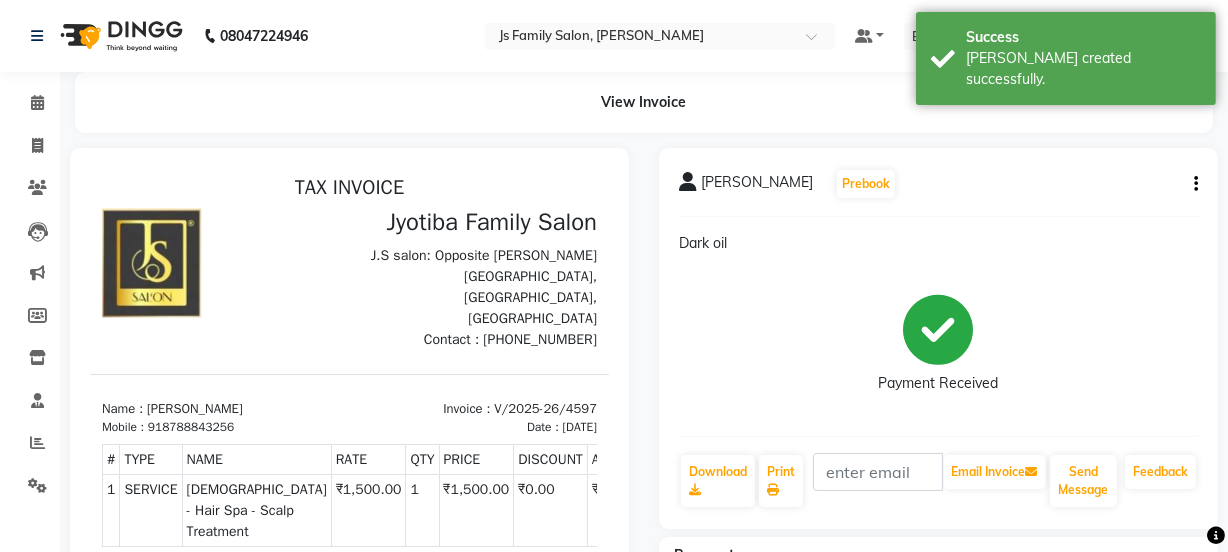 scroll, scrollTop: 0, scrollLeft: 0, axis: both 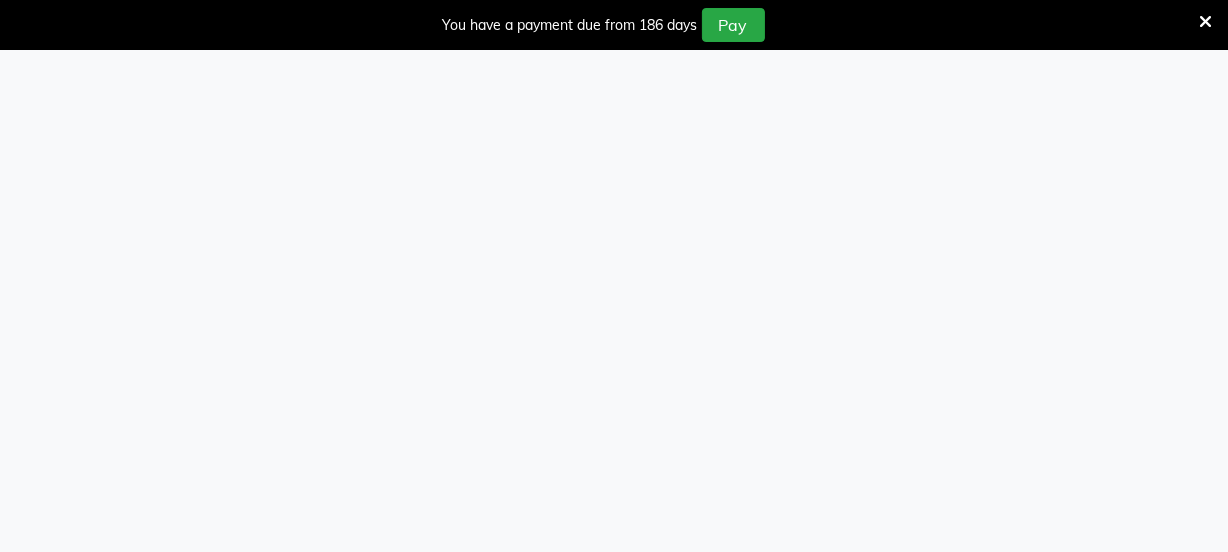 select on "3729" 